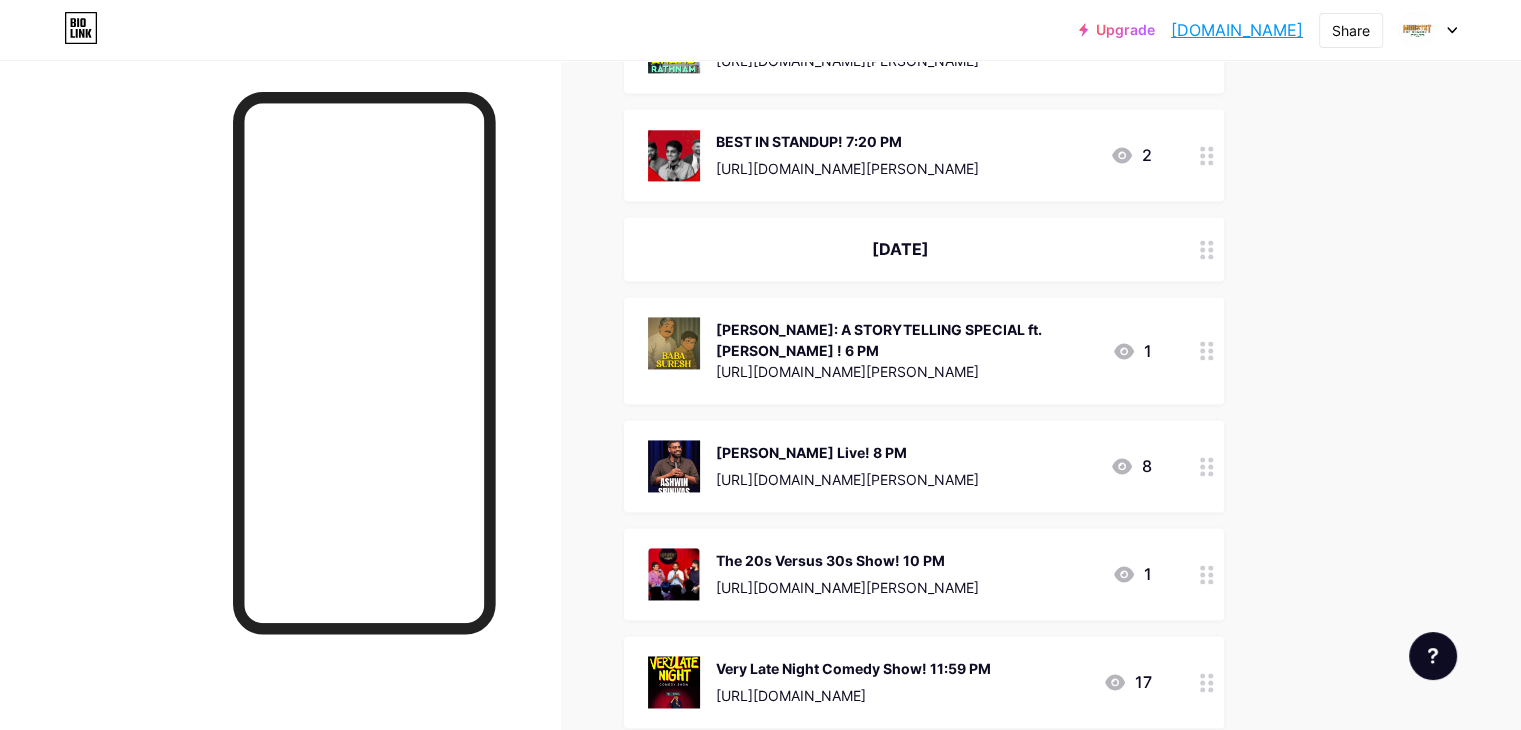 scroll, scrollTop: 2900, scrollLeft: 0, axis: vertical 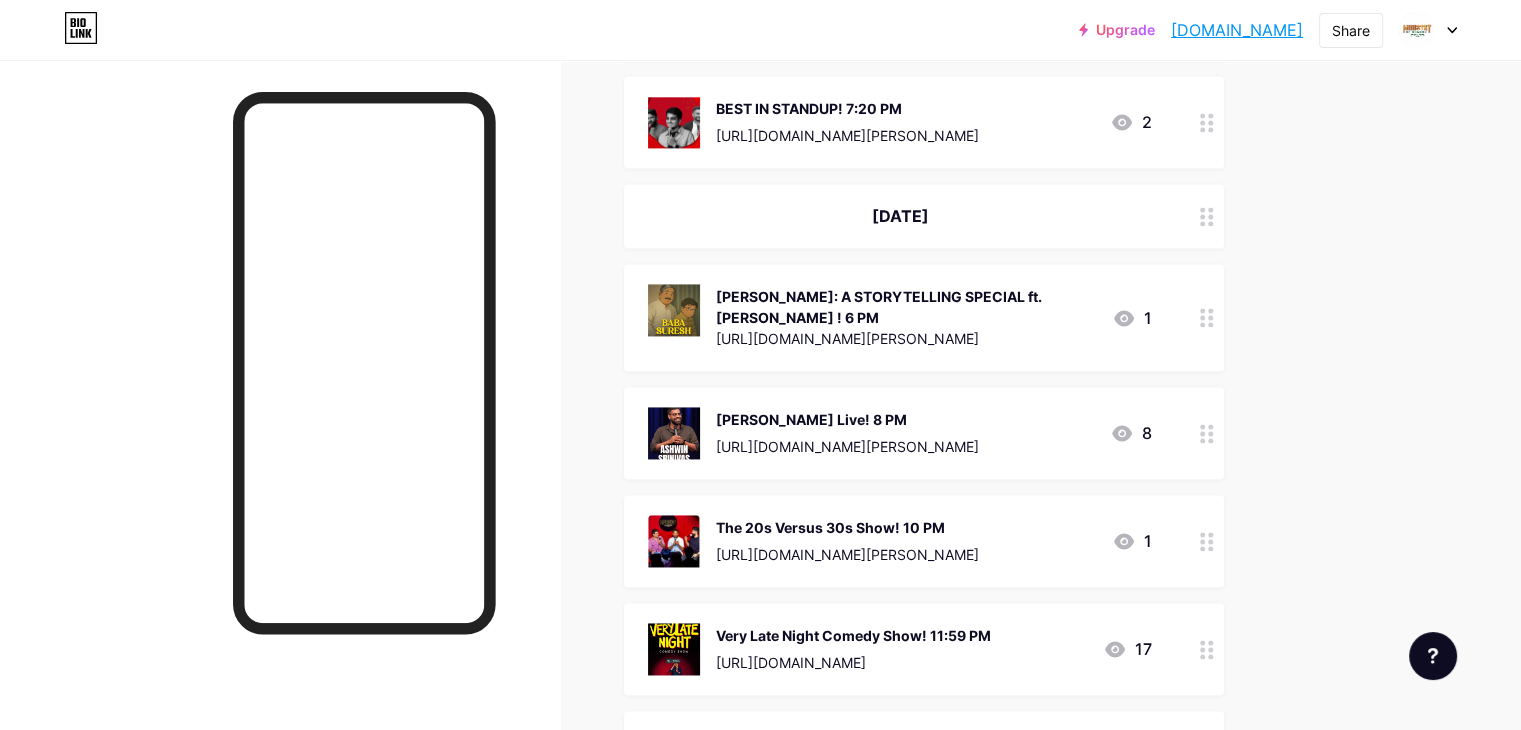click at bounding box center [1207, 317] 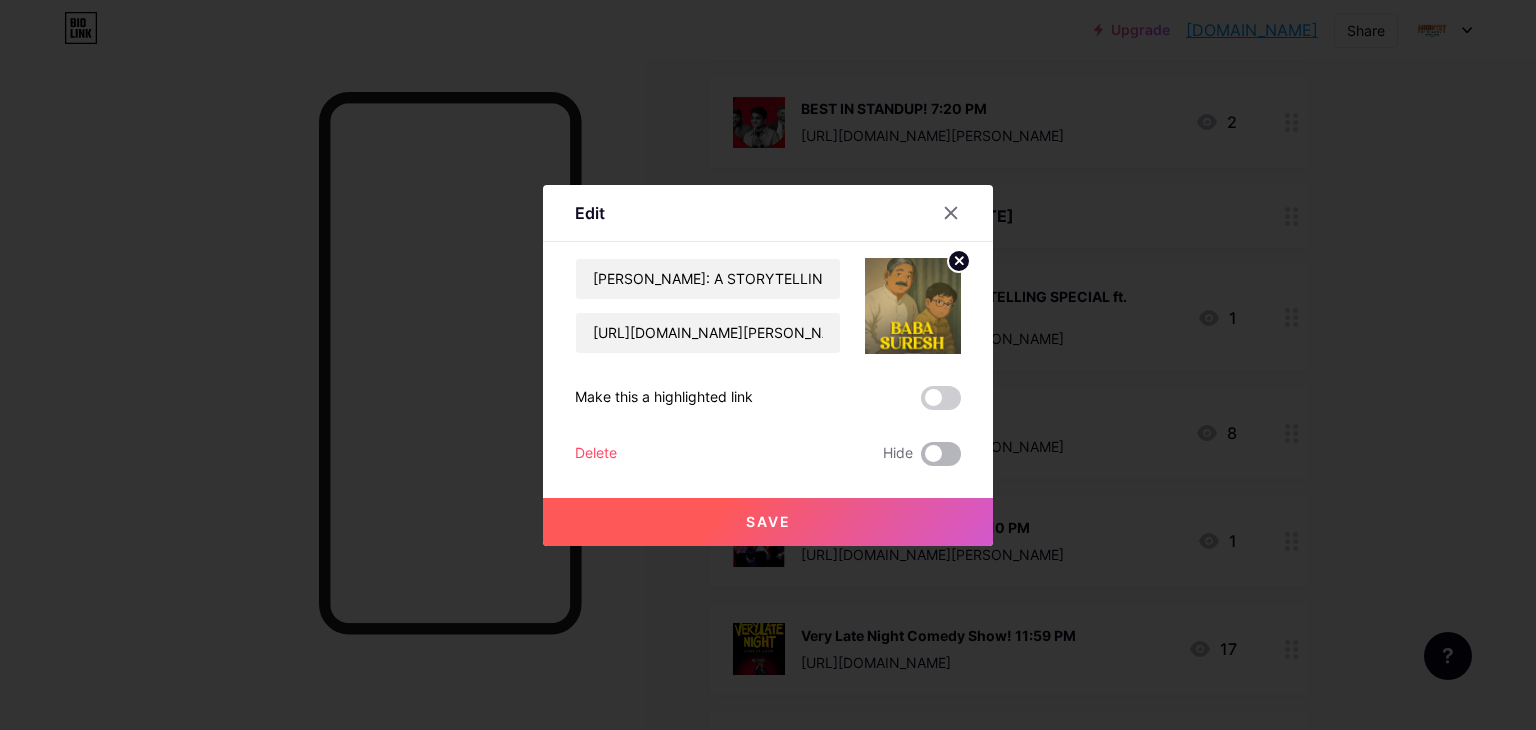 click at bounding box center [941, 454] 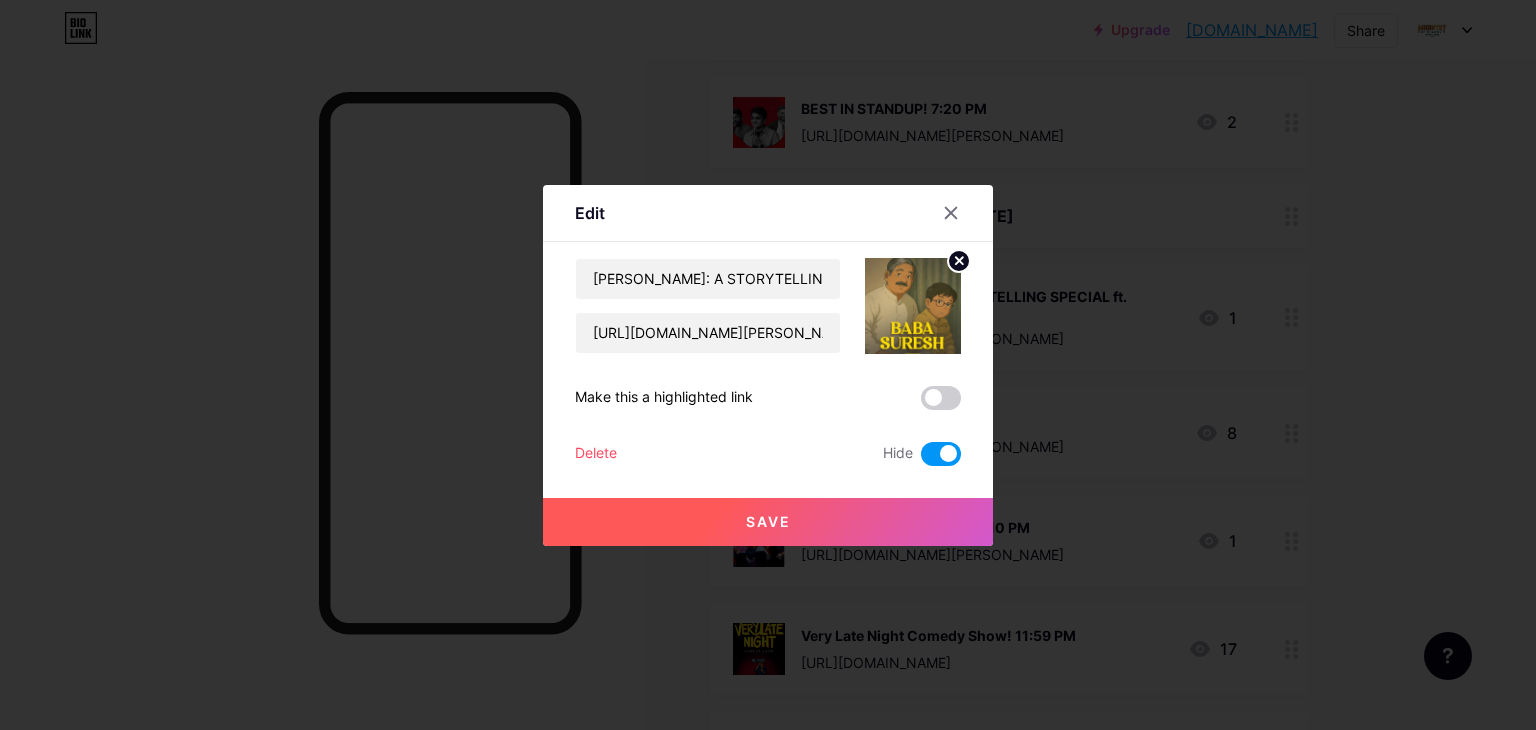 click on "Save" at bounding box center [768, 522] 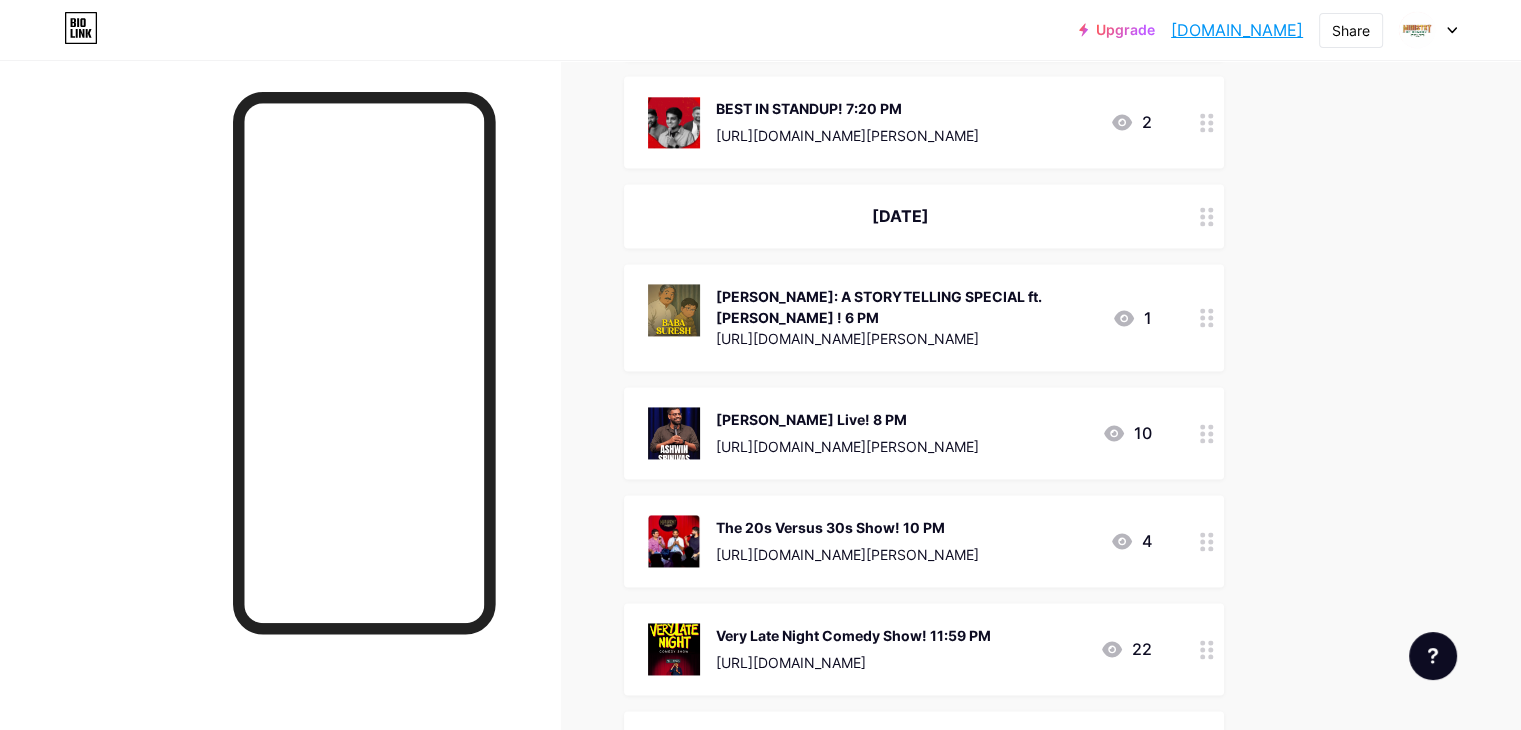 click 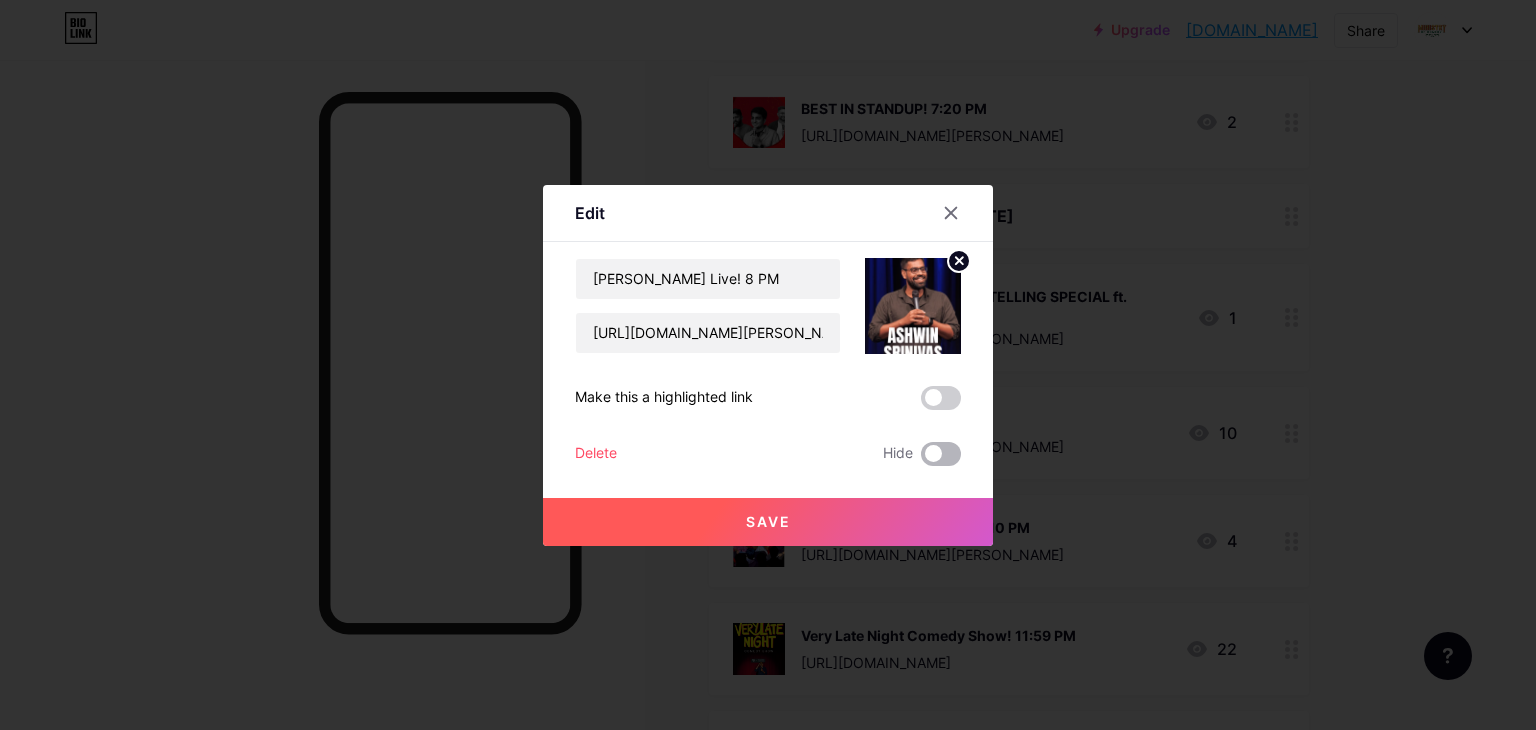 click at bounding box center (941, 454) 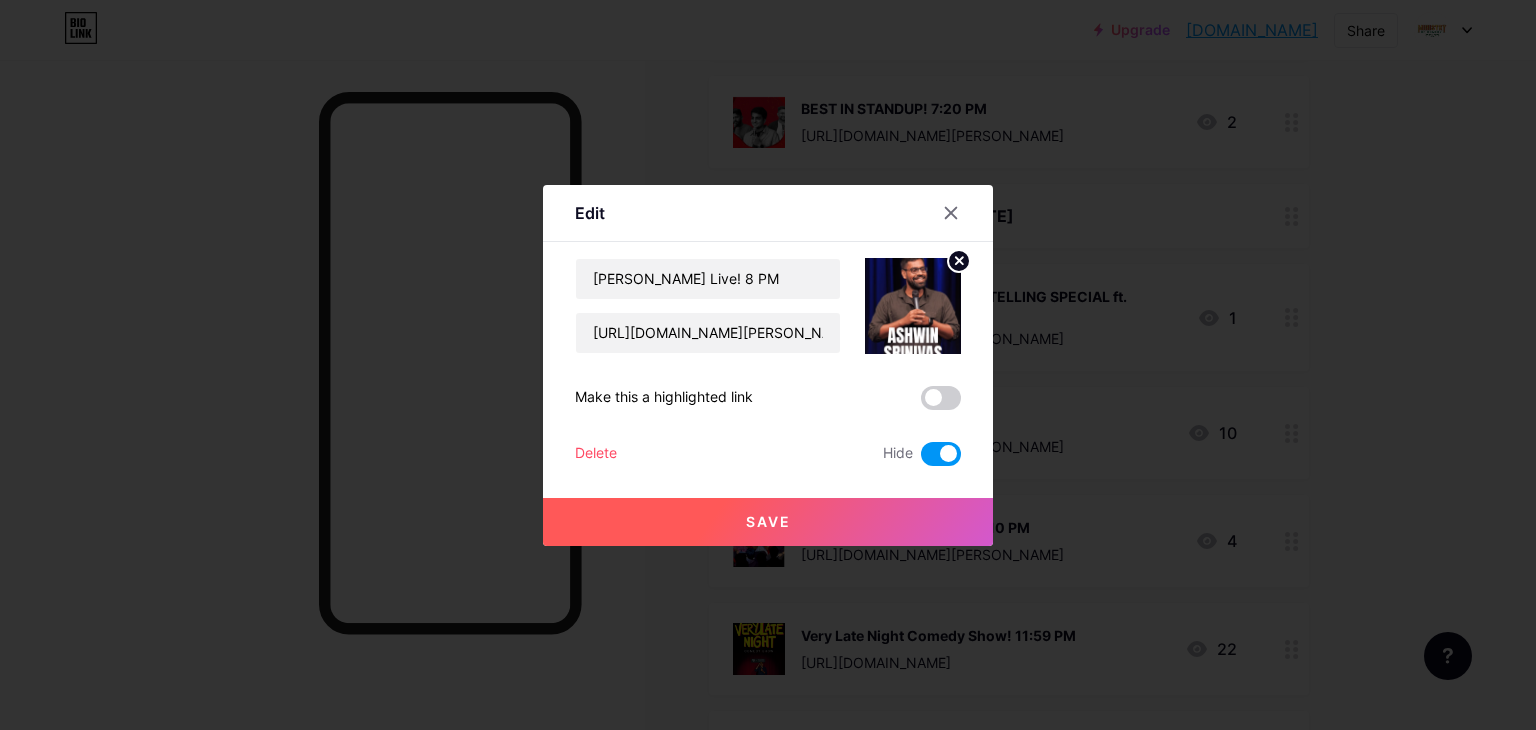 click on "Save" at bounding box center [768, 522] 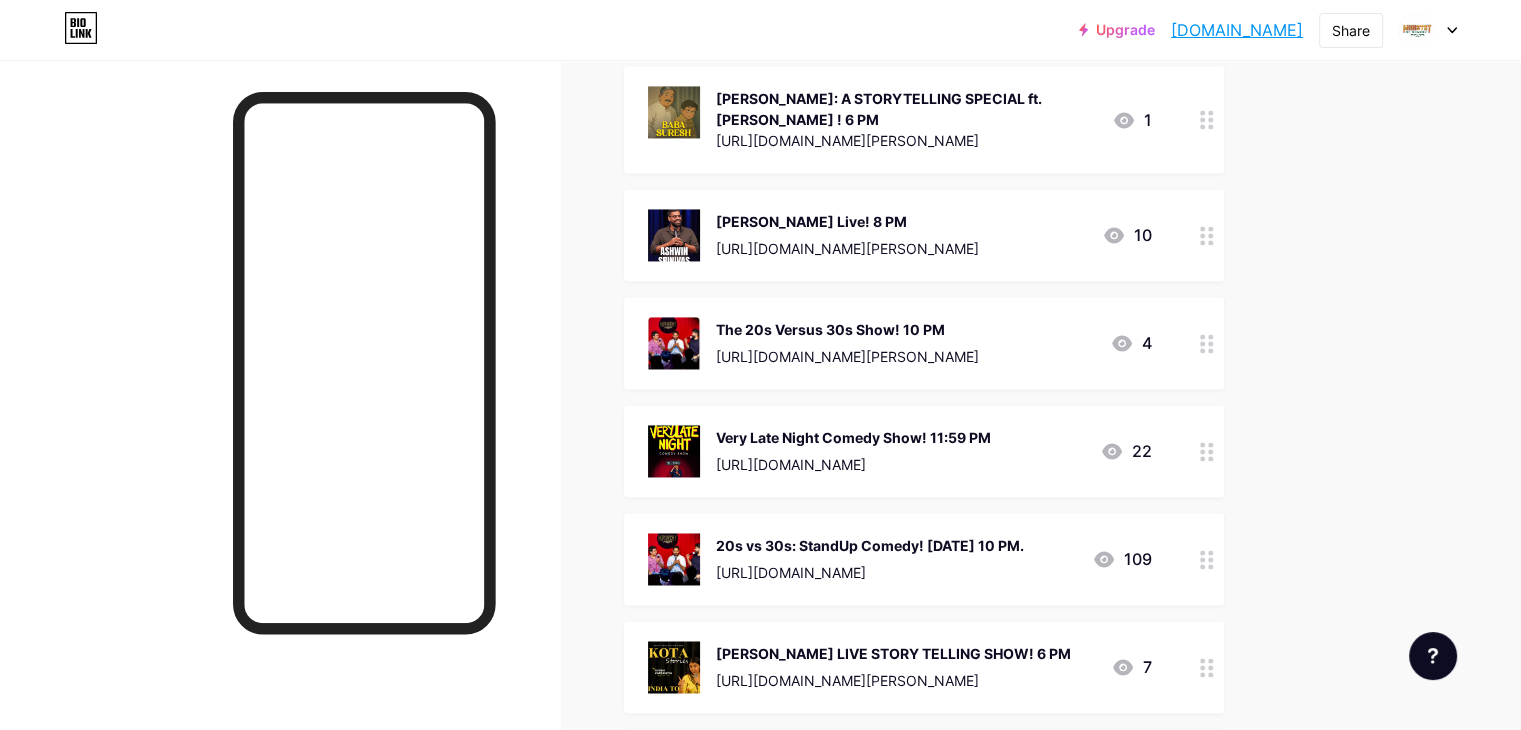 scroll, scrollTop: 3100, scrollLeft: 0, axis: vertical 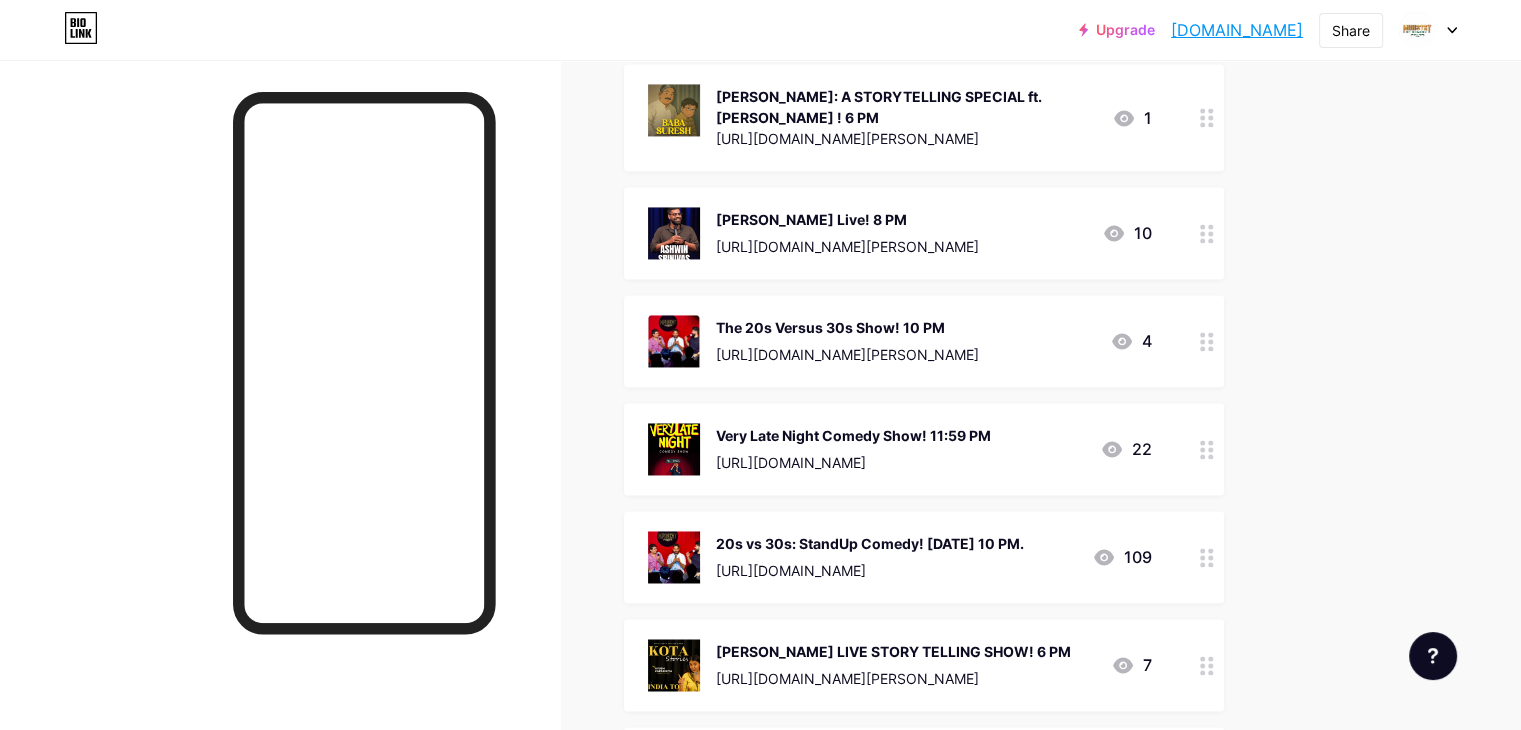 click 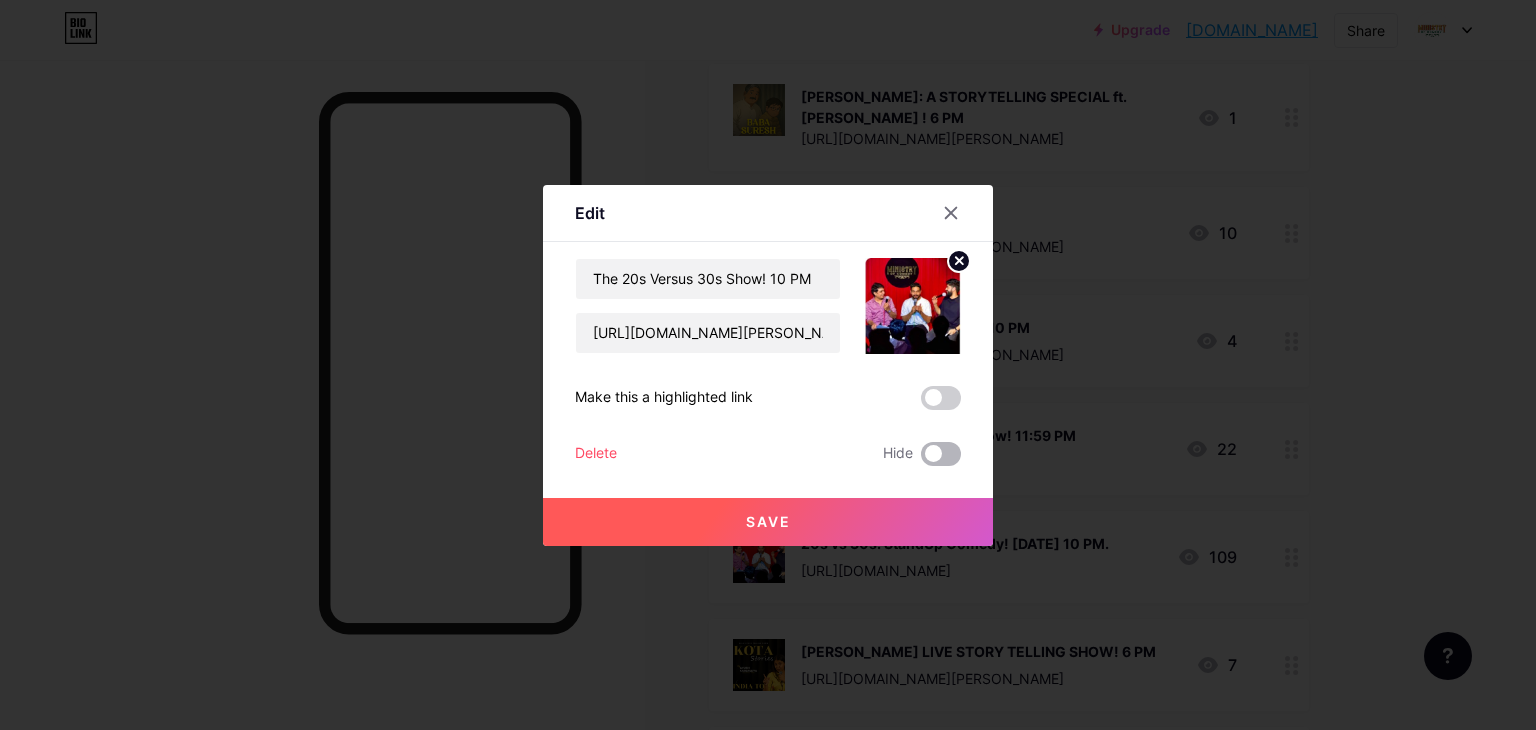 click at bounding box center [941, 454] 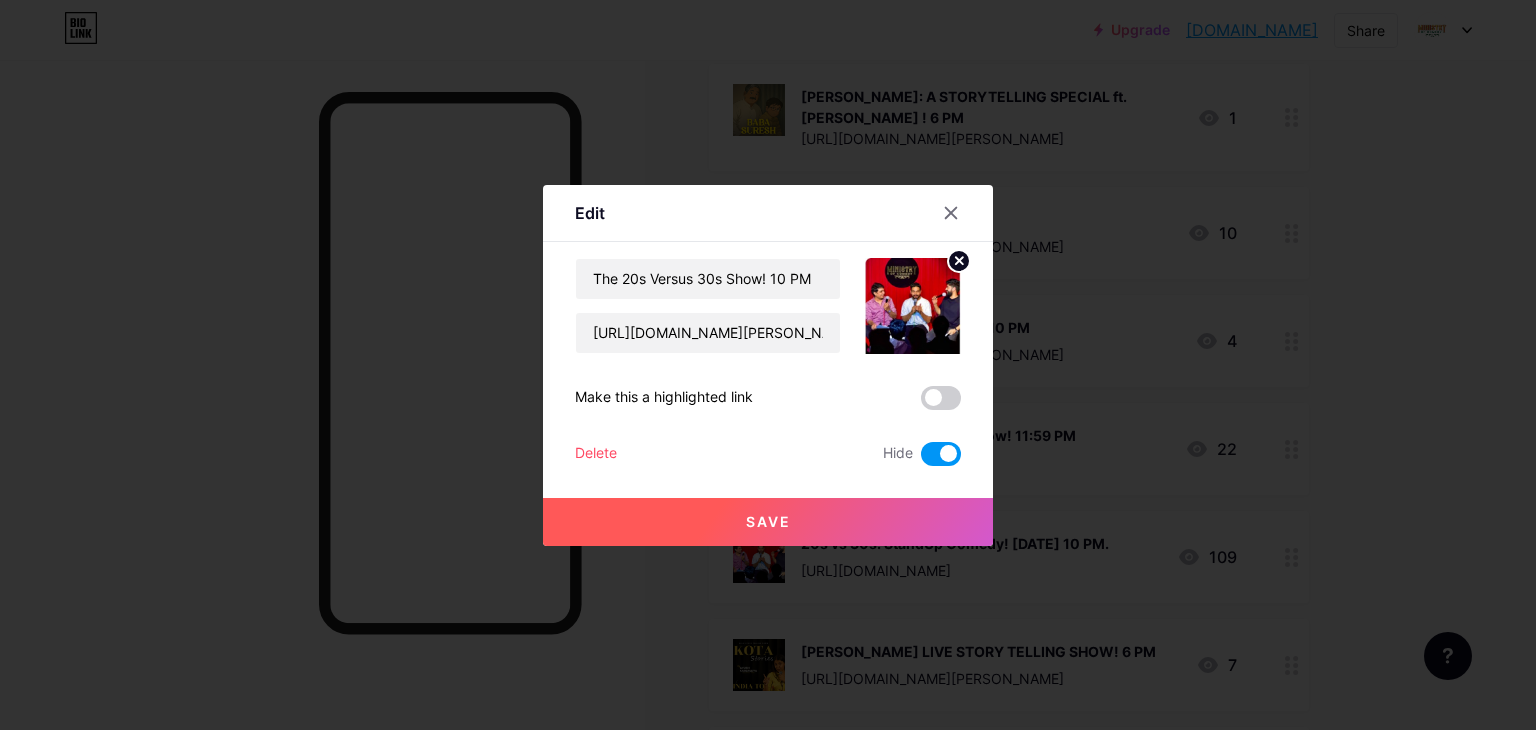 click on "Save" at bounding box center (768, 522) 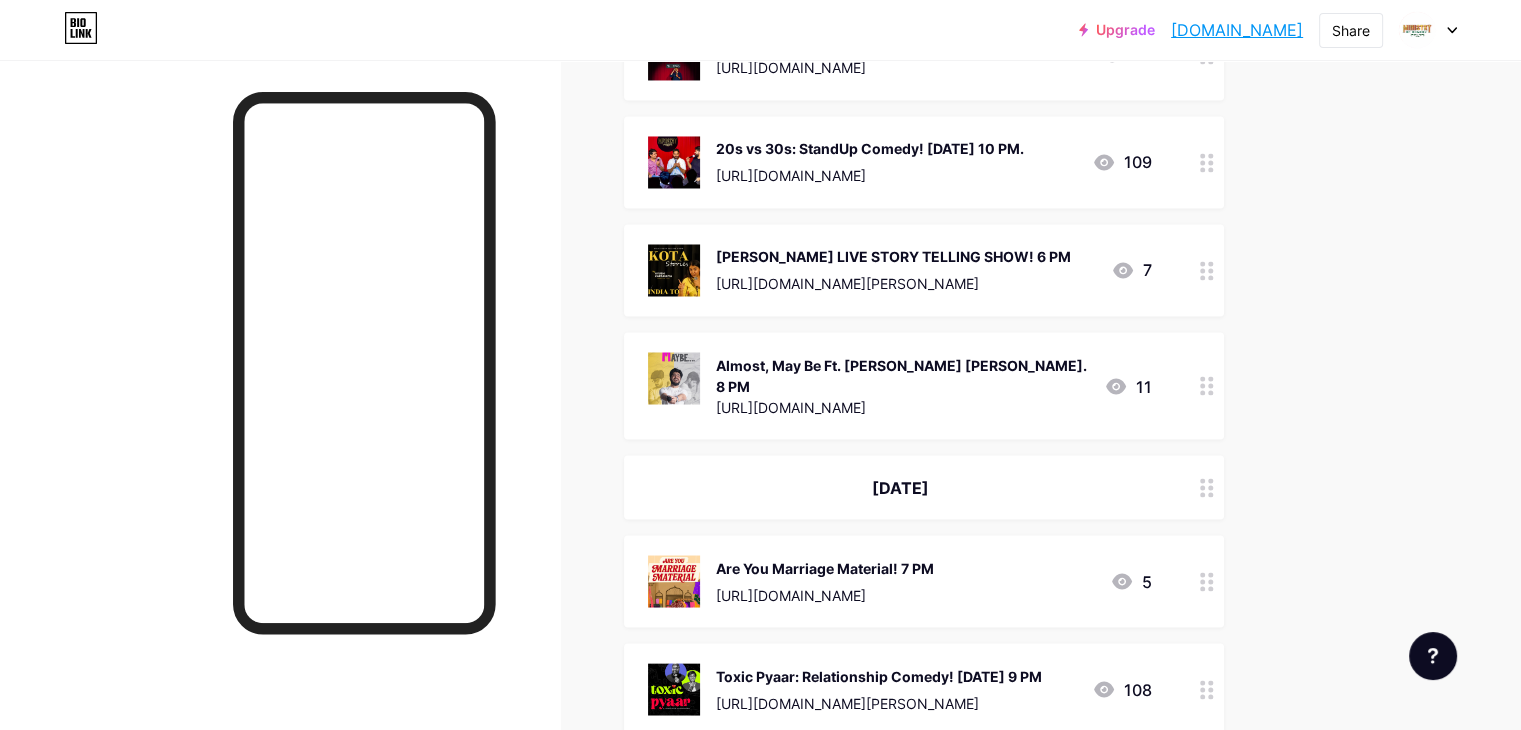 scroll, scrollTop: 3500, scrollLeft: 0, axis: vertical 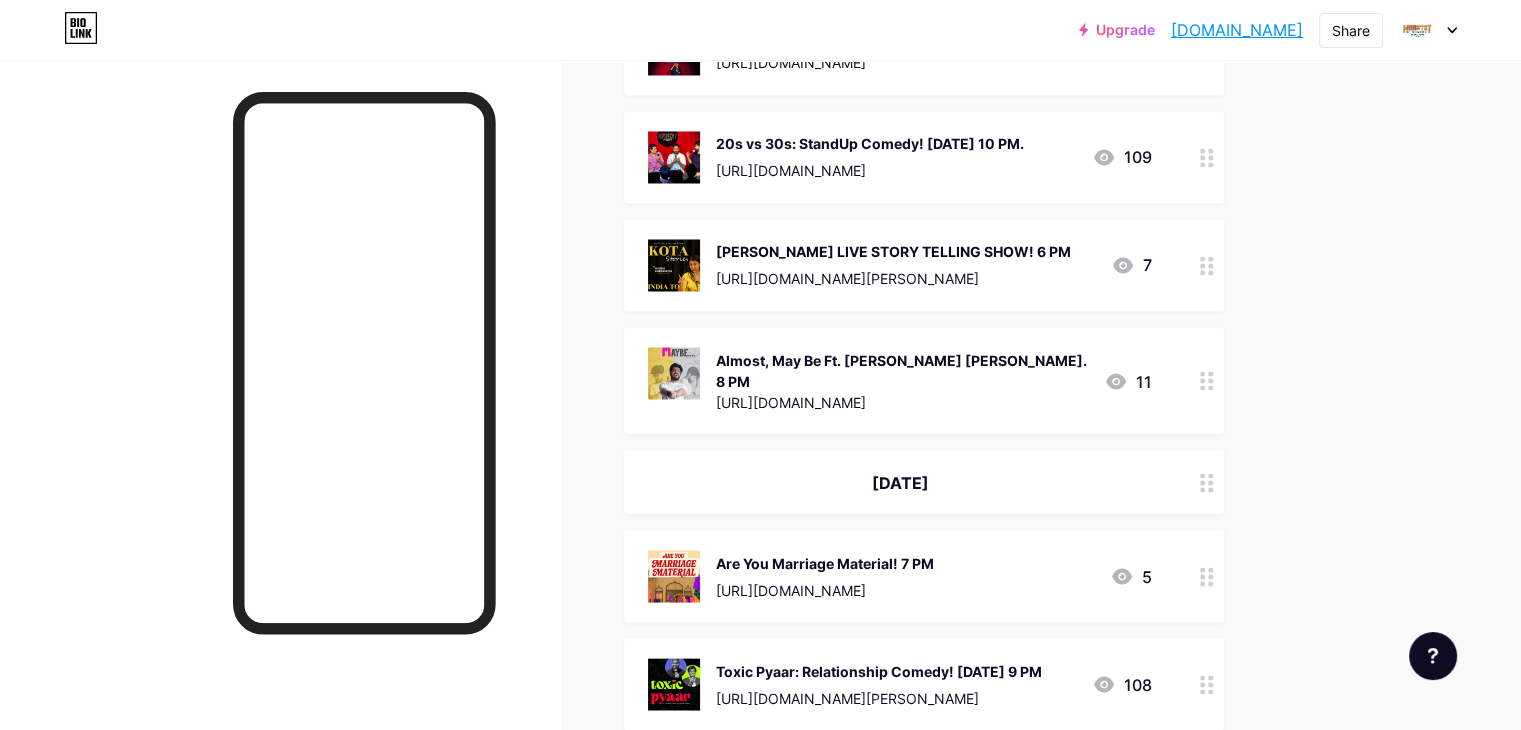 click at bounding box center (1207, 482) 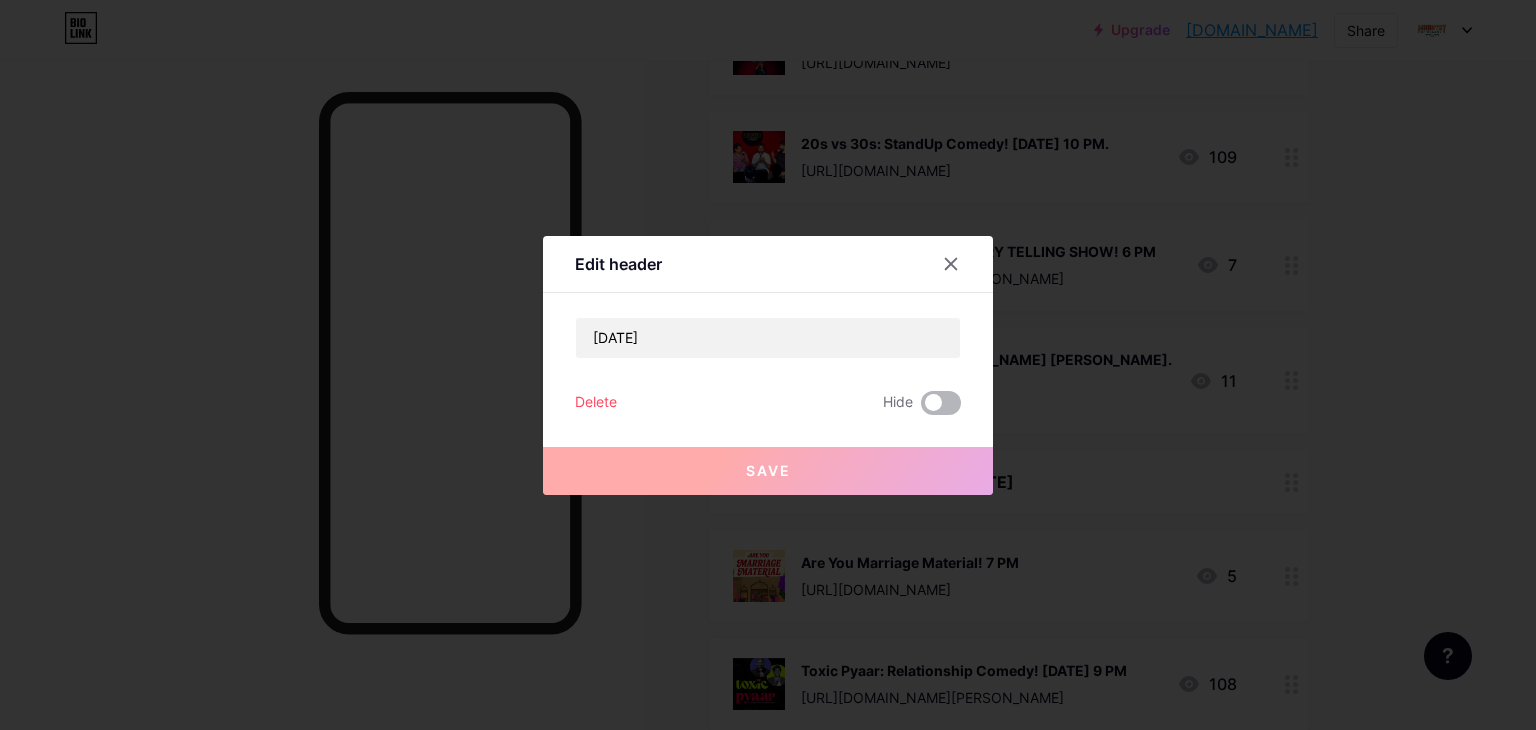 click at bounding box center [941, 403] 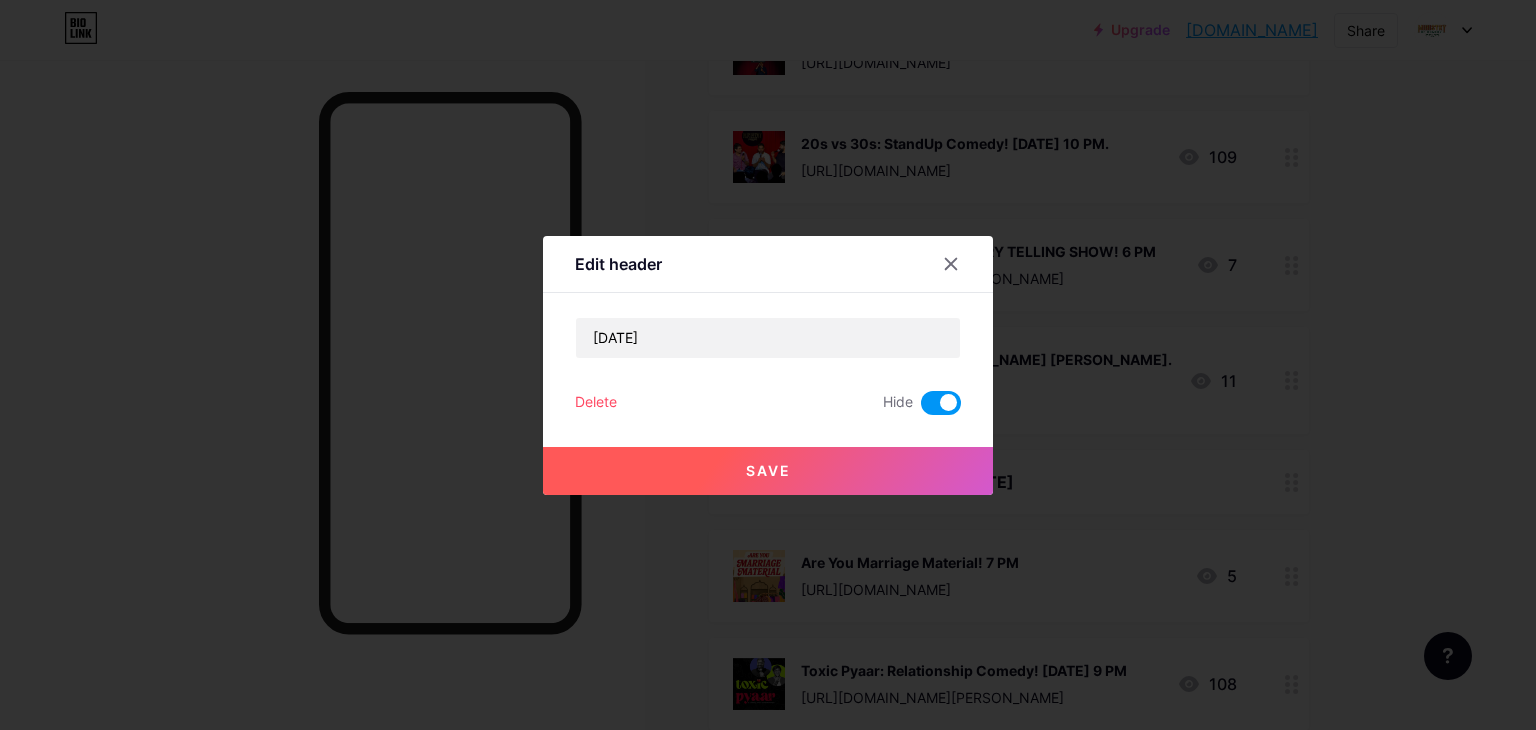 click on "Save" at bounding box center [768, 471] 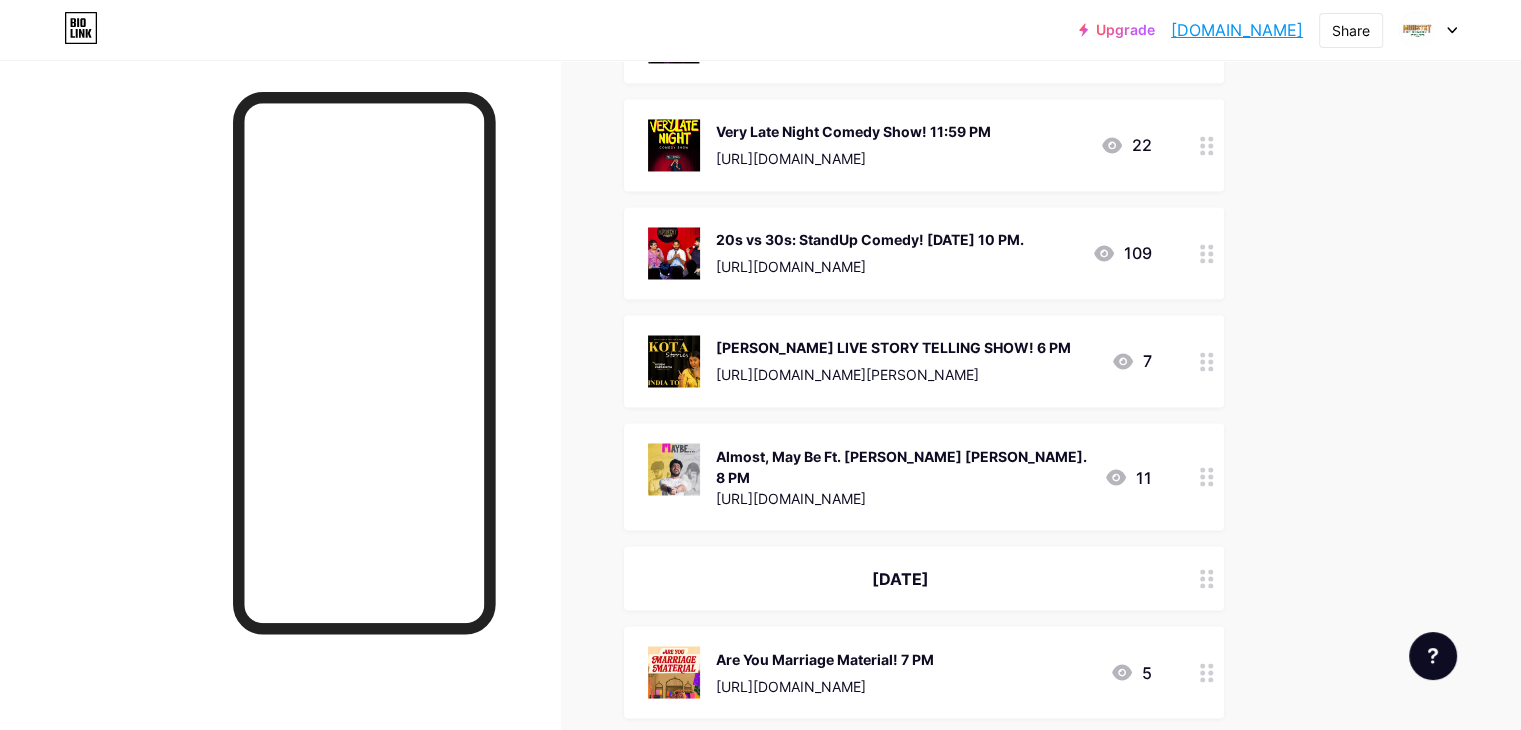 scroll, scrollTop: 3400, scrollLeft: 0, axis: vertical 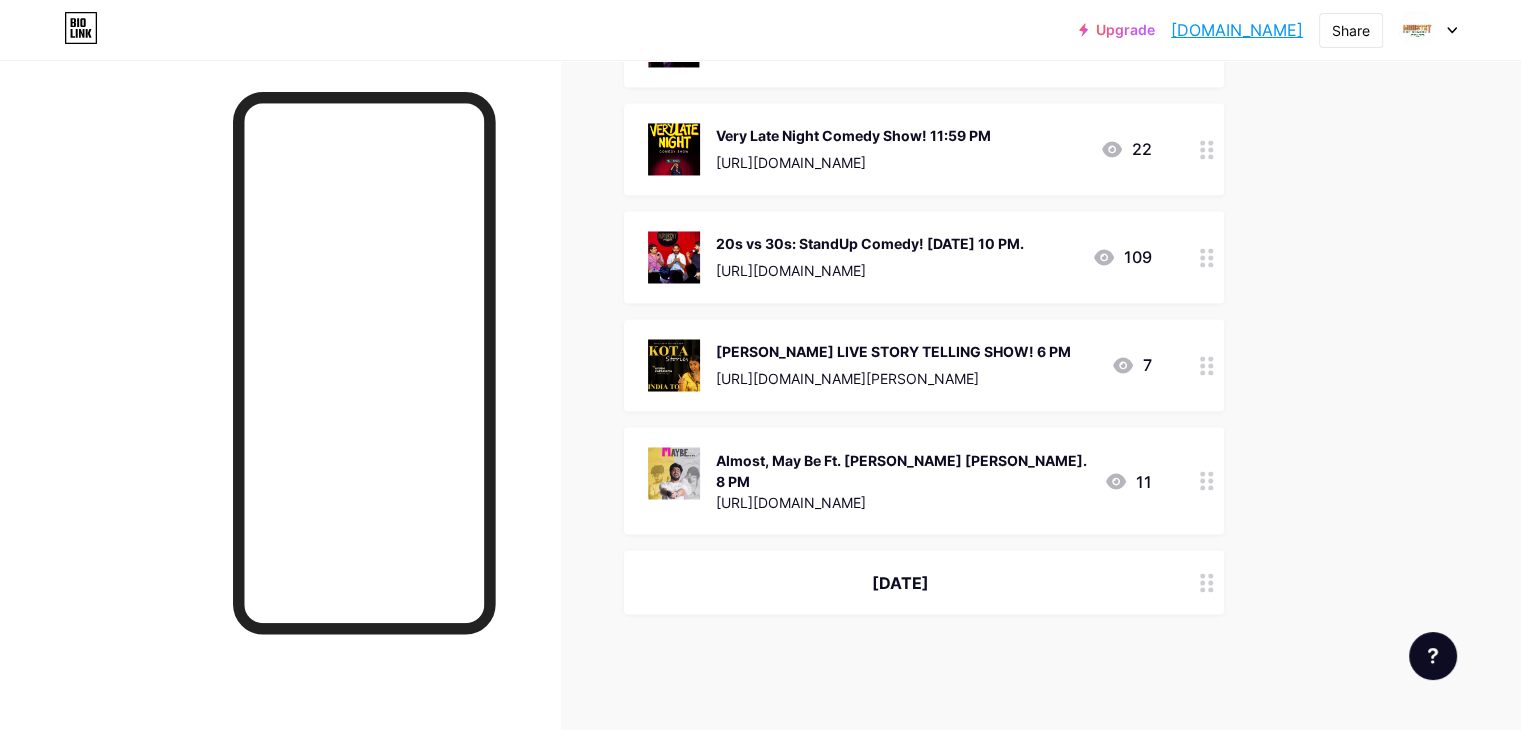 type 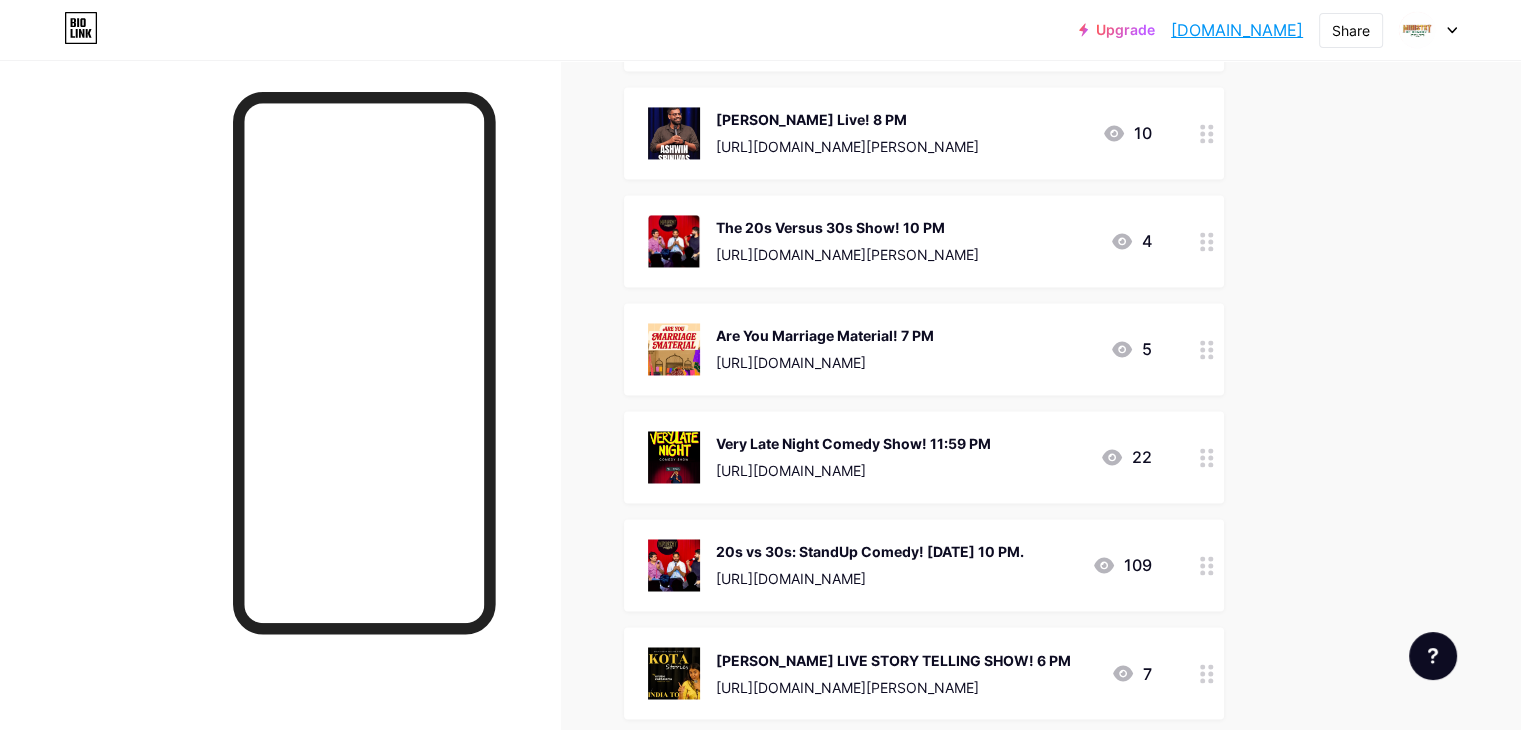 scroll, scrollTop: 3200, scrollLeft: 0, axis: vertical 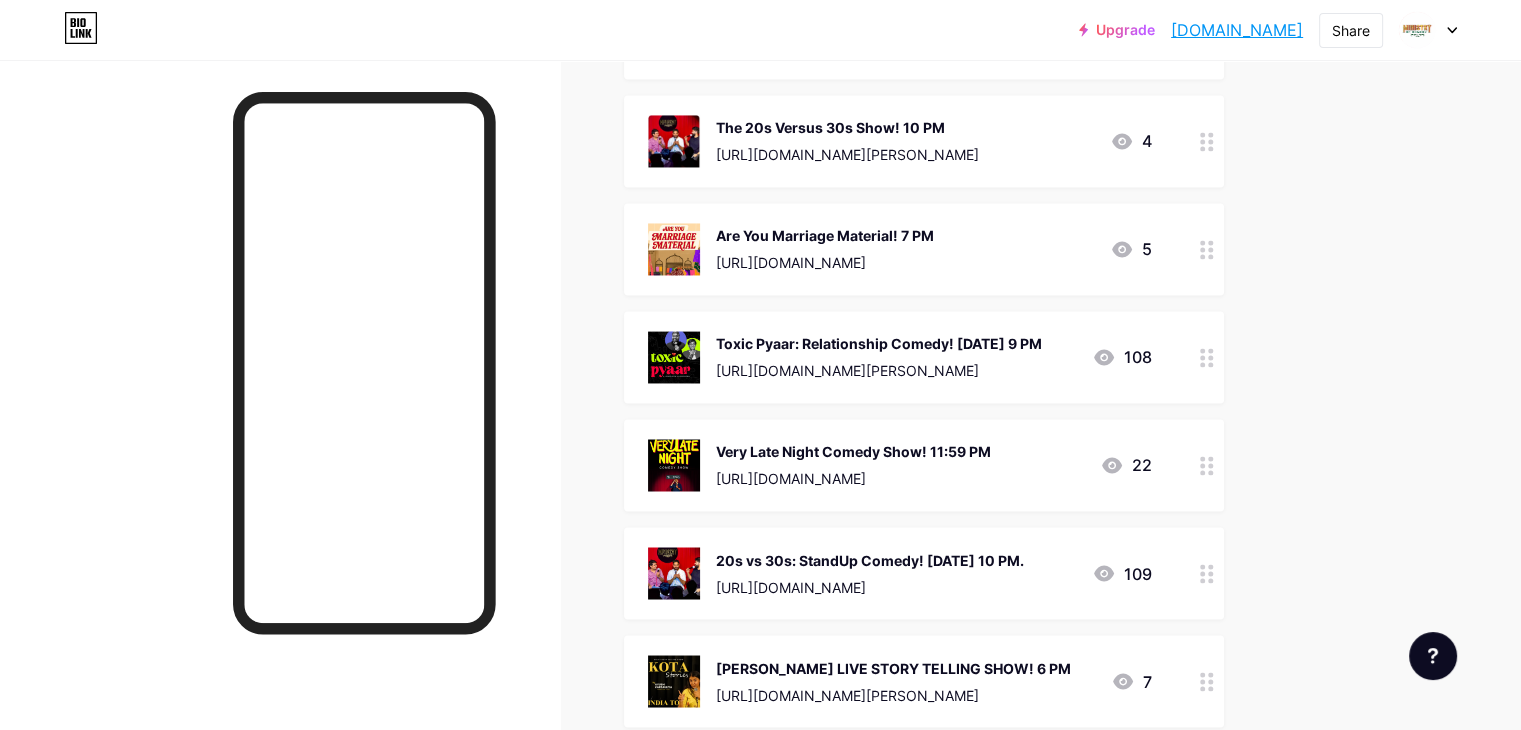 click on "Links
Posts
Design
Subscribers
NEW
Stats
Settings       + ADD LINK     + ADD EMBED
+ Add header
Tonight
Live Standup Comedy [DATE] 8:30 PM
[URL][DOMAIN_NAME]
34
Ashuddh Hindi Comedy Show! 9:15 PM
[URL][DOMAIN_NAME][PERSON_NAME]
10
Ministry of Comedy Presents! 10:15 PM
[URL][DOMAIN_NAME]
1
Late Night Hindi Comedy Show! 10:15 PM.
[URL][DOMAIN_NAME]" at bounding box center (654, -238) 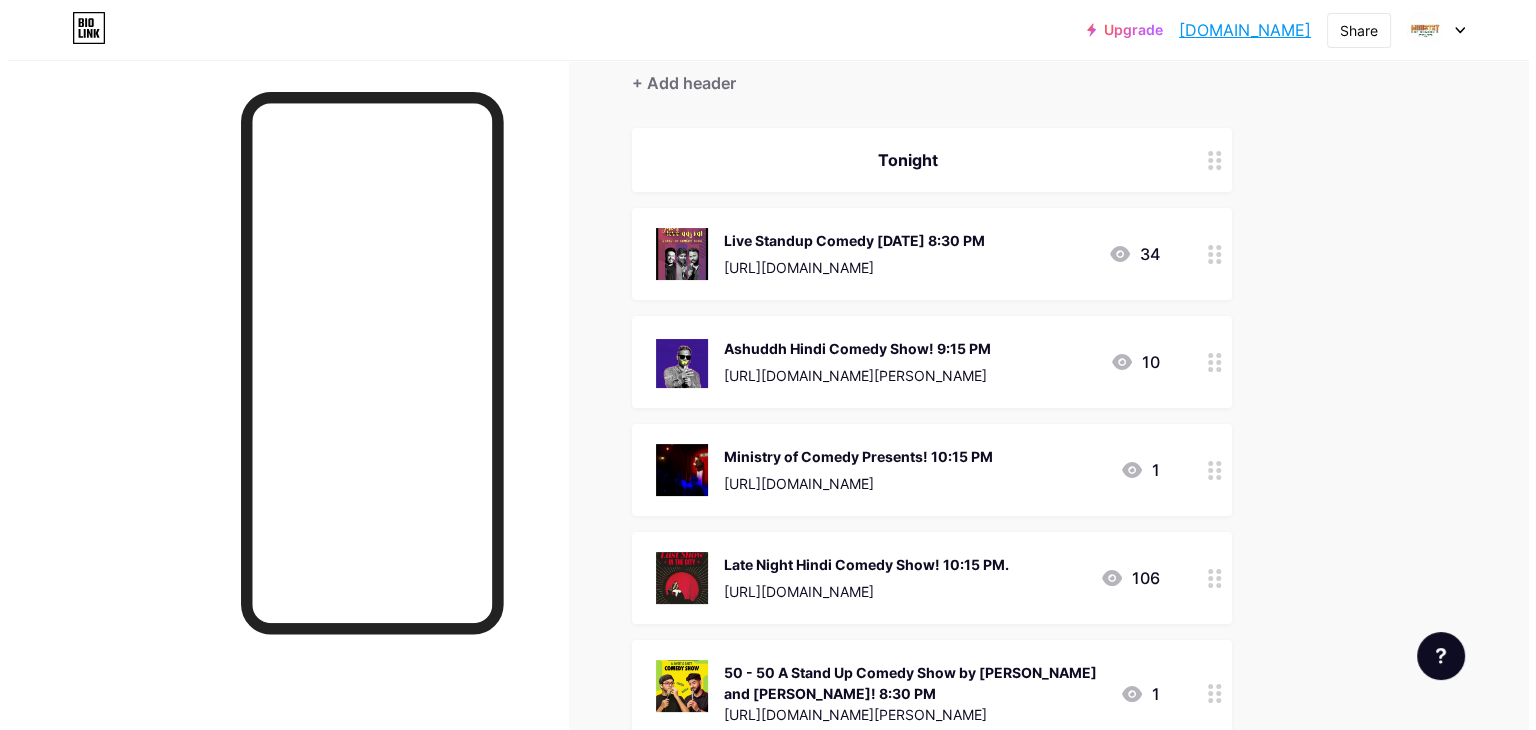 scroll, scrollTop: 0, scrollLeft: 0, axis: both 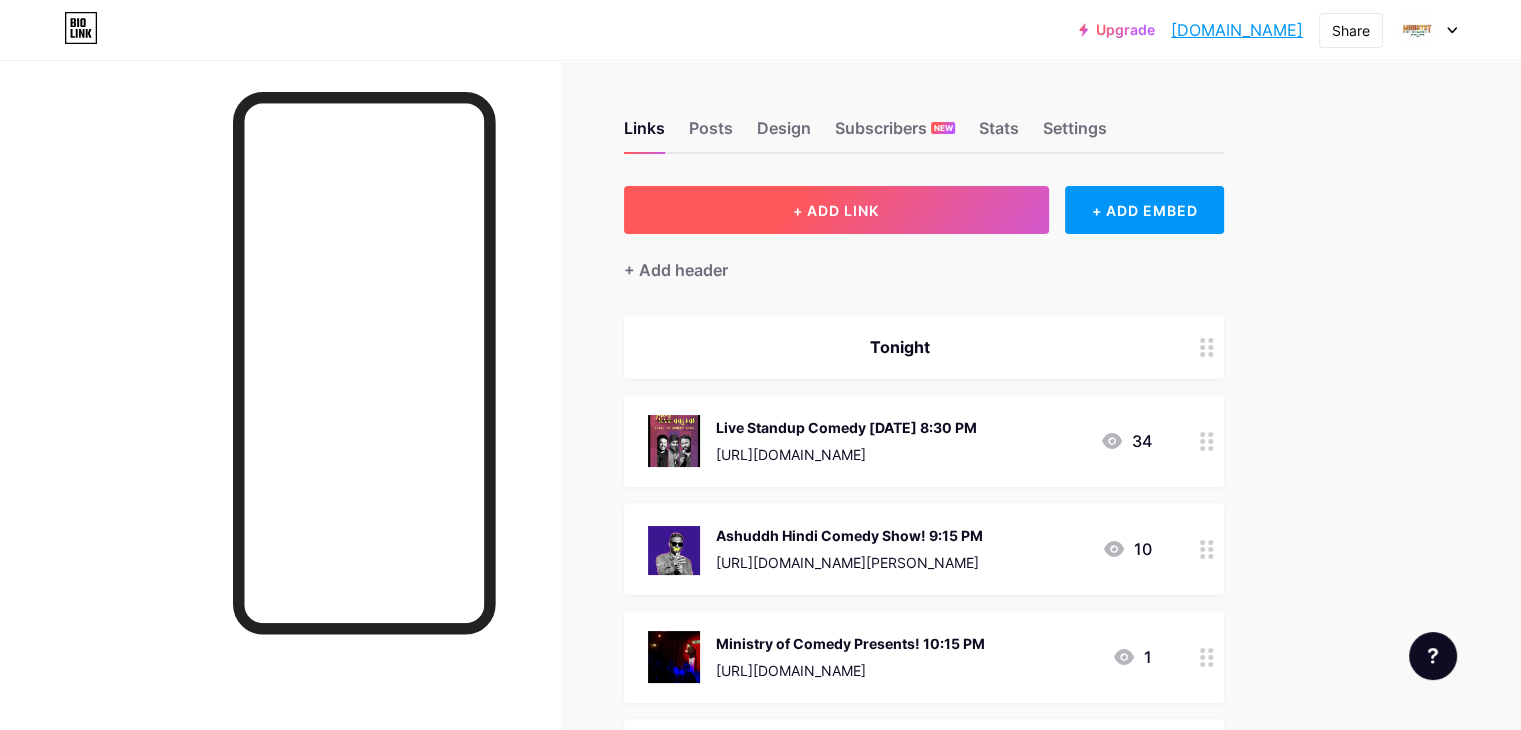click on "+ ADD LINK" at bounding box center (836, 210) 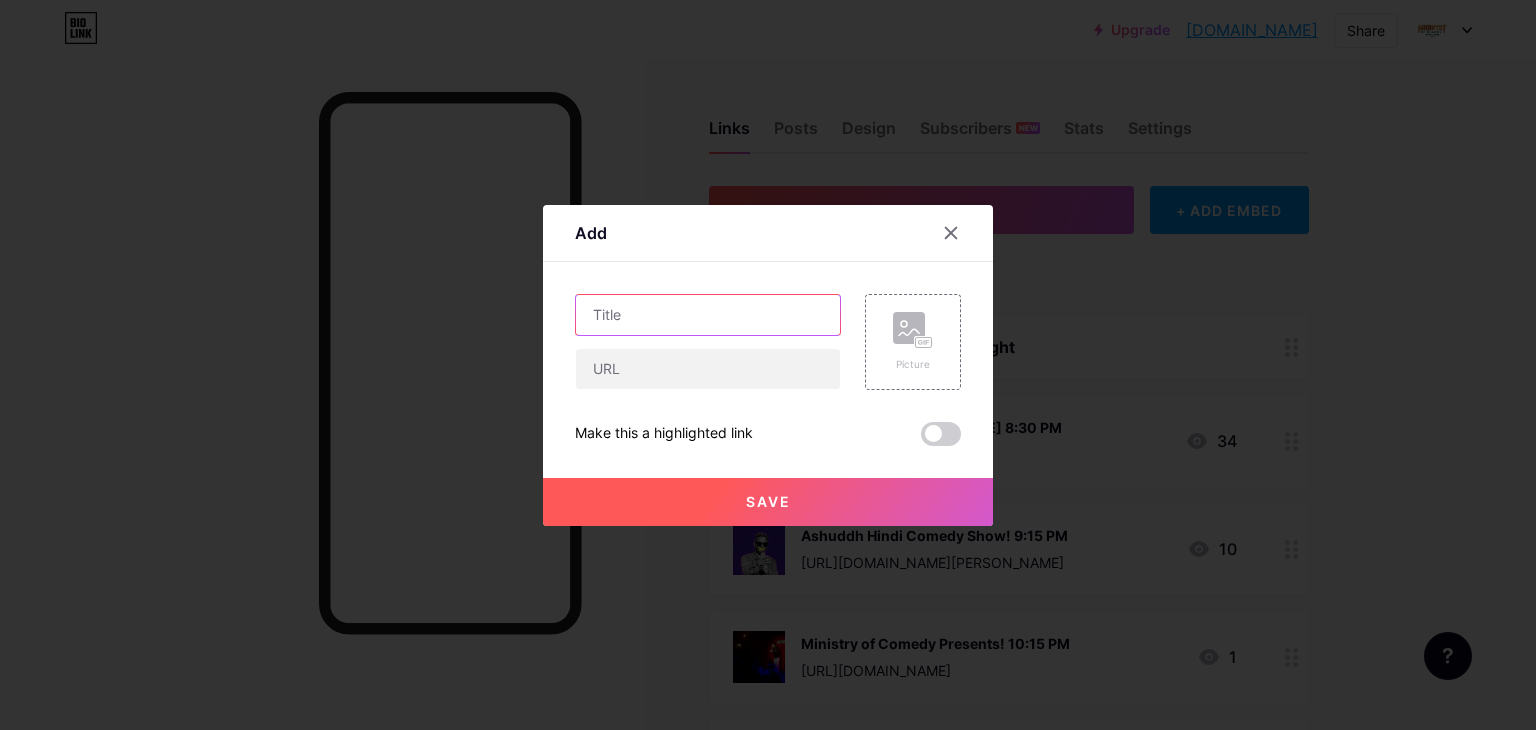 click at bounding box center (708, 315) 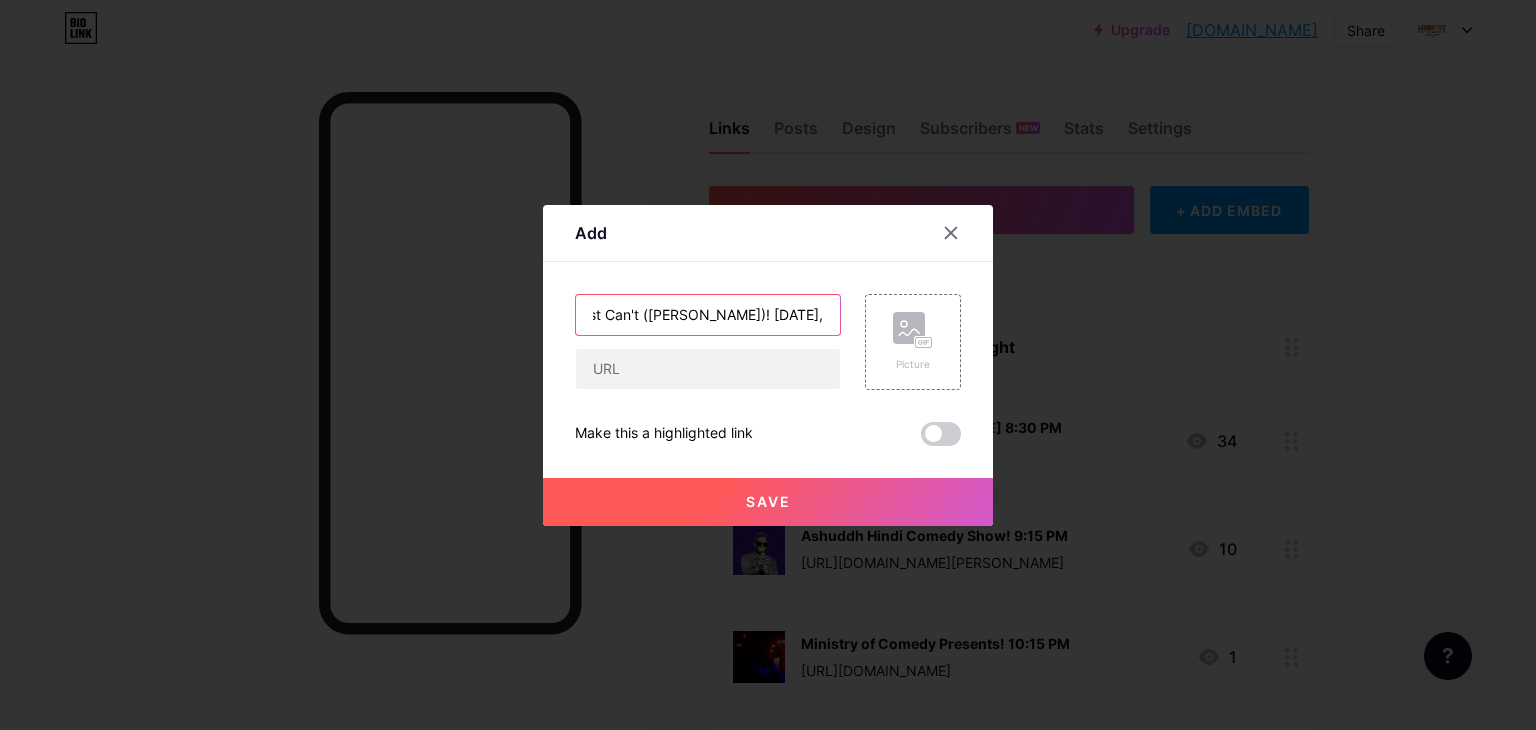 scroll, scrollTop: 0, scrollLeft: 26, axis: horizontal 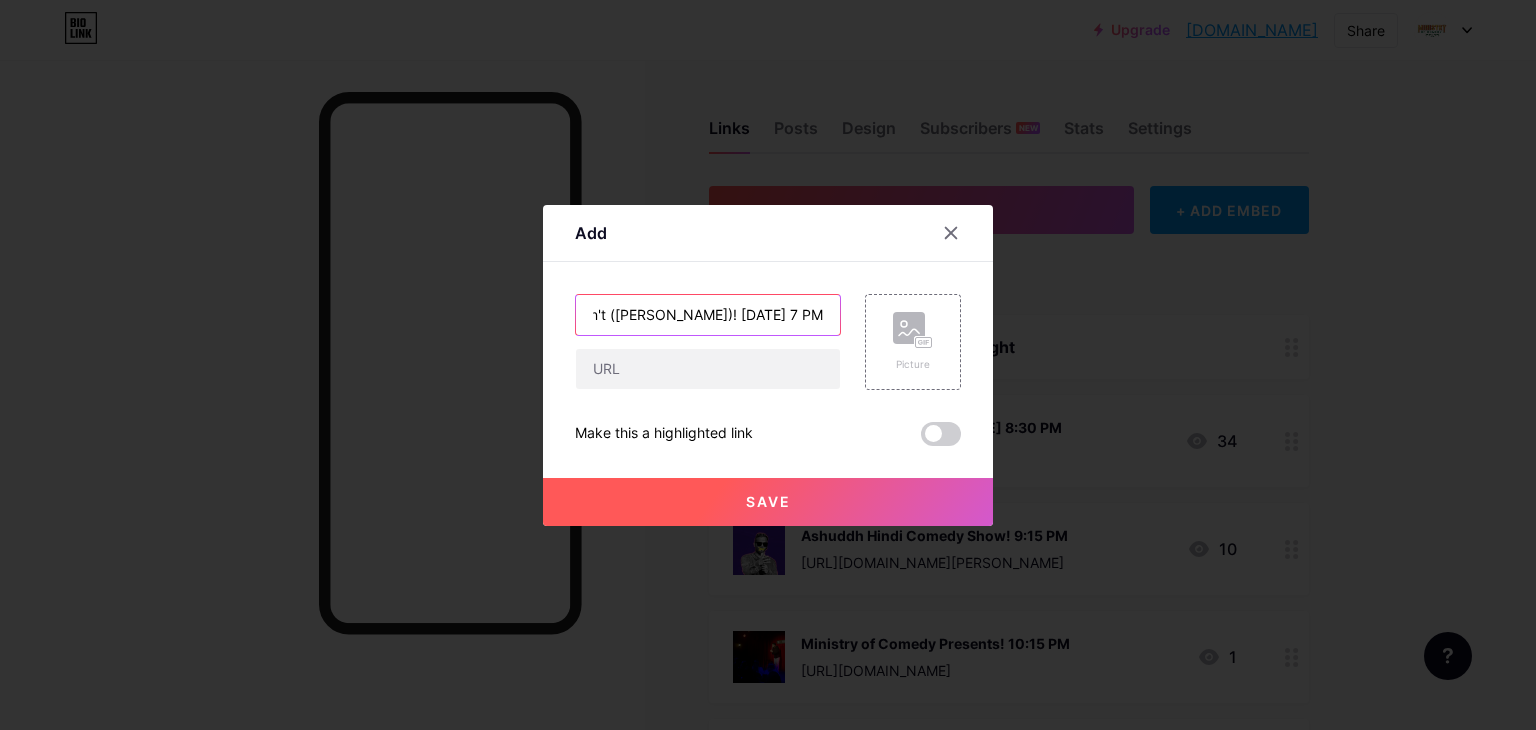 type on "Just Can't ([PERSON_NAME])! [DATE] 7 PM" 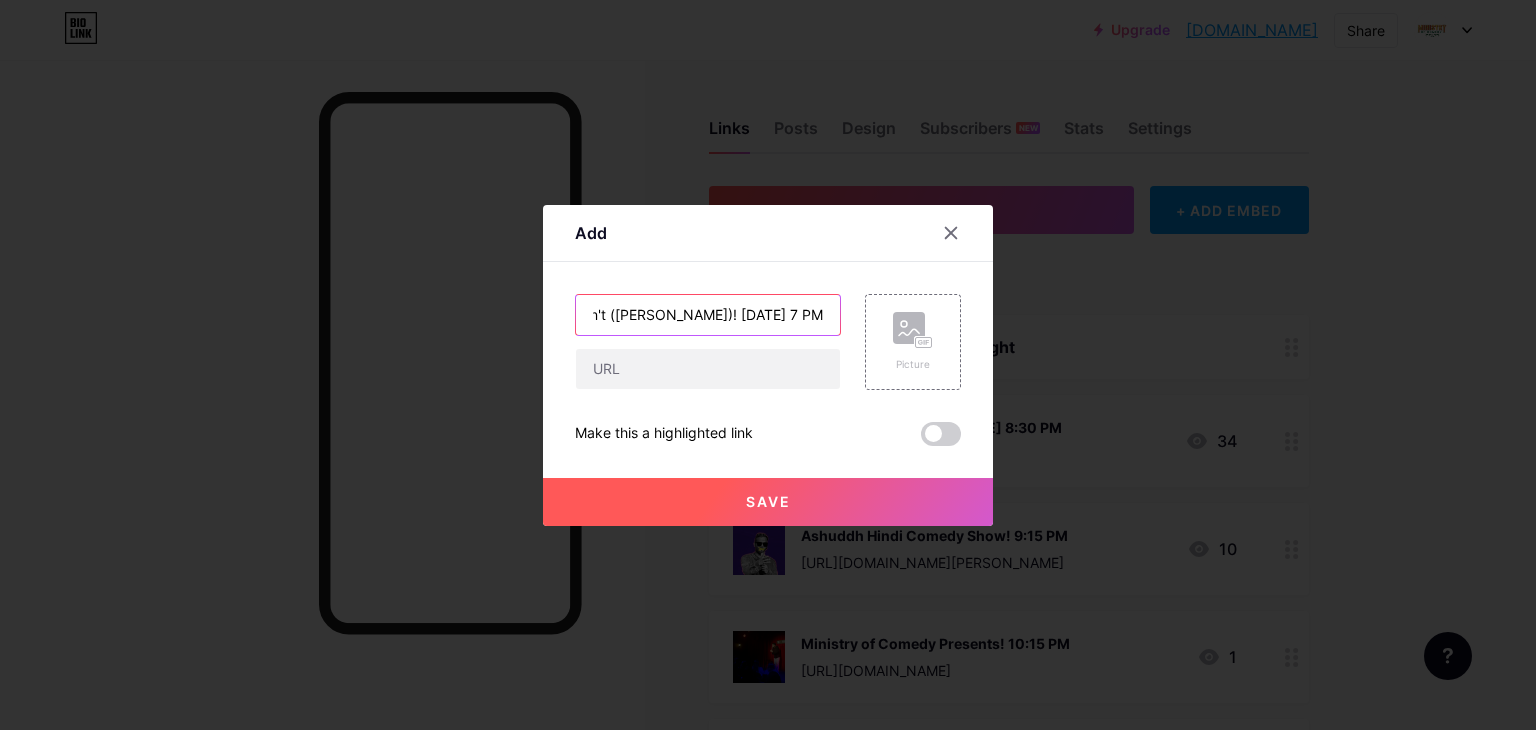 scroll, scrollTop: 0, scrollLeft: 0, axis: both 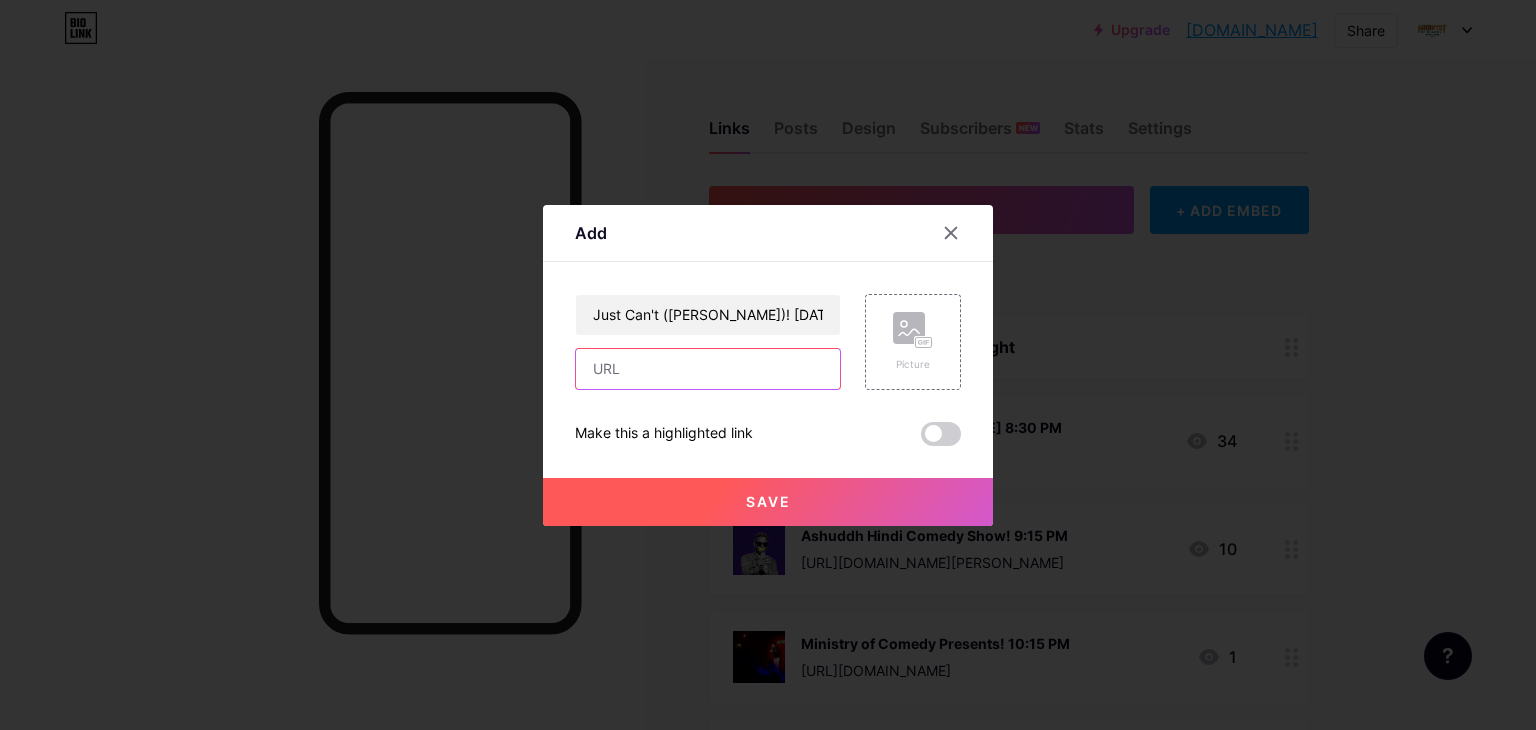 click at bounding box center [708, 369] 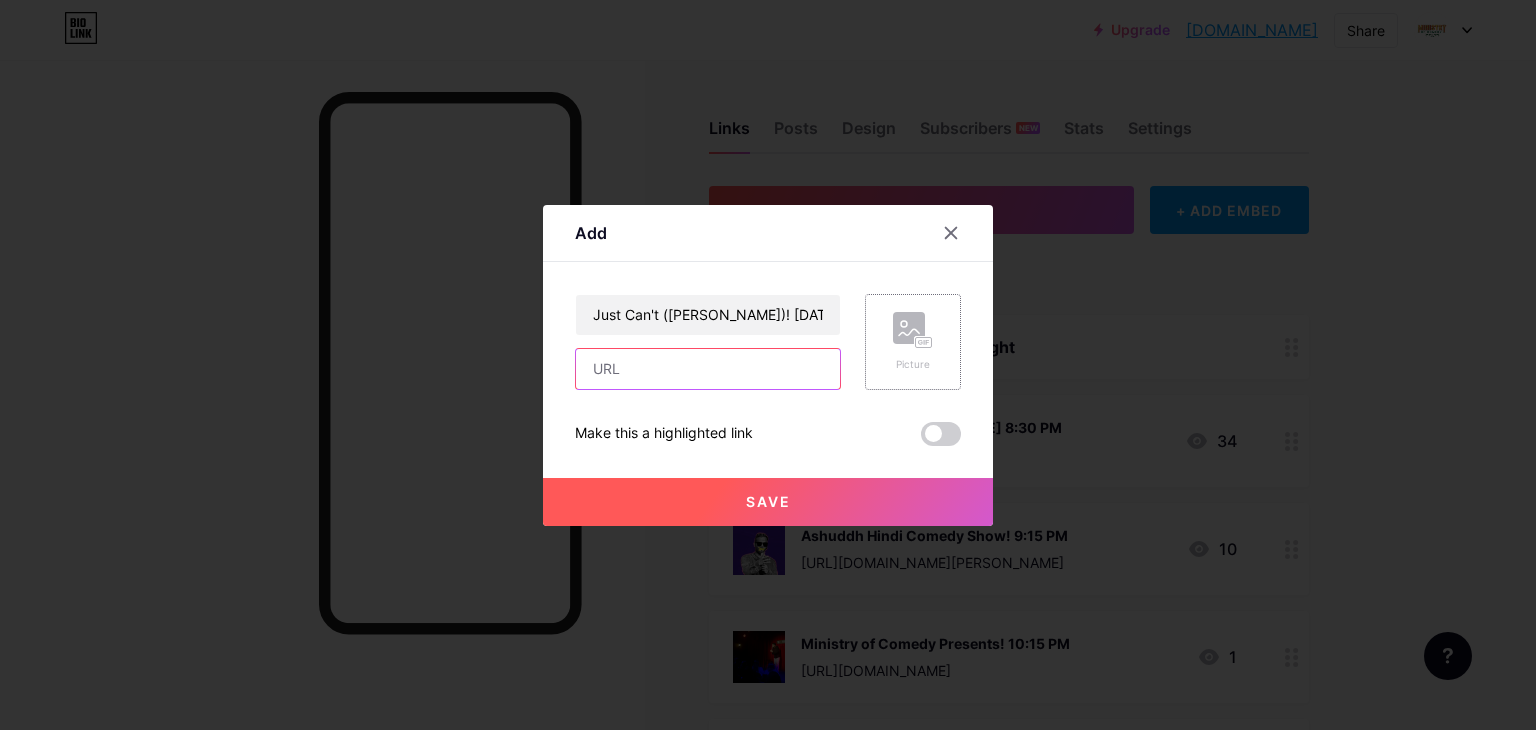 paste on "[URL][DOMAIN_NAME]" 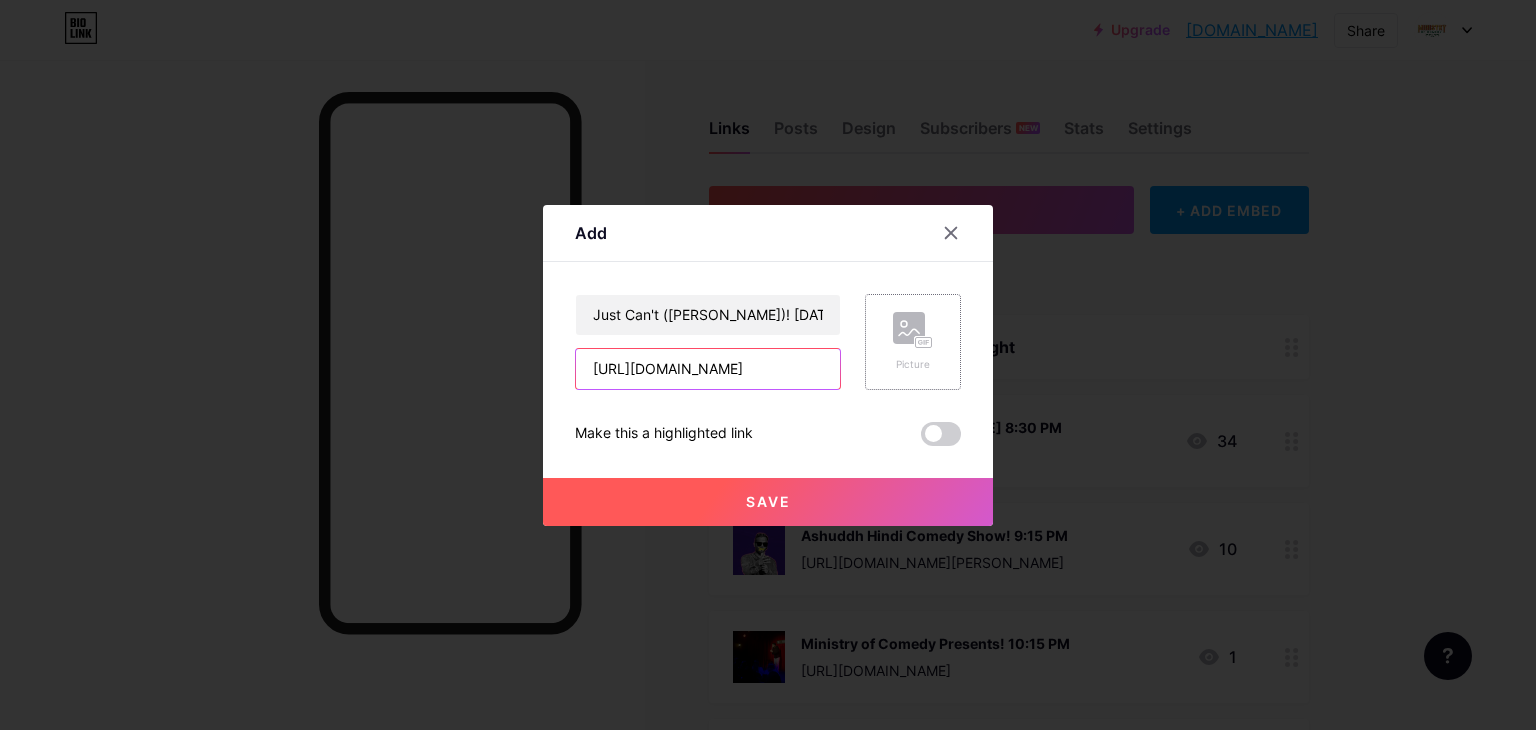 scroll, scrollTop: 0, scrollLeft: 247, axis: horizontal 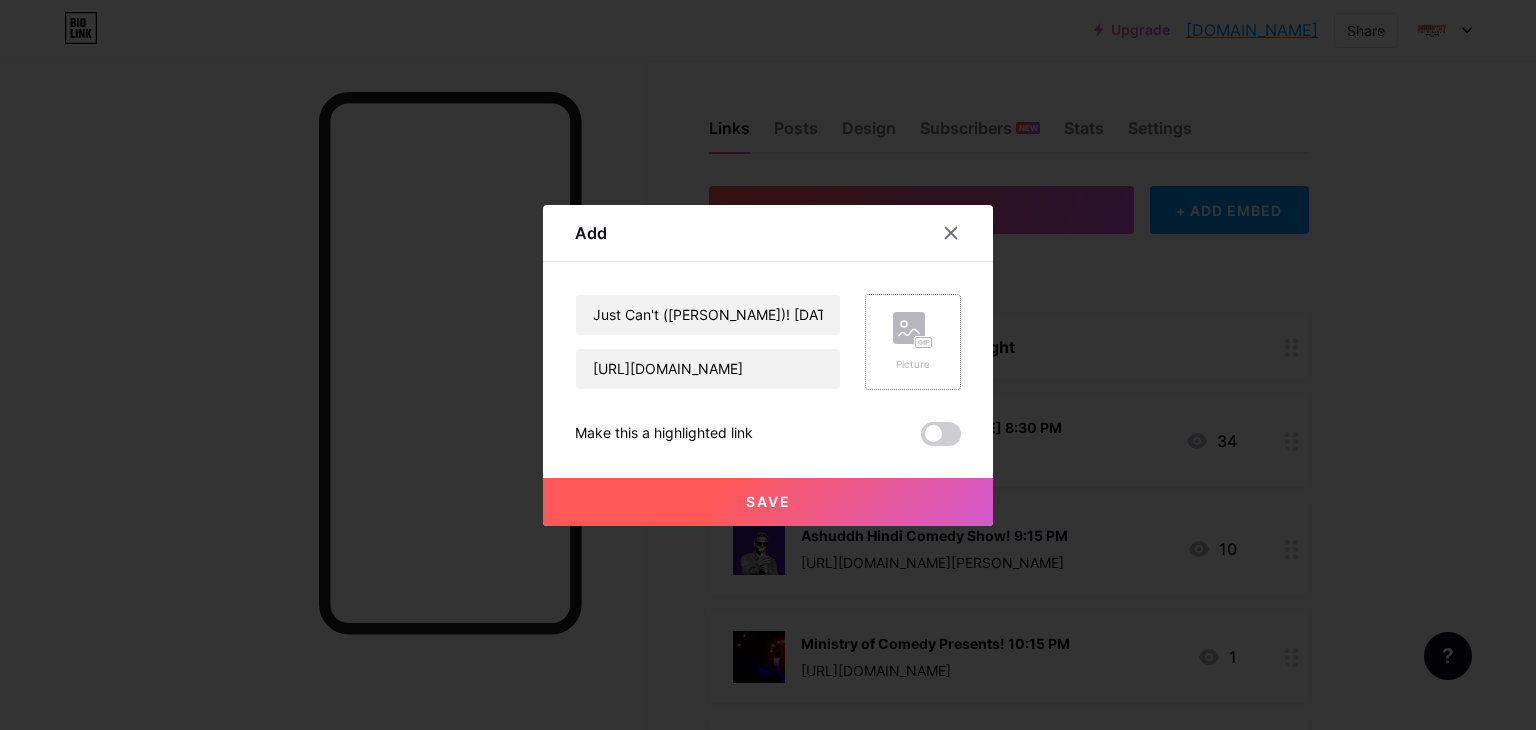 click on "Picture" at bounding box center (913, 342) 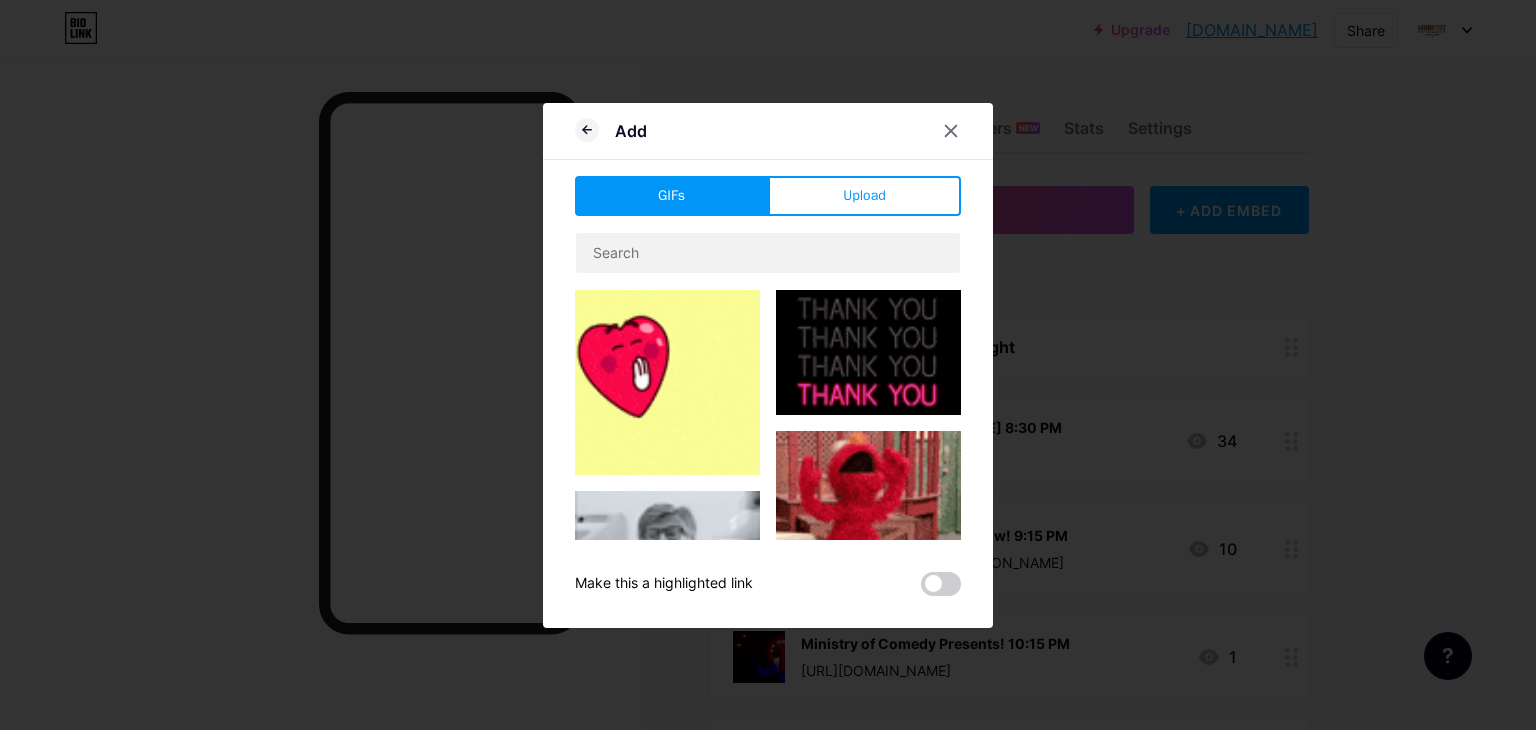 click on "Add       GIFs     Upload       Content
YouTube
Play YouTube video without leaving your page.
ADD
Vimeo
Play Vimeo video without leaving your page.
ADD
Tiktok
Grow your TikTok following
ADD
Tweet
Embed a tweet.
ADD
Reddit
Showcase your Reddit profile
ADD
Spotify
Embed Spotify to play the preview of a track.
ADD
Twitch
Play Twitch video without leaving your page.
ADD
ADD" at bounding box center (768, 365) 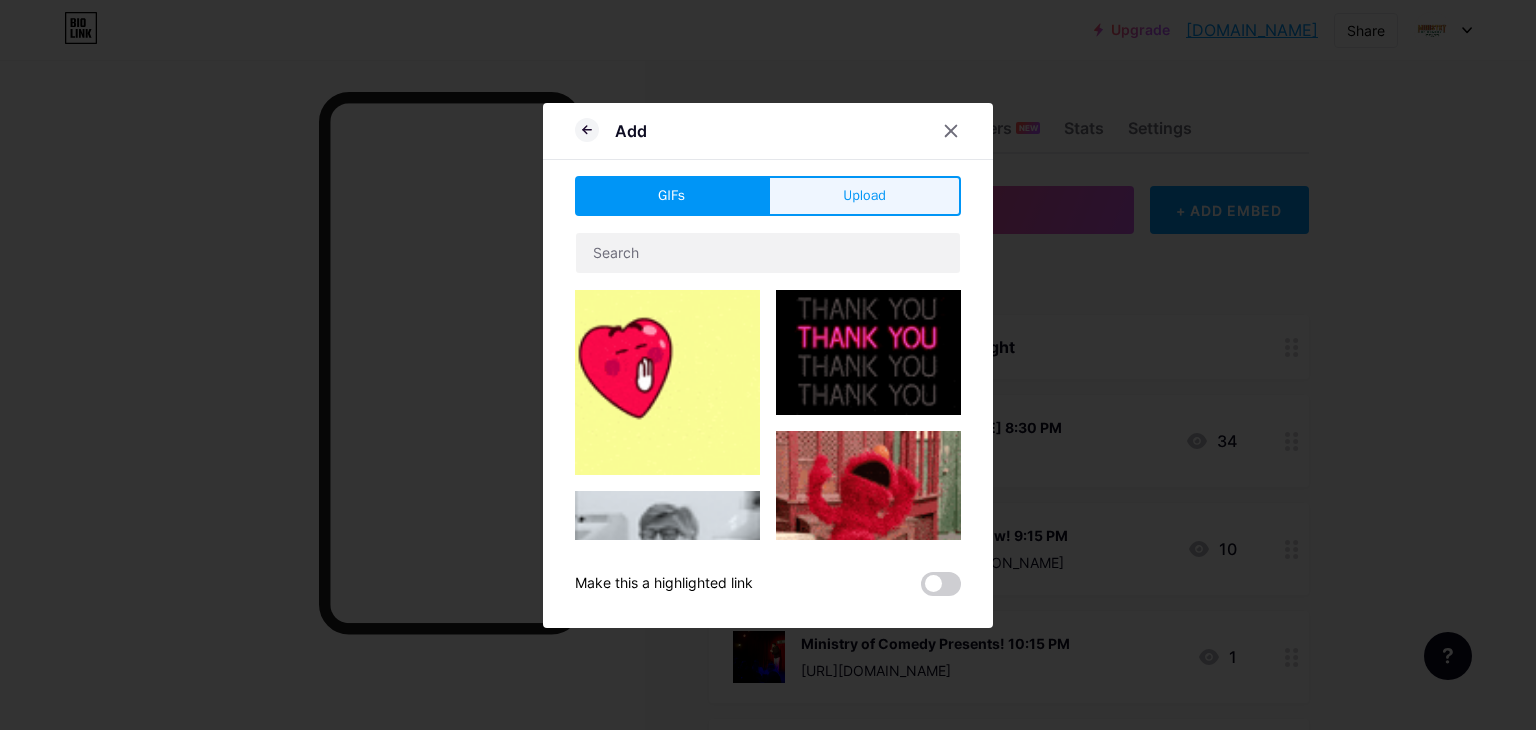 click on "Upload" at bounding box center [864, 196] 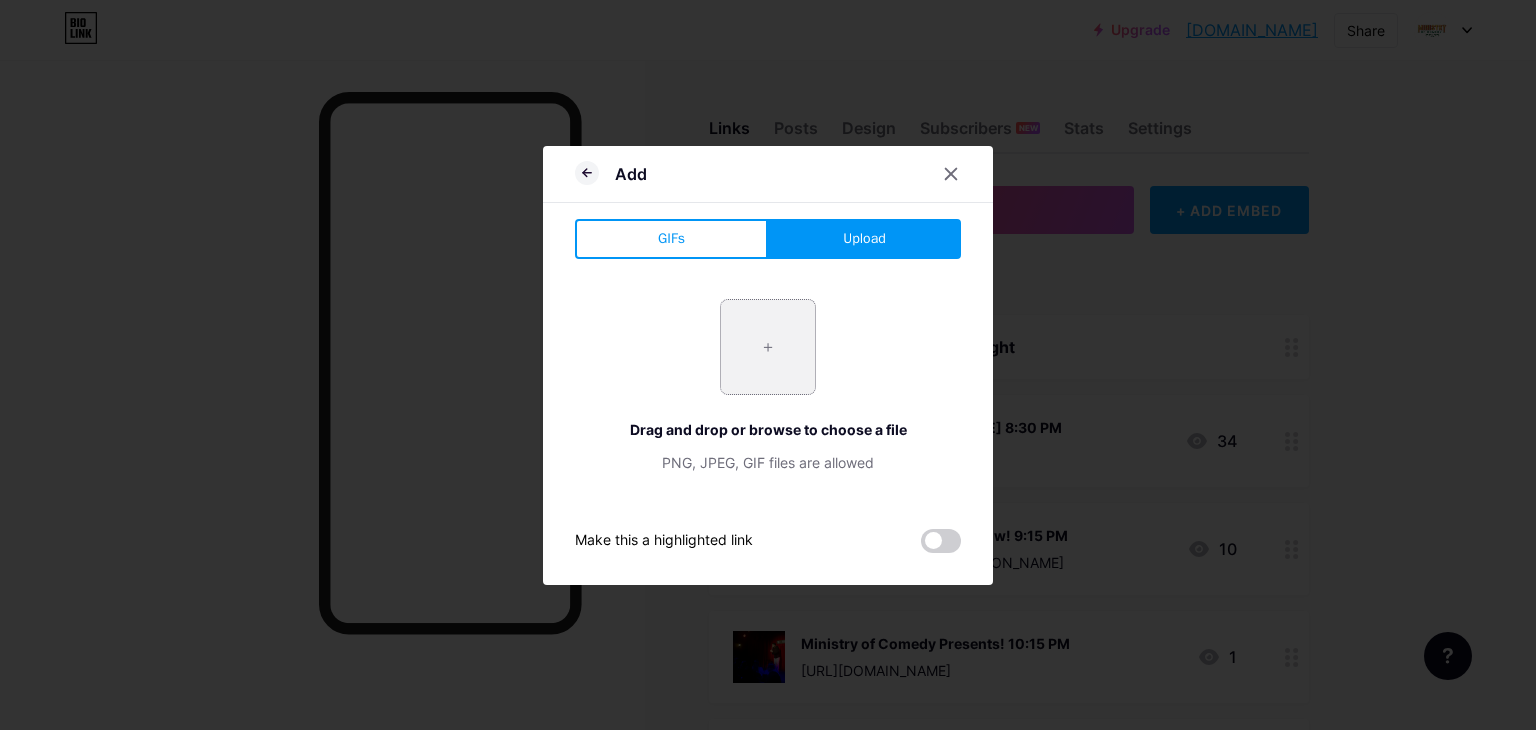 click at bounding box center (768, 347) 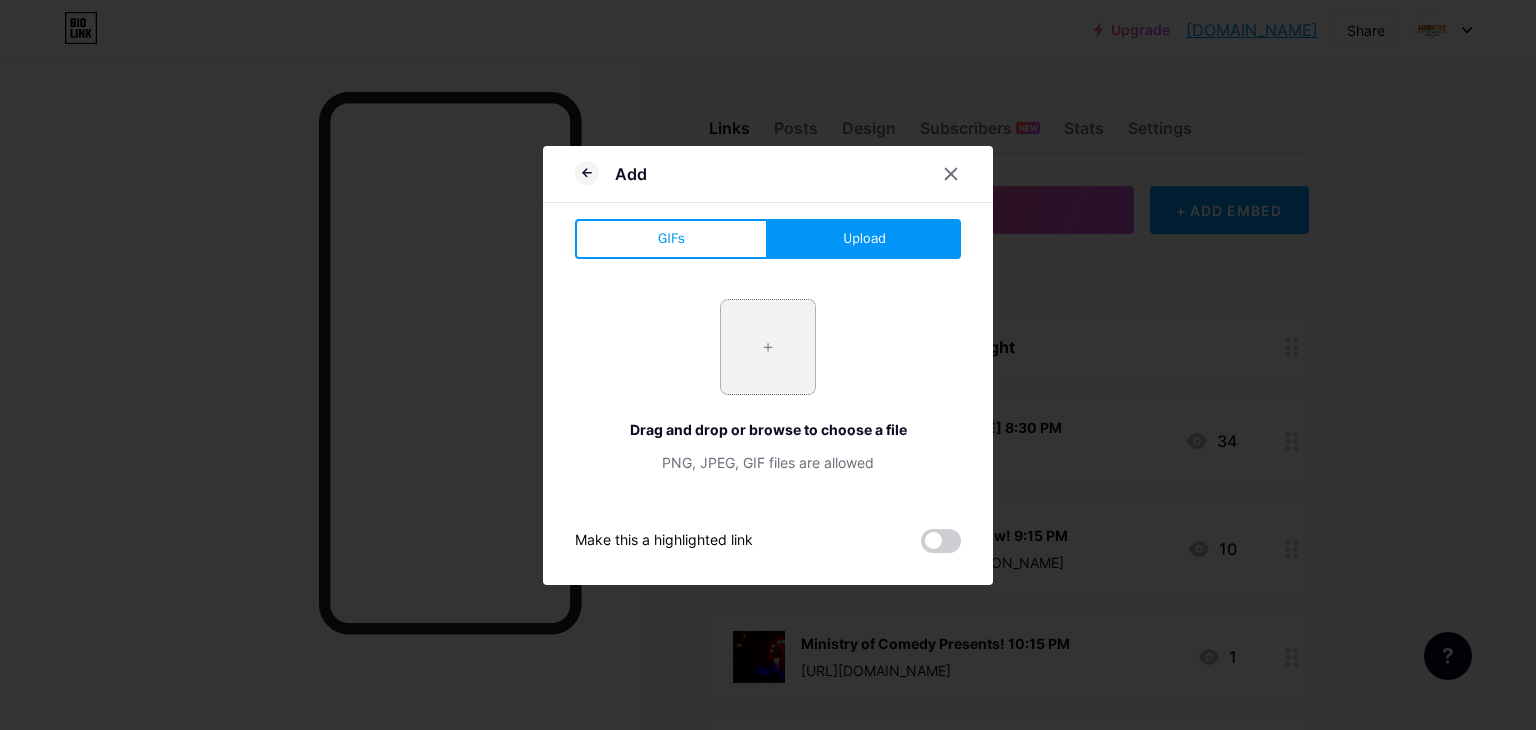 type on "C:\fakepath\Screenshot [DATE] 051614.png" 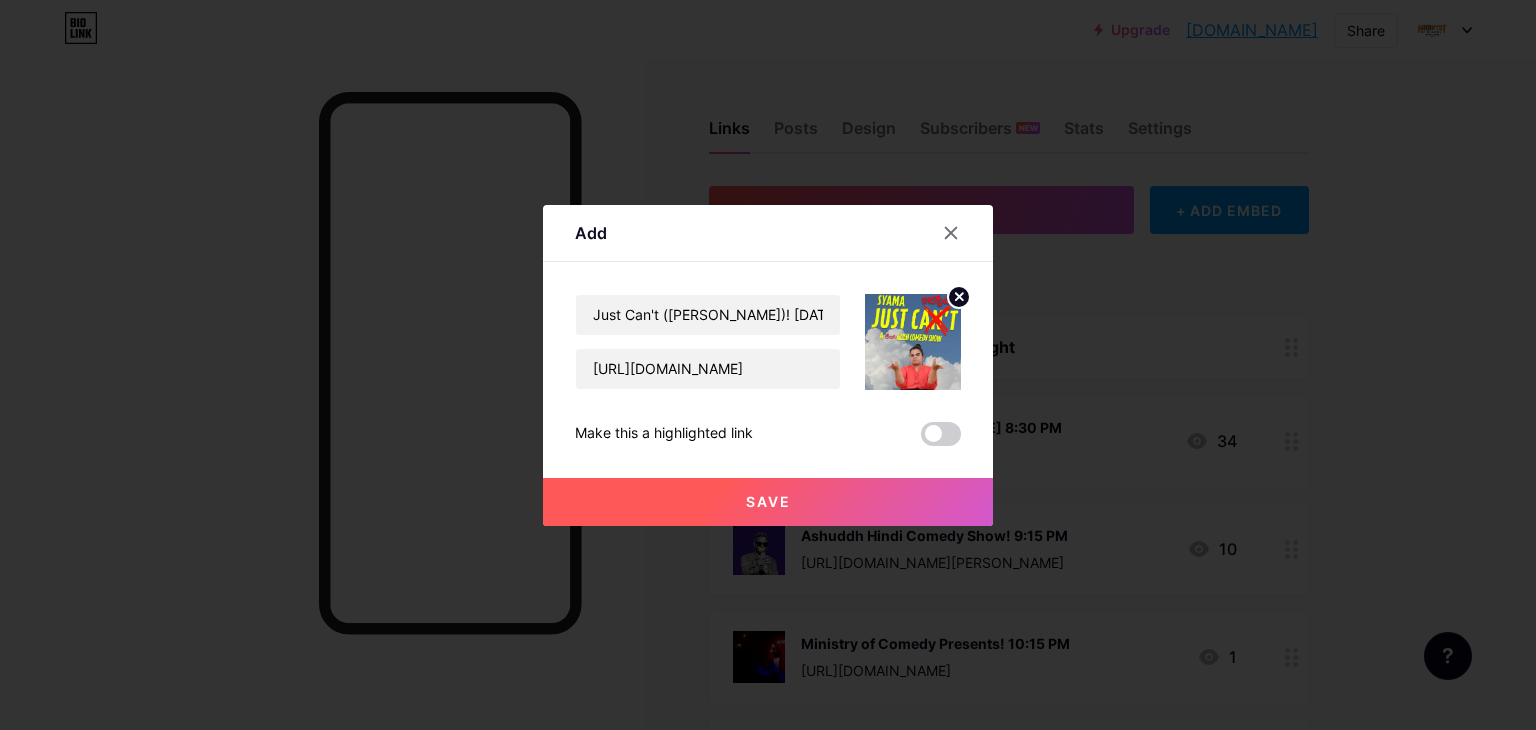 click on "Save" at bounding box center [768, 502] 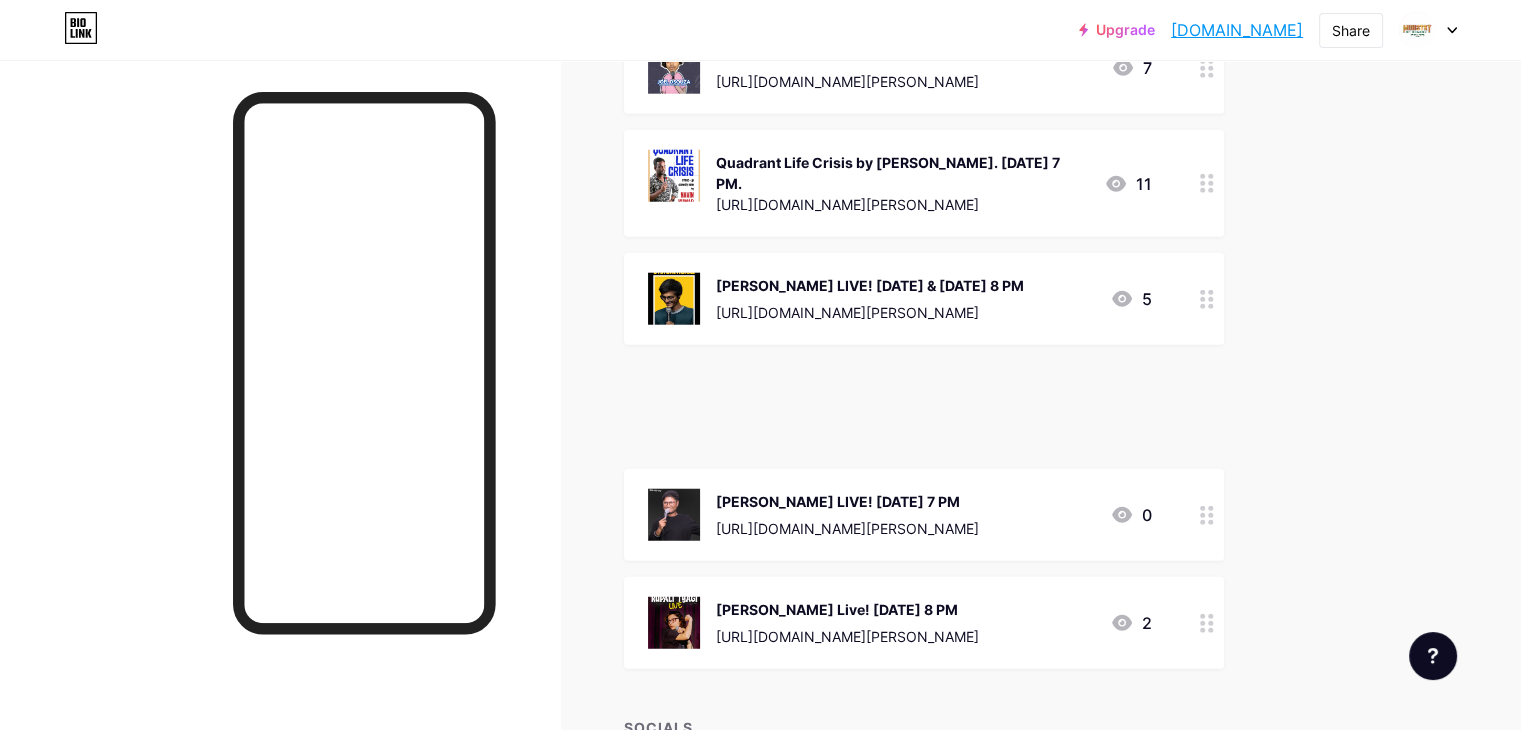 scroll, scrollTop: 5411, scrollLeft: 0, axis: vertical 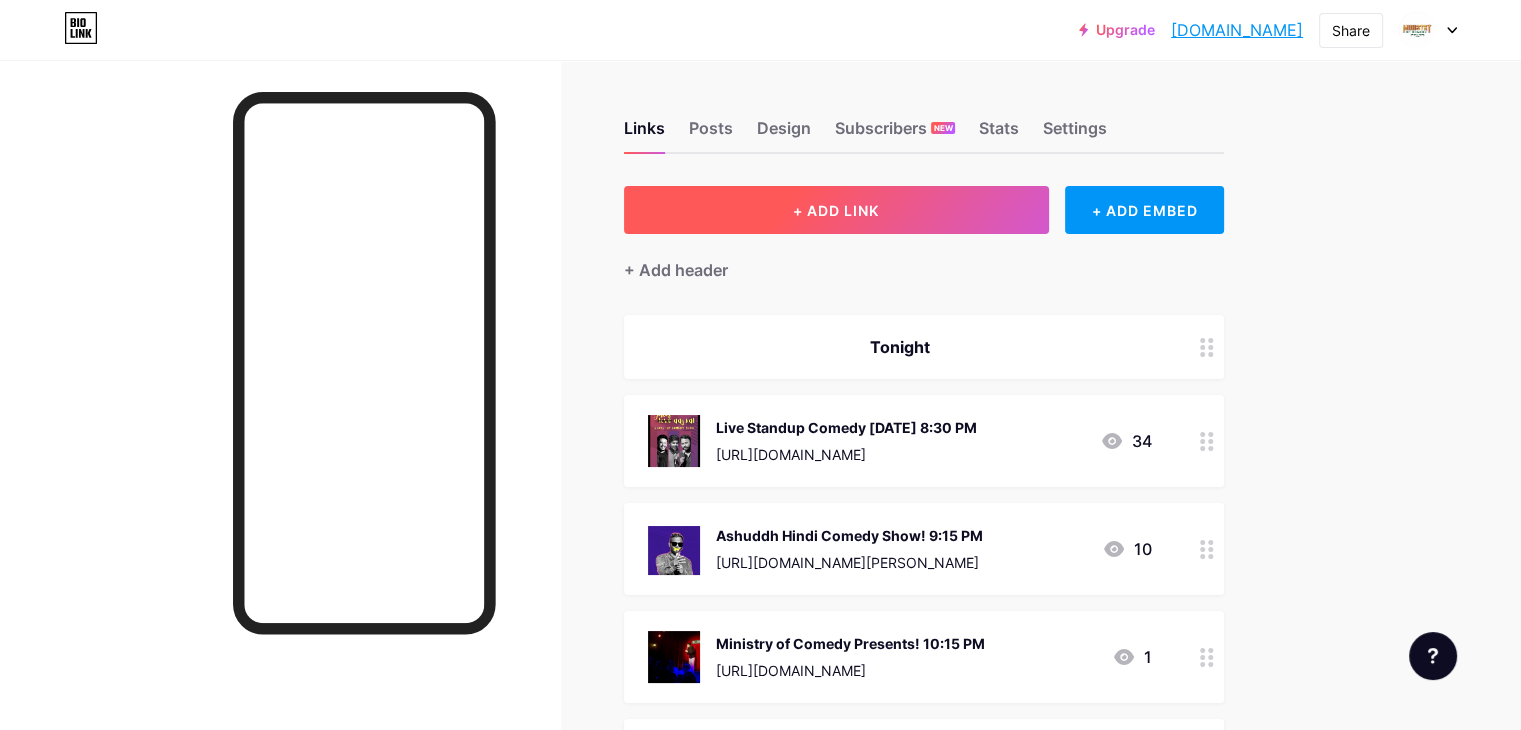 click on "+ ADD LINK" at bounding box center (836, 210) 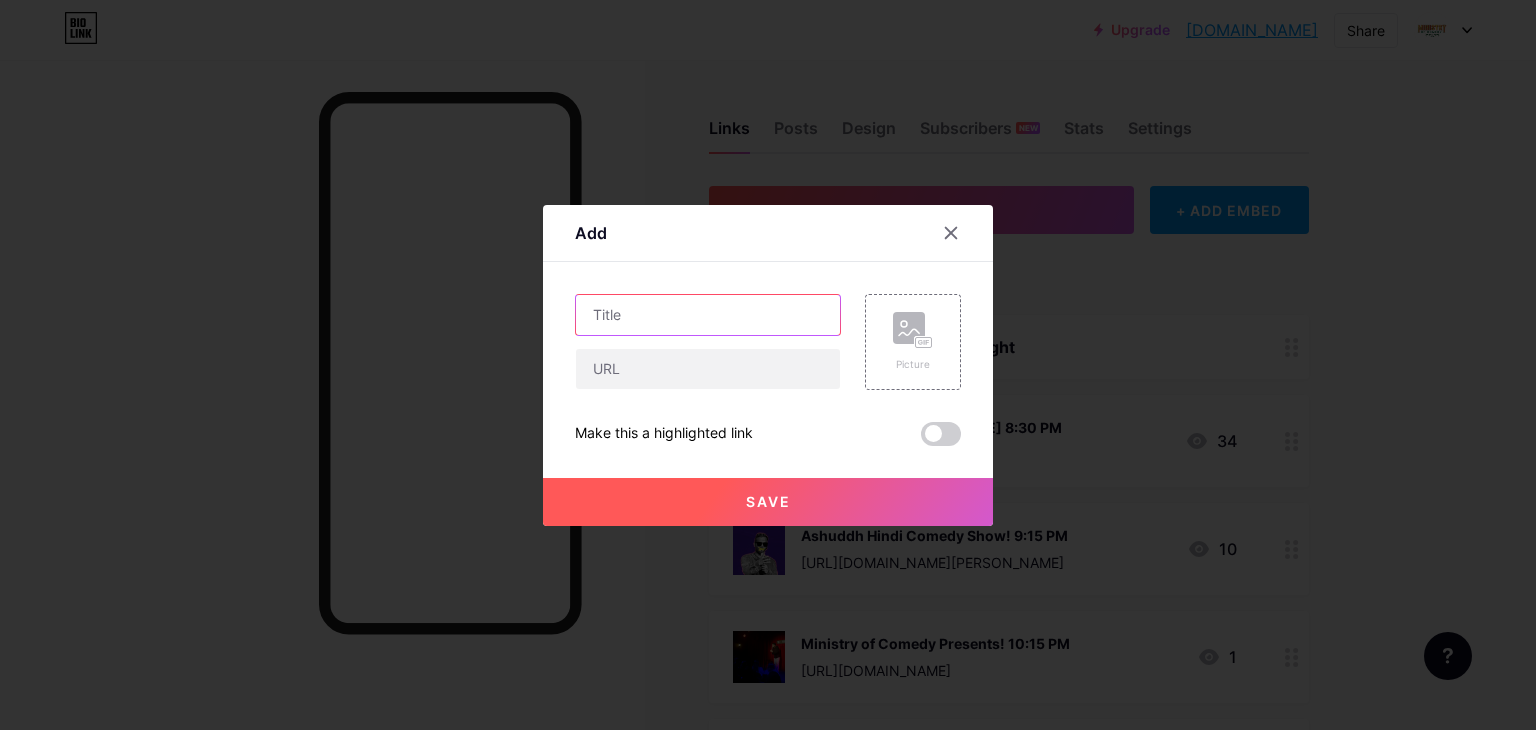 click at bounding box center [708, 315] 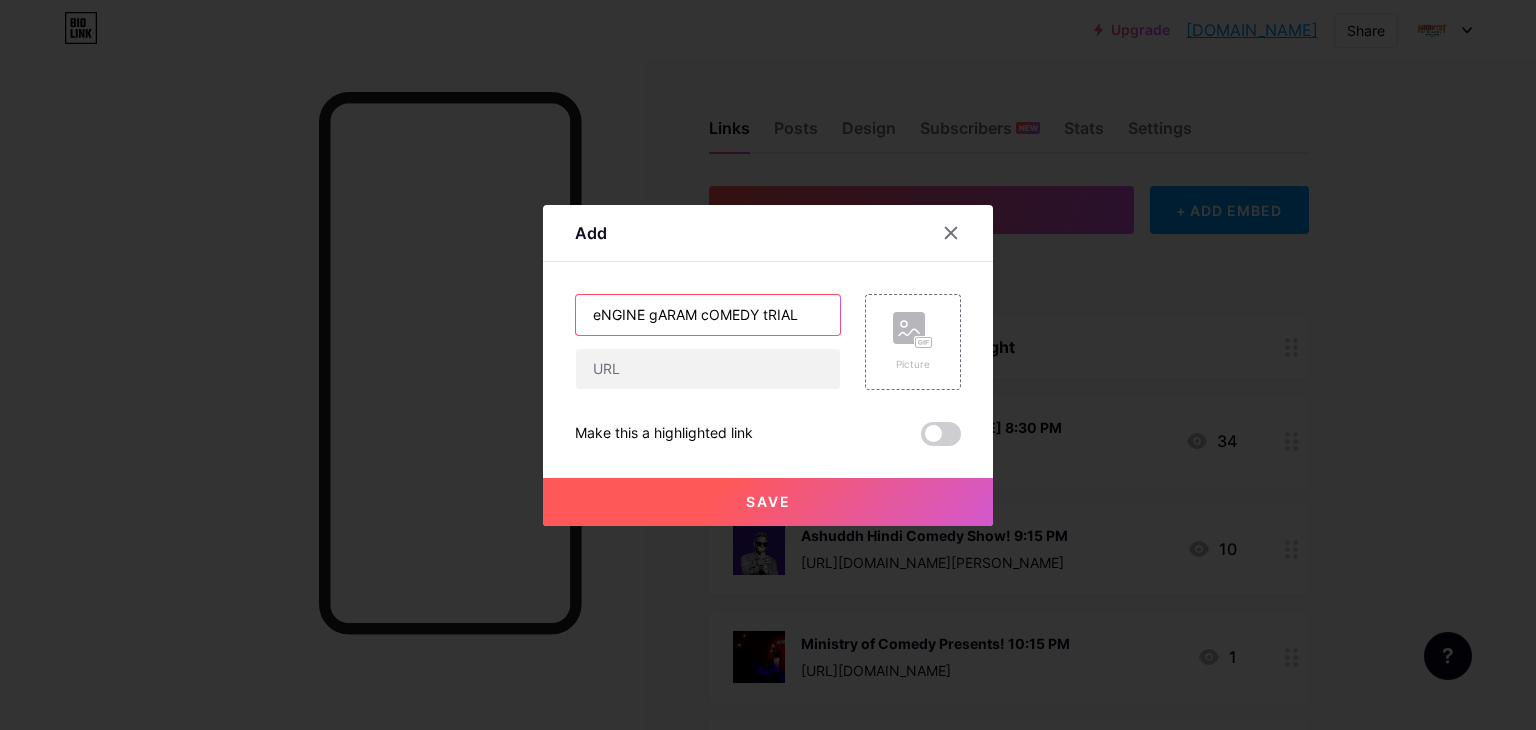 scroll, scrollTop: 0, scrollLeft: 0, axis: both 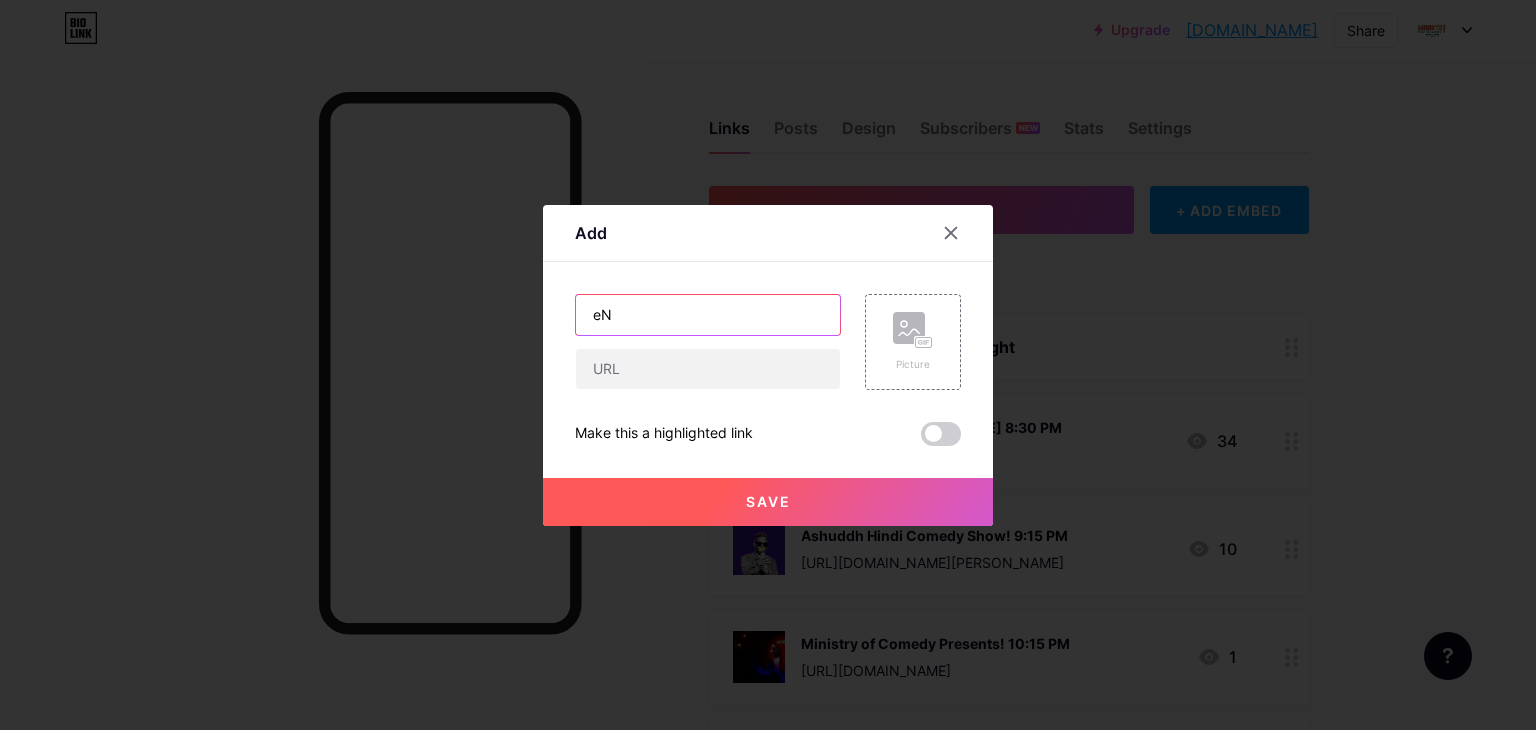 type on "e" 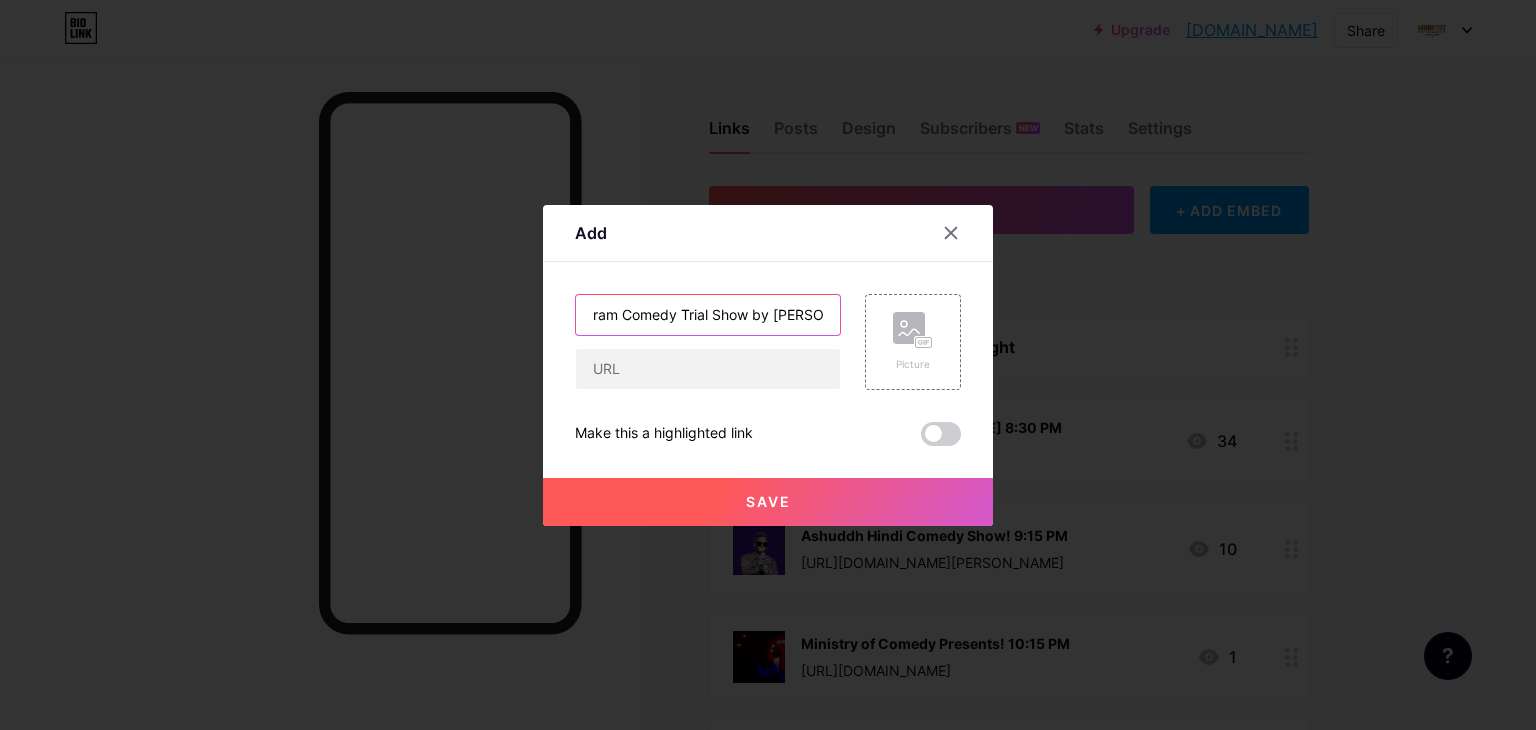 scroll, scrollTop: 0, scrollLeft: 70, axis: horizontal 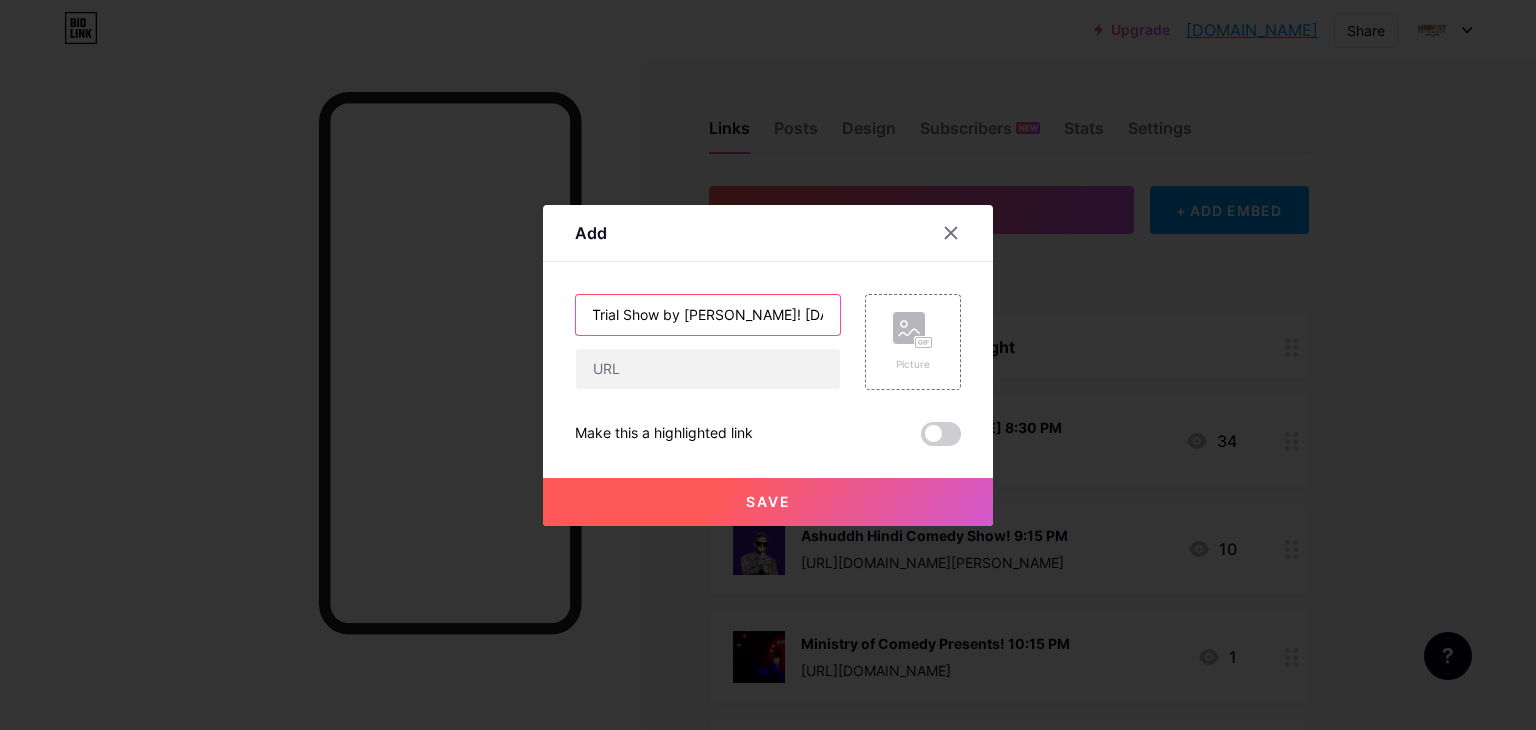 type on "Engine Garam Comedy Trial Show by [PERSON_NAME]! [DATE]" 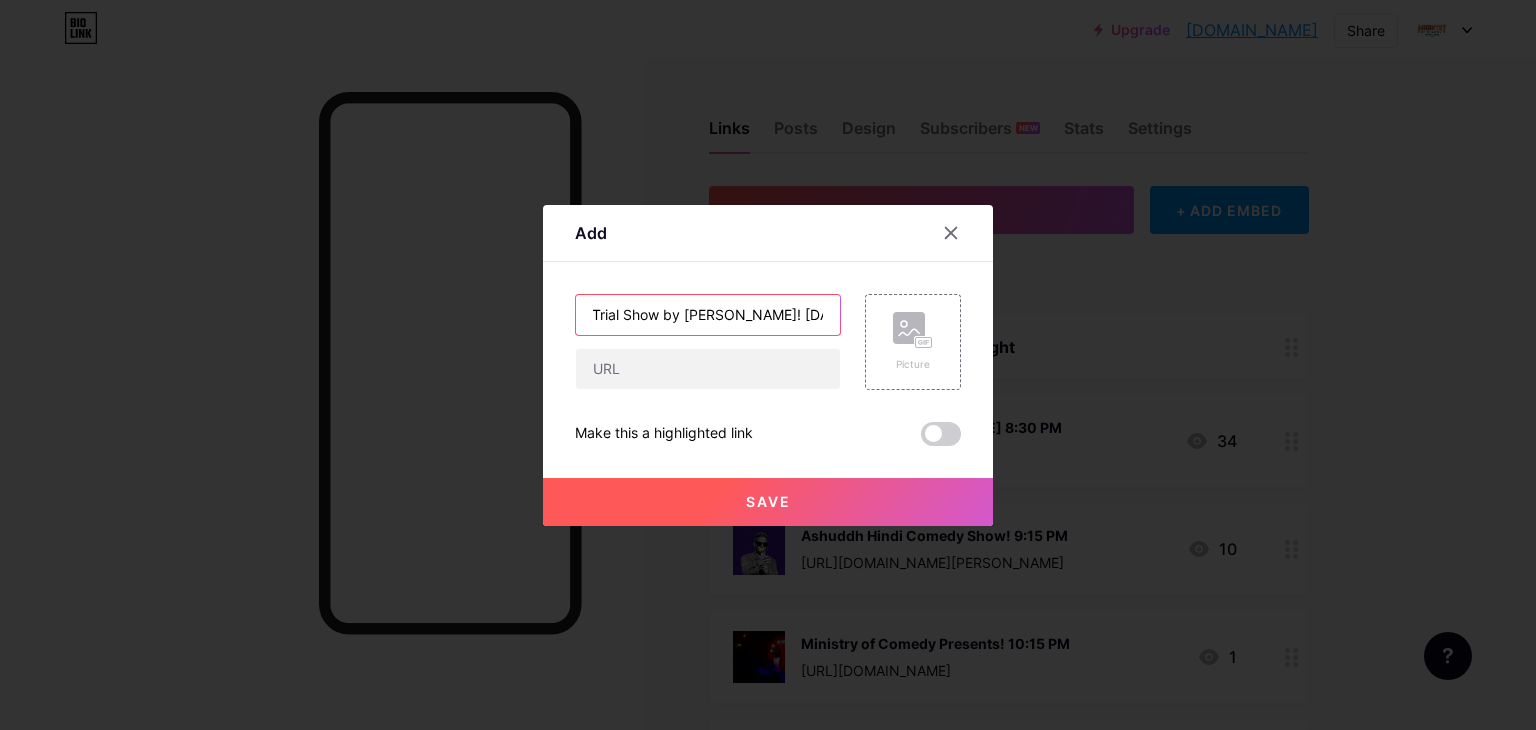 scroll, scrollTop: 0, scrollLeft: 0, axis: both 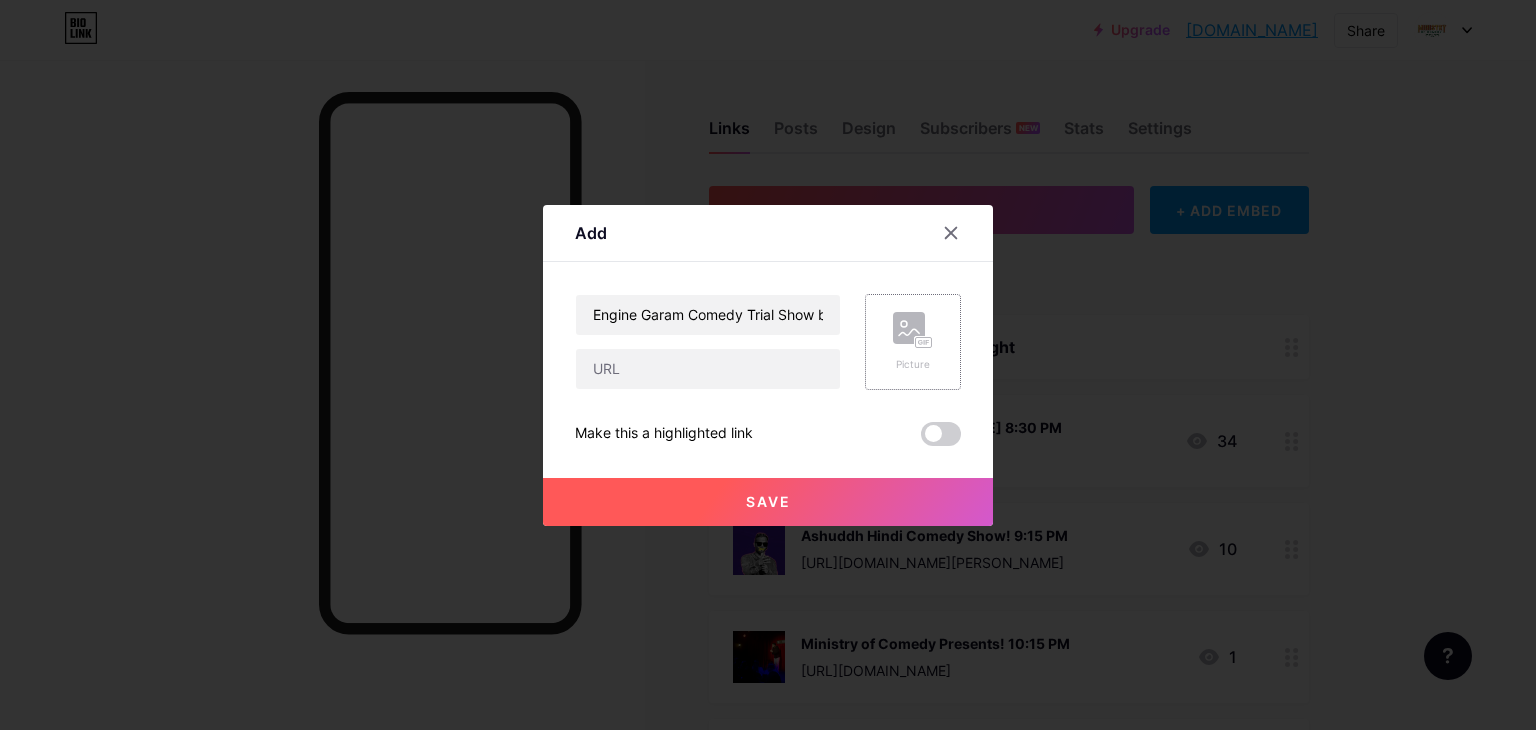 click 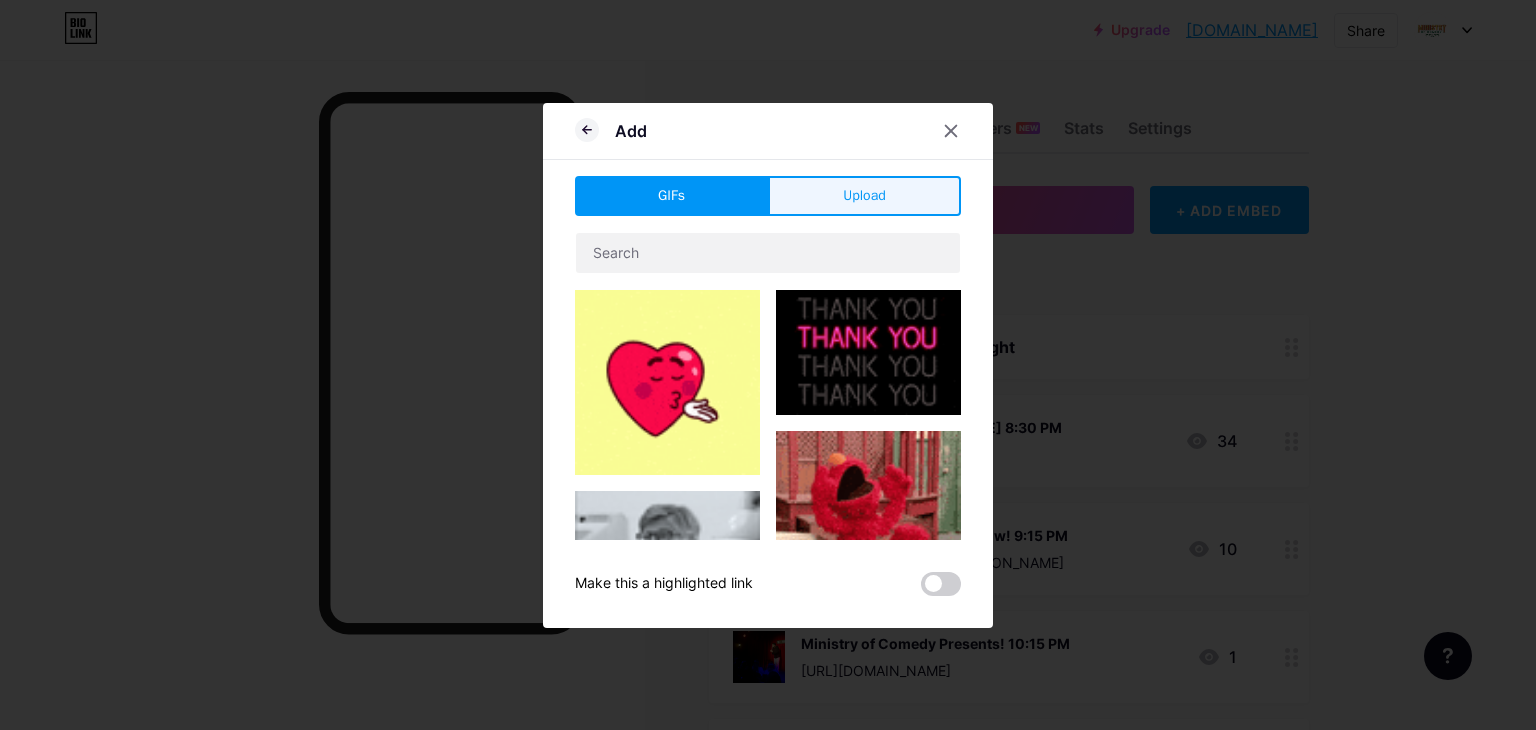 click on "Upload" at bounding box center (864, 195) 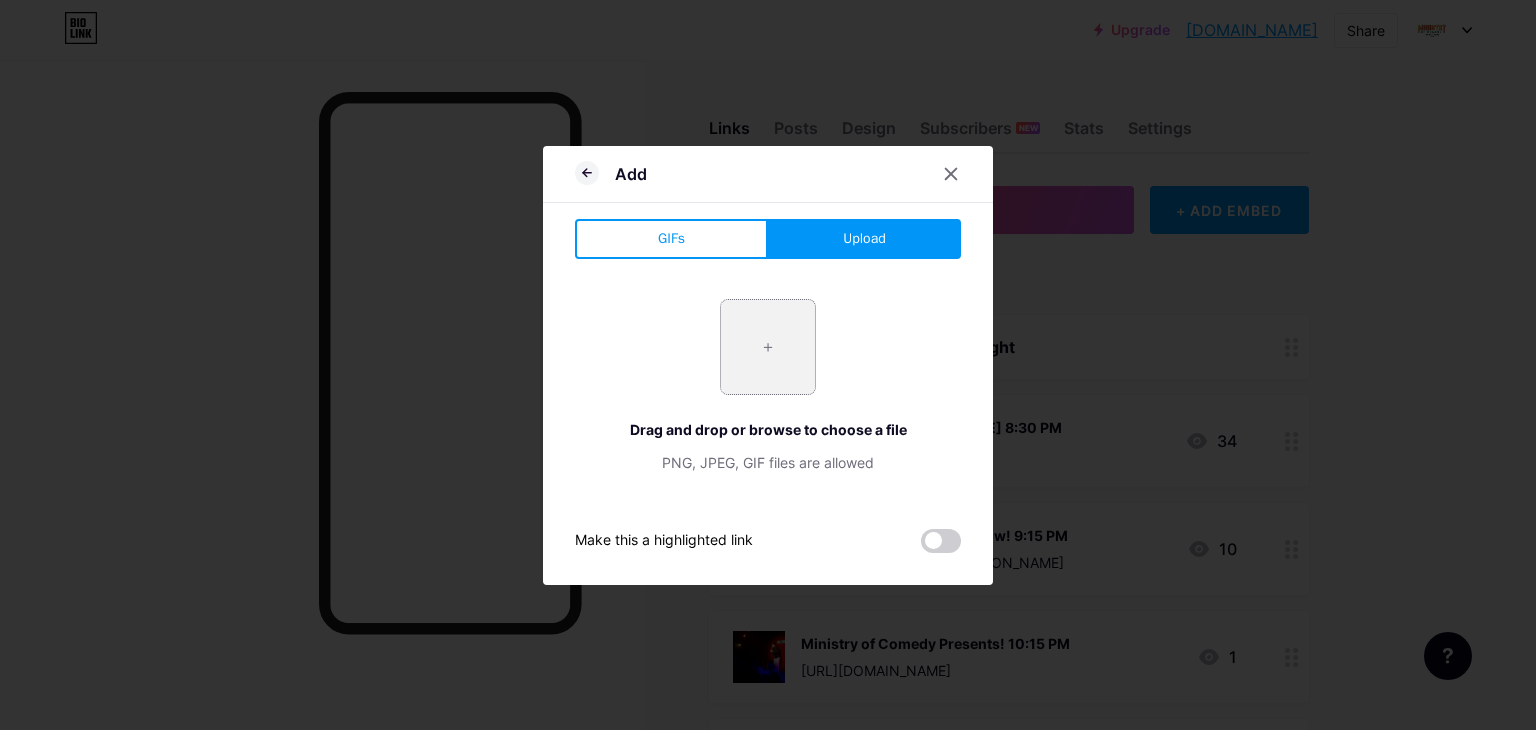 click at bounding box center (768, 347) 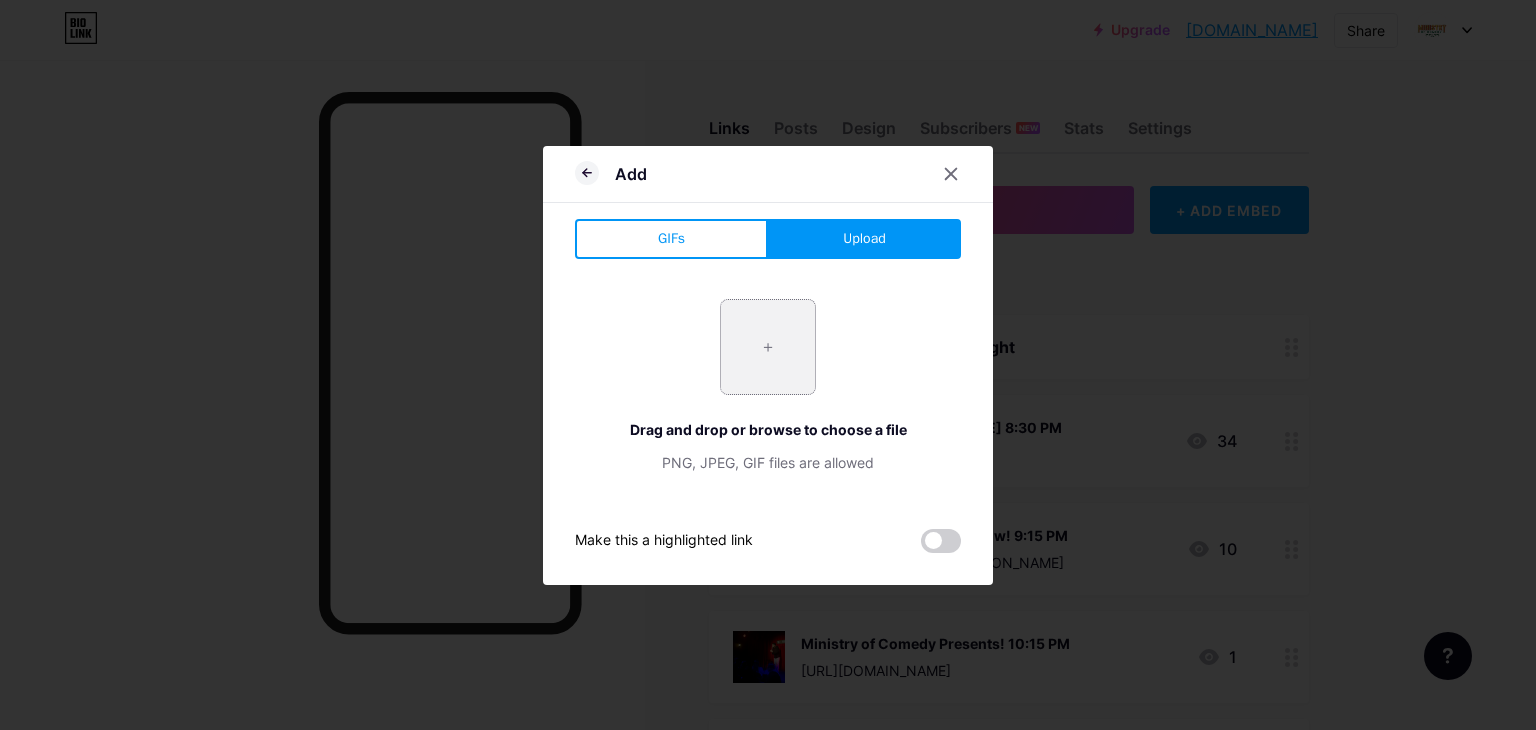 type on "C:\fakepath\Screenshot [DATE] 051743.png" 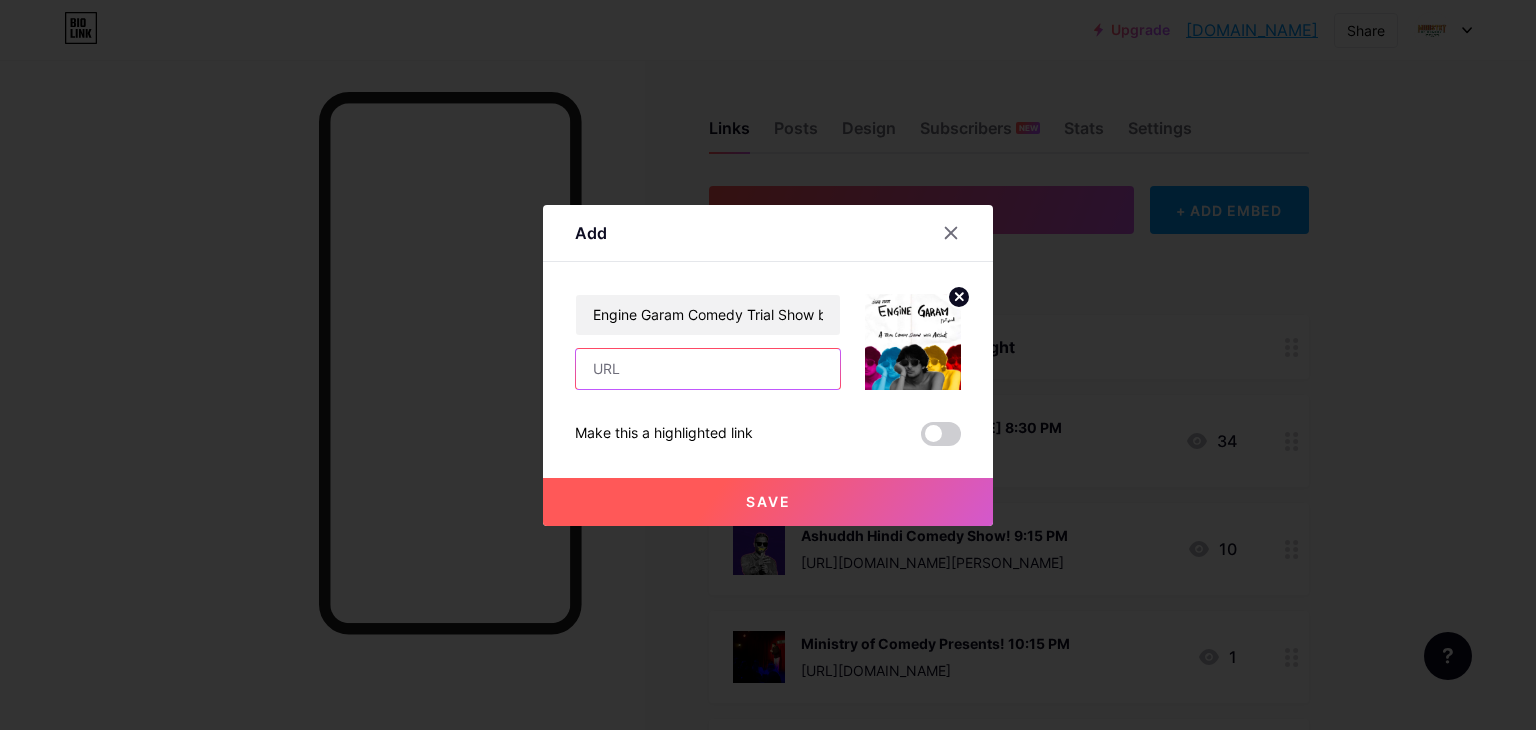 click at bounding box center (708, 369) 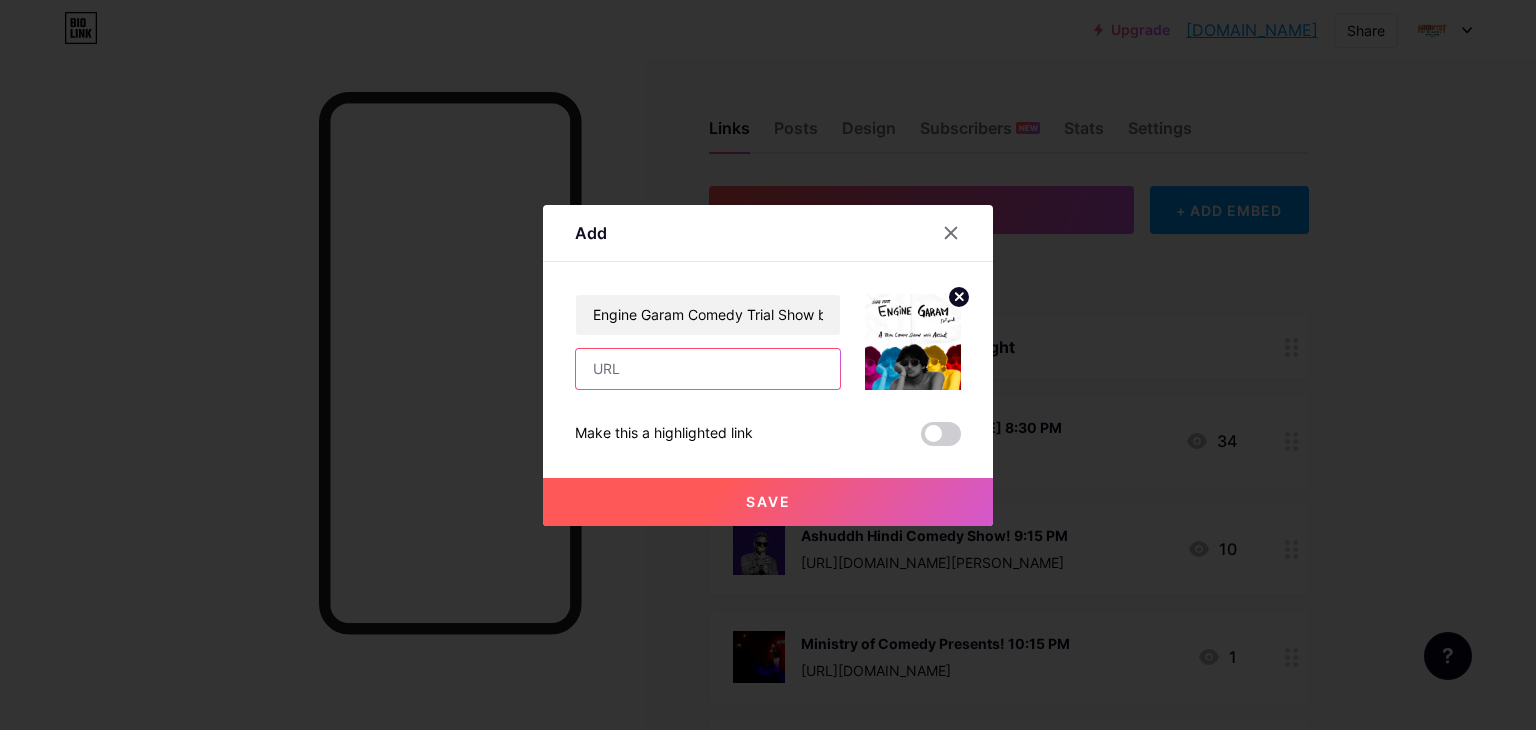 paste on "[URL][DOMAIN_NAME]" 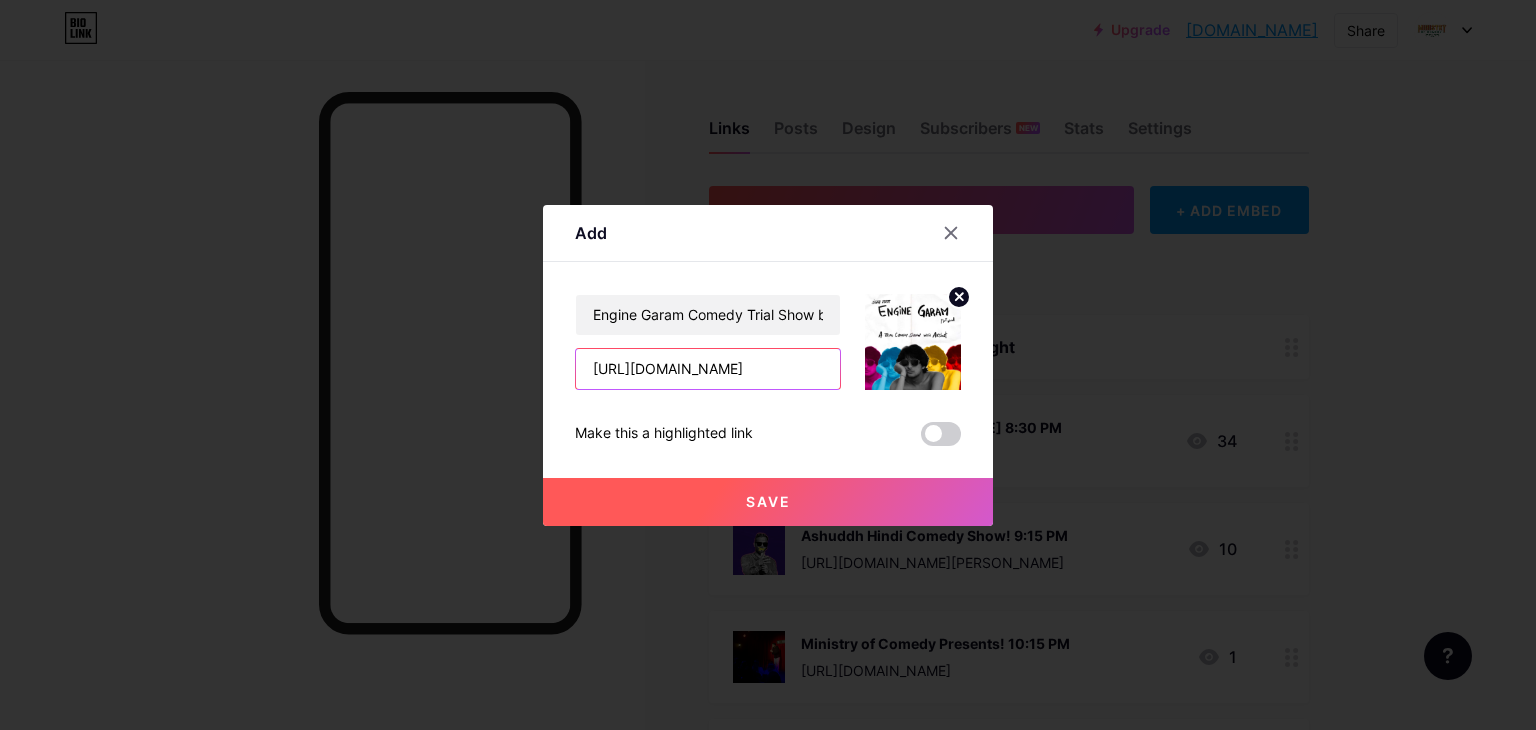 scroll, scrollTop: 0, scrollLeft: 443, axis: horizontal 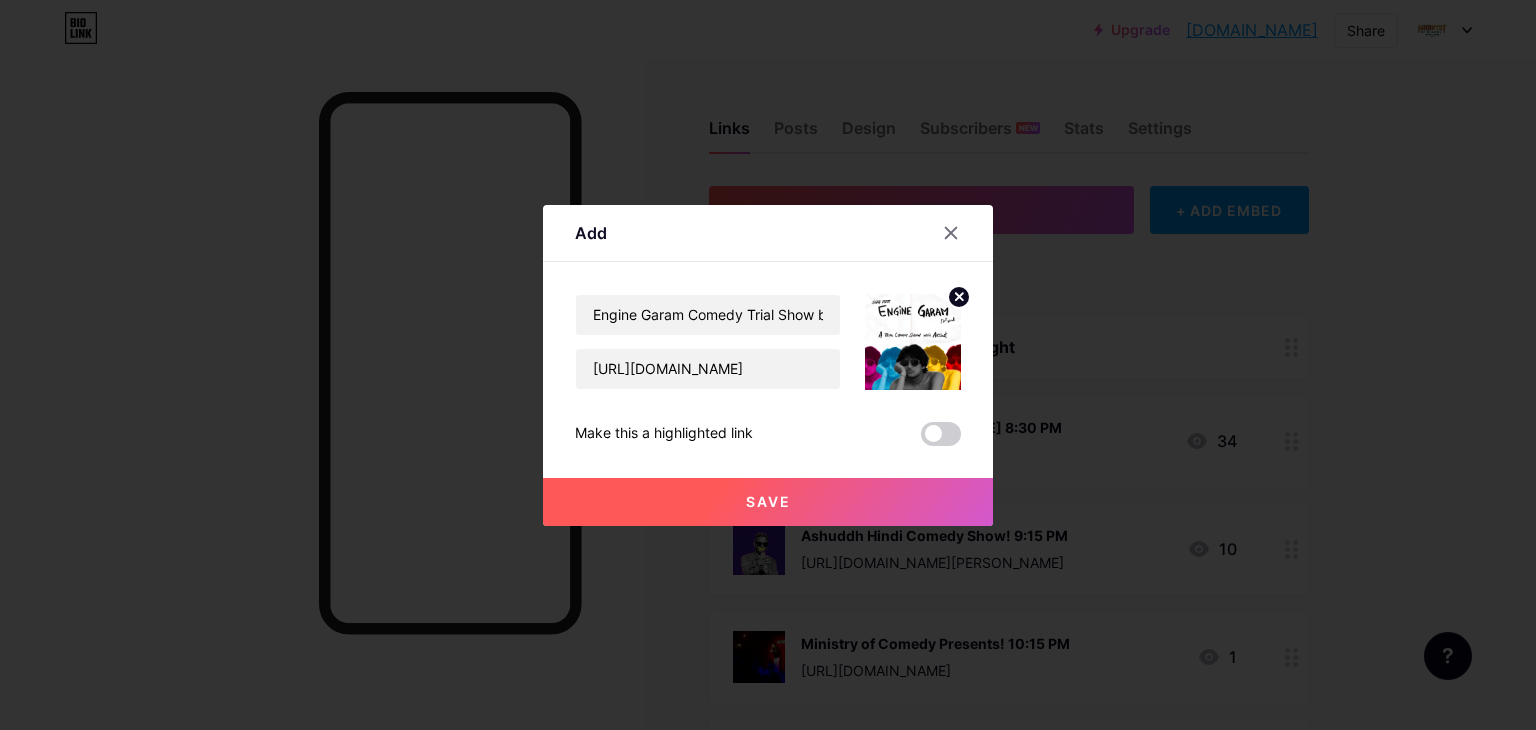 click on "Save" at bounding box center (768, 502) 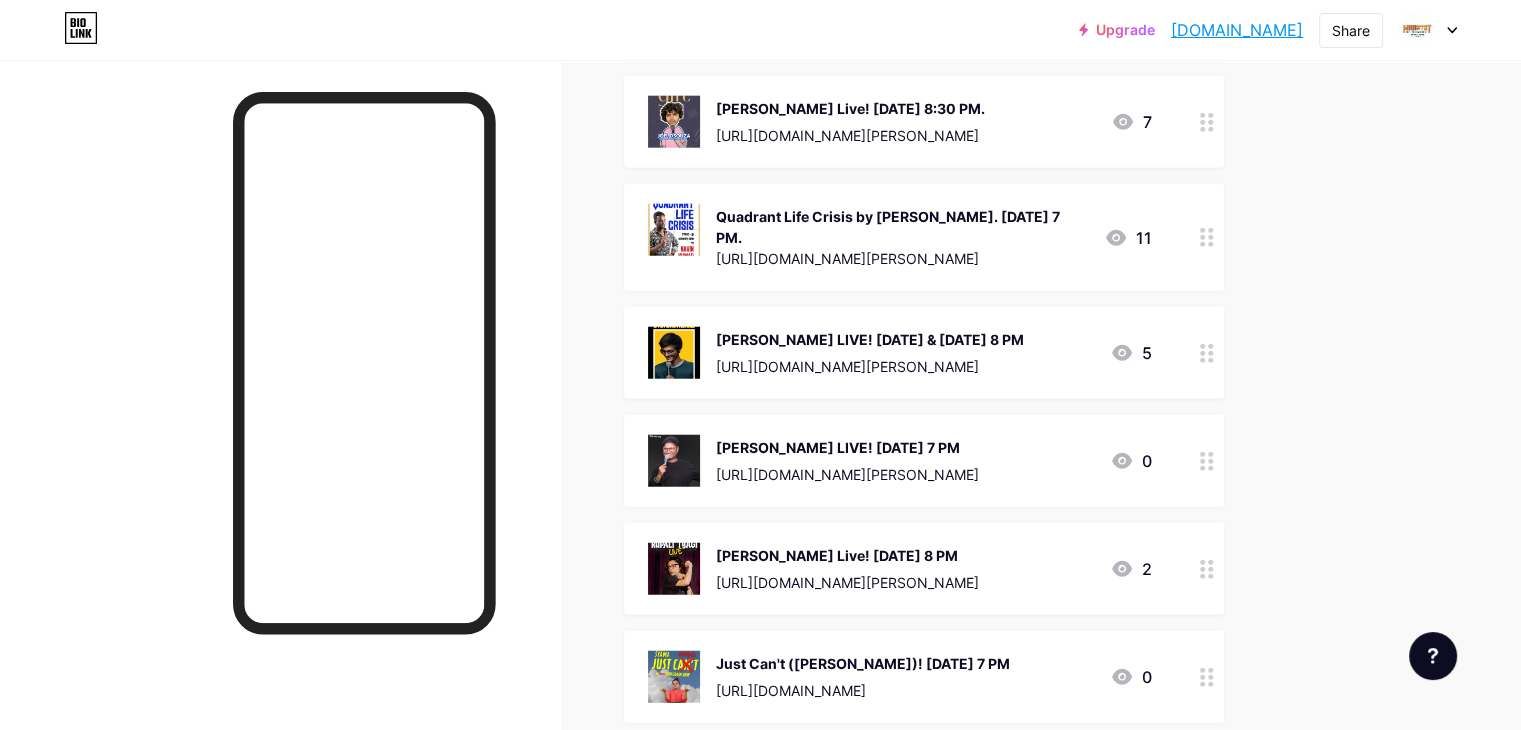 scroll, scrollTop: 5034, scrollLeft: 0, axis: vertical 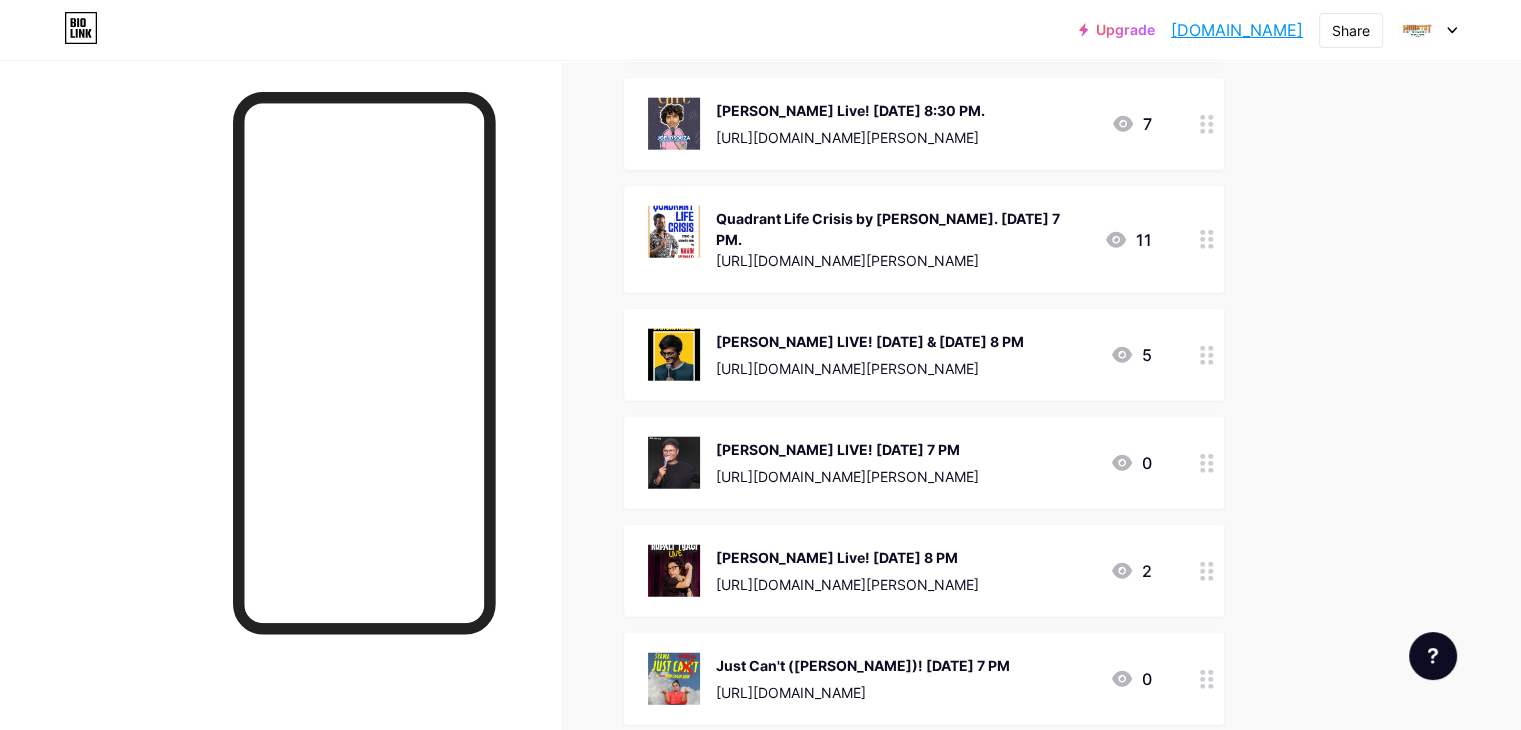 click on "Upgrade   ministryofcomed...   [DOMAIN_NAME]   Share               Switch accounts     Ministry Of Comedy   [DOMAIN_NAME]/ministryofcomedy       + Add a new page        Account settings   Logout   Link Copied
Links
Posts
Design
Subscribers
NEW
Stats
Settings       + ADD LINK     + ADD EMBED
+ Add header
Tonight
Live Standup Comedy [DATE] 8:30 PM
[URL][DOMAIN_NAME]
34
Ashuddh Hindi Comedy Show! 9:15 PM
[URL][DOMAIN_NAME][PERSON_NAME]
10
Ministry of Comedy Presents! 10:15 PM
1
106" at bounding box center (760, -1887) 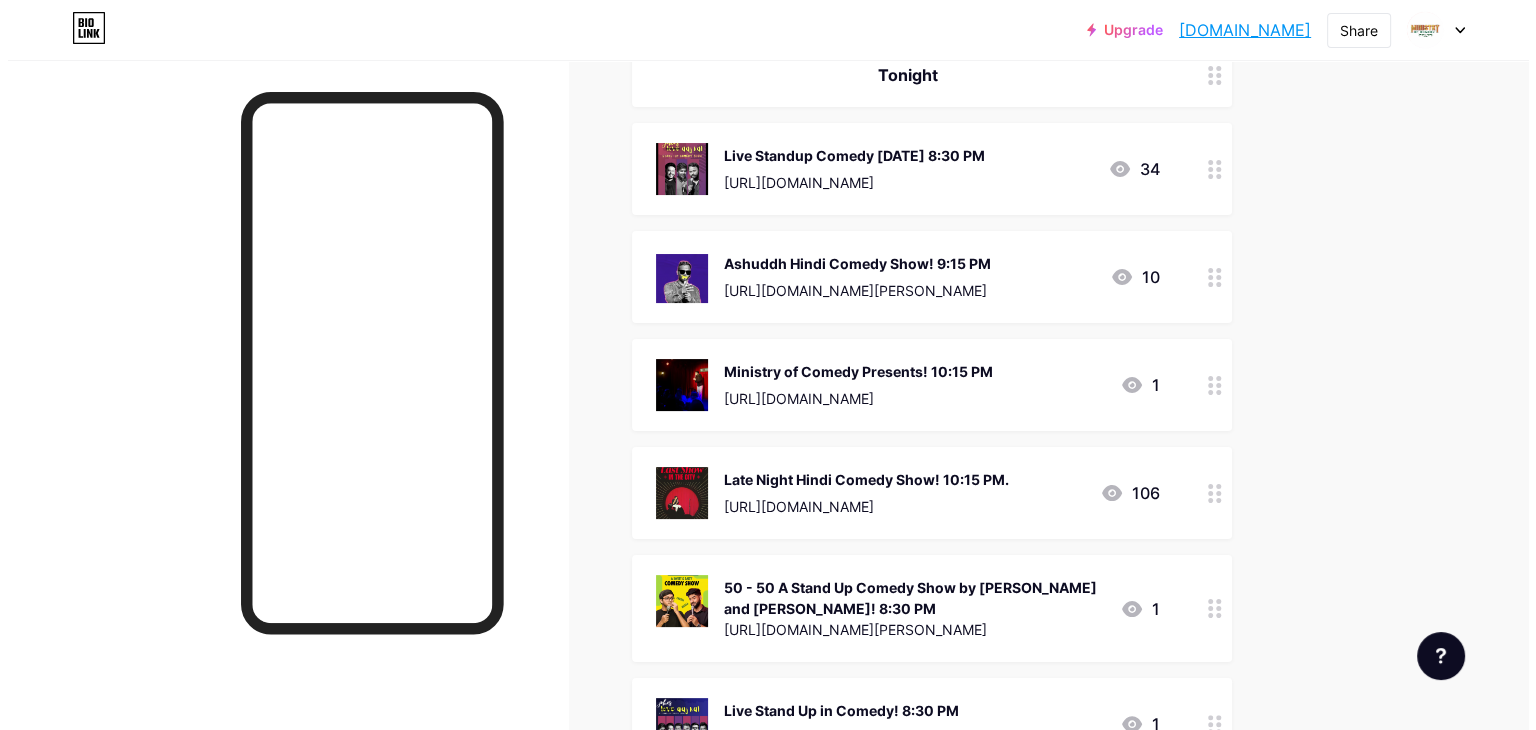 scroll, scrollTop: 0, scrollLeft: 0, axis: both 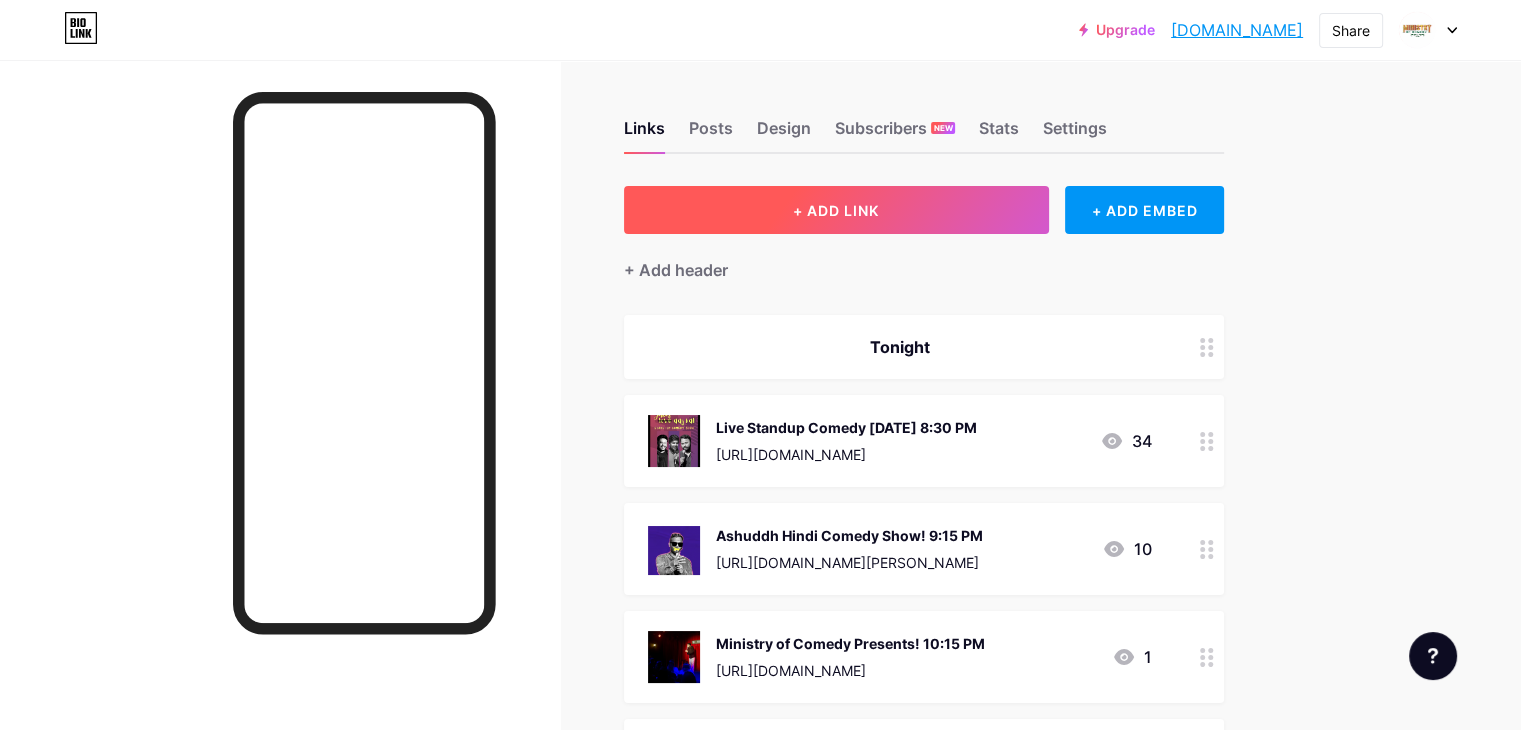click on "+ ADD LINK" at bounding box center (836, 210) 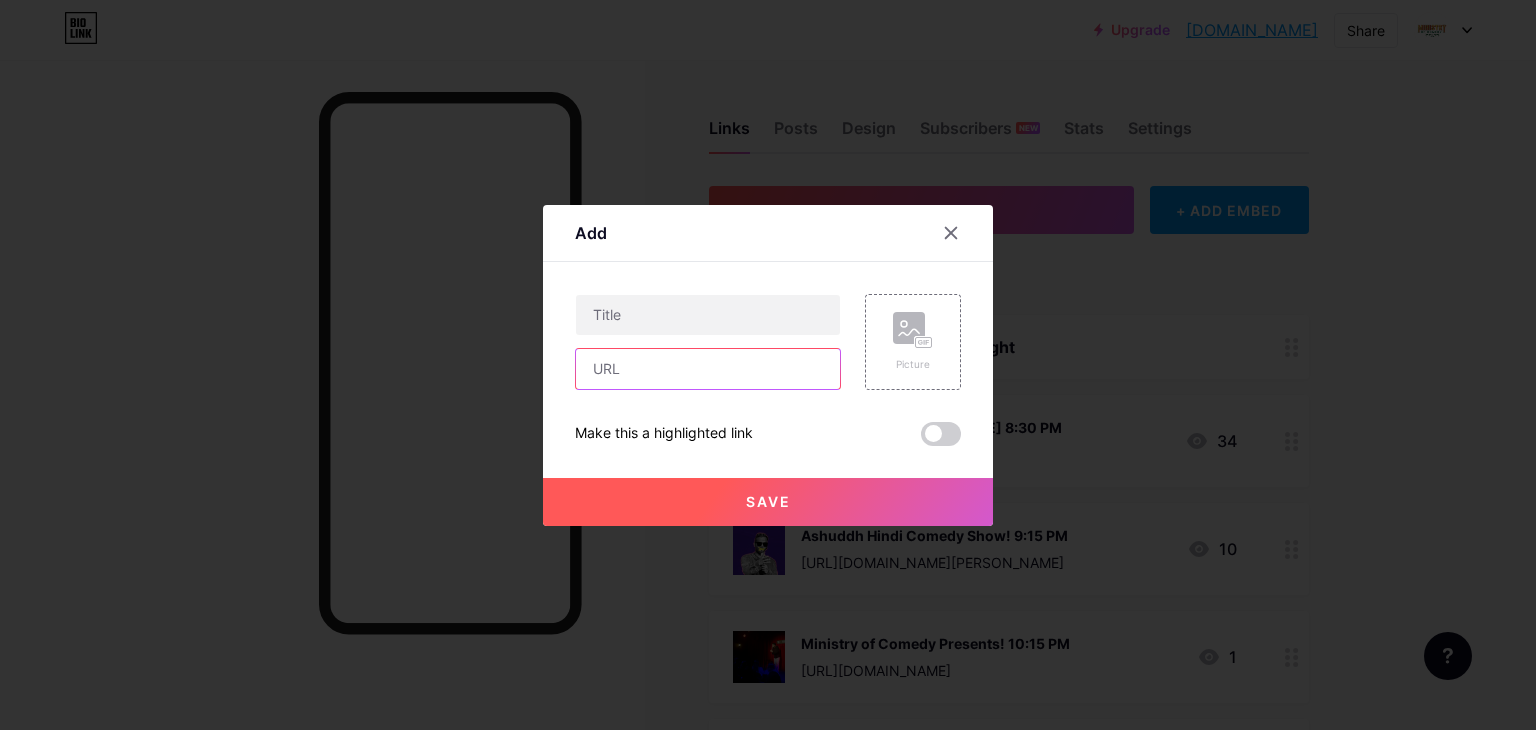 click at bounding box center [708, 369] 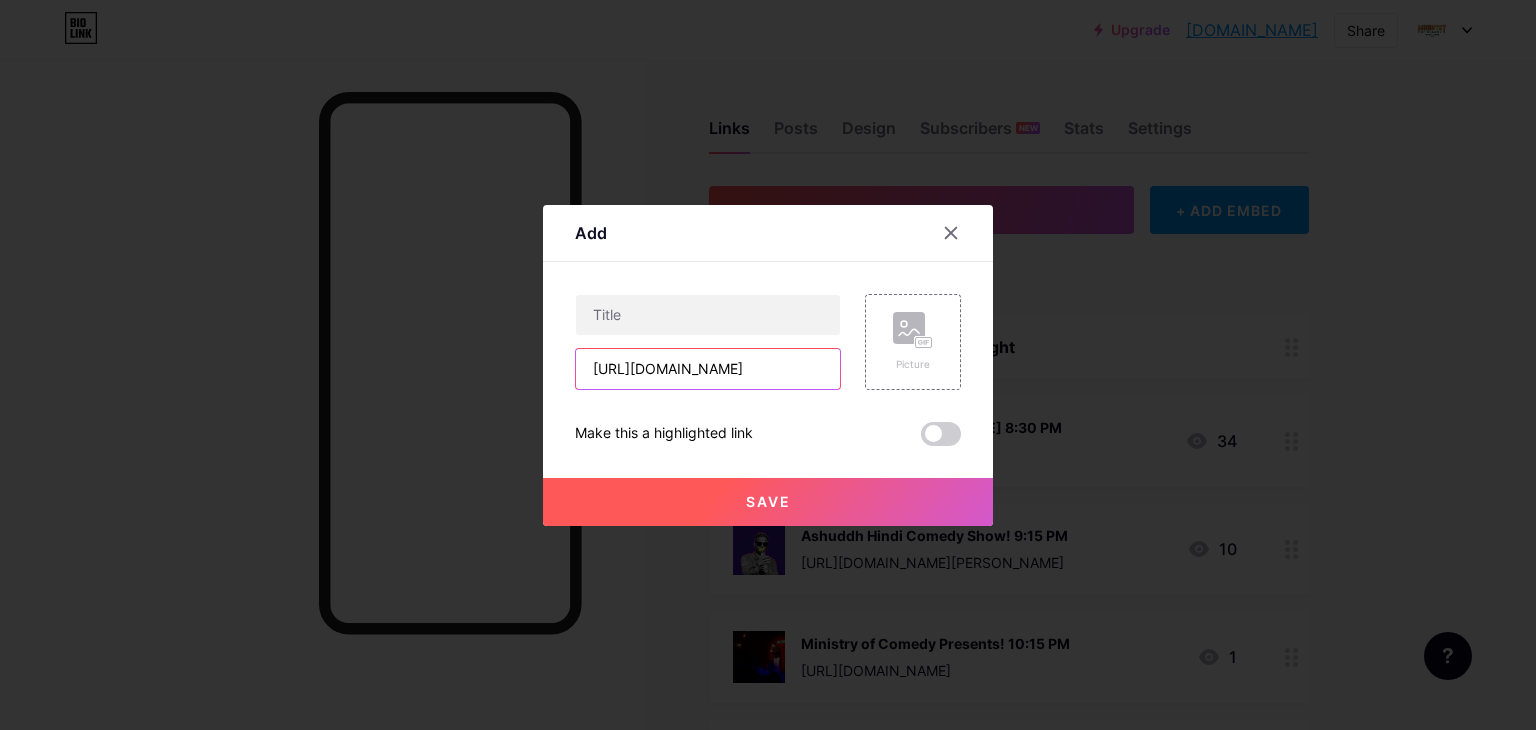scroll, scrollTop: 0, scrollLeft: 437, axis: horizontal 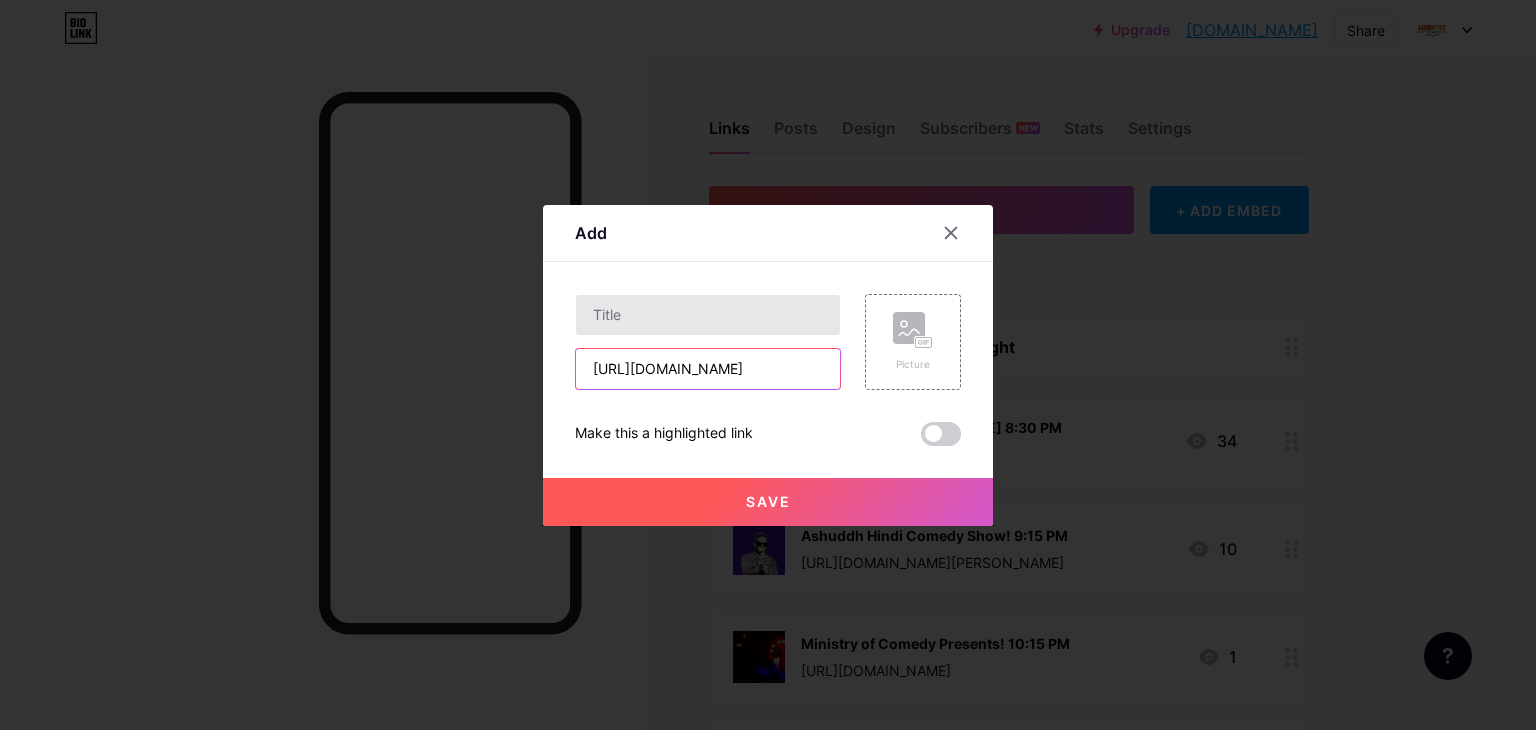 type on "[URL][DOMAIN_NAME]" 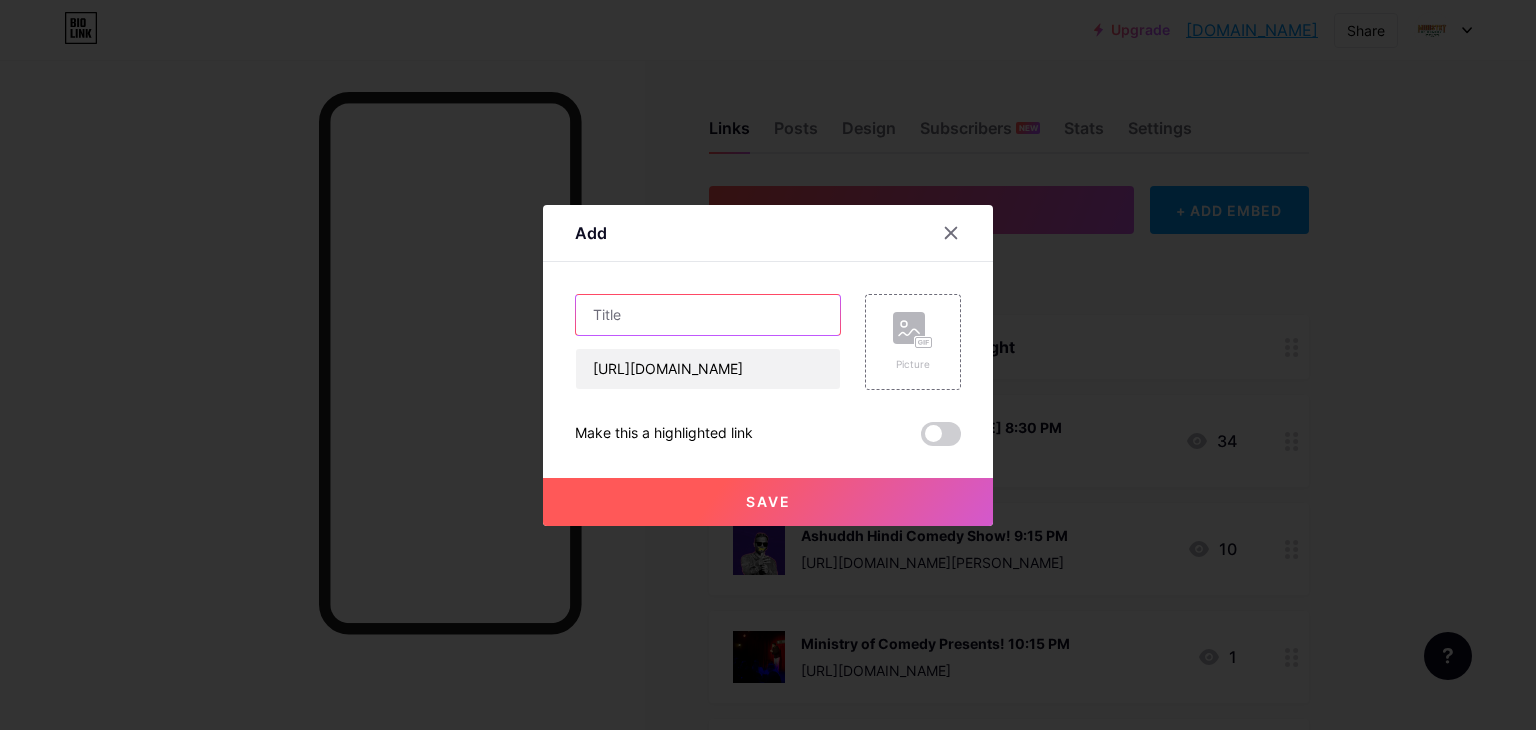 scroll, scrollTop: 0, scrollLeft: 0, axis: both 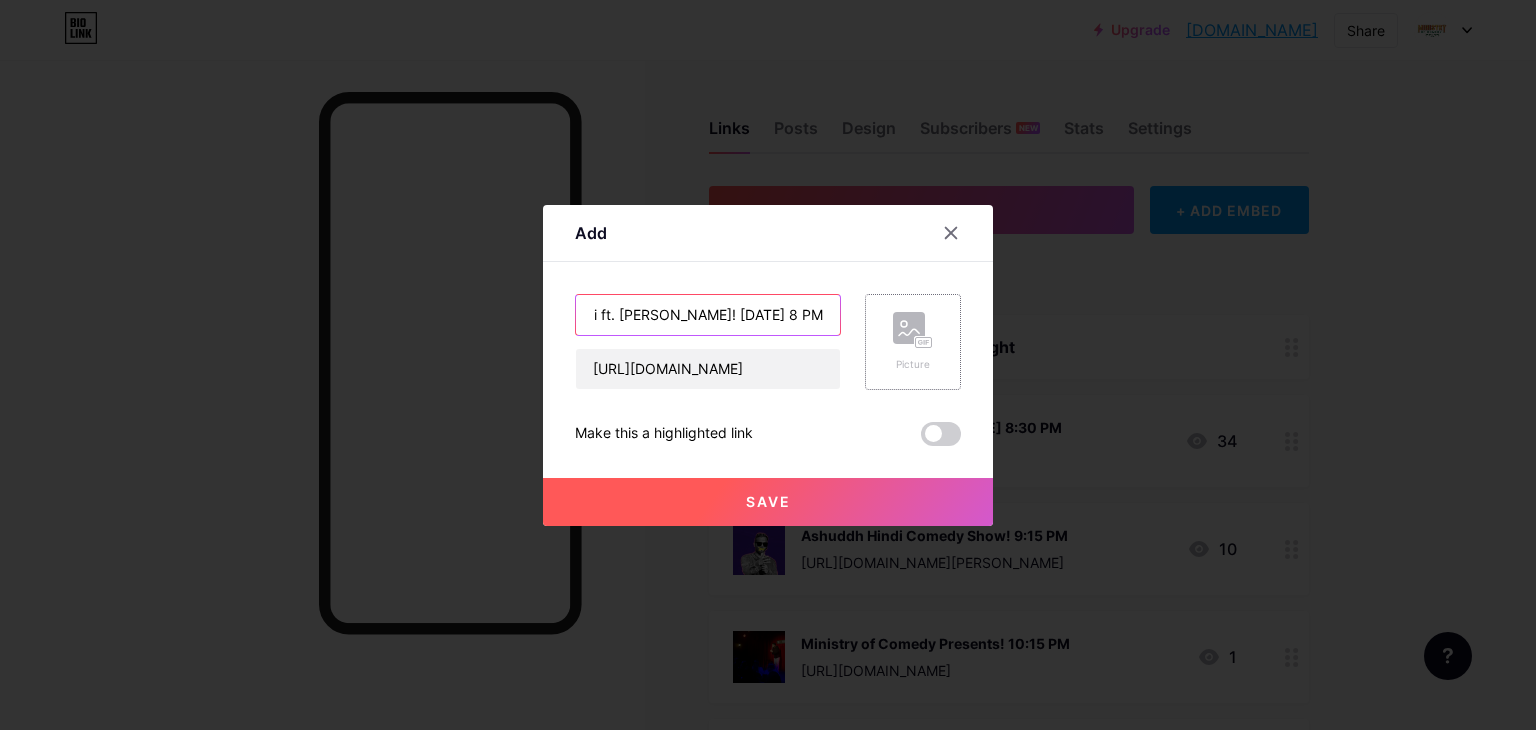type on "Tough Hai ft. [PERSON_NAME]! [DATE] 8 PM" 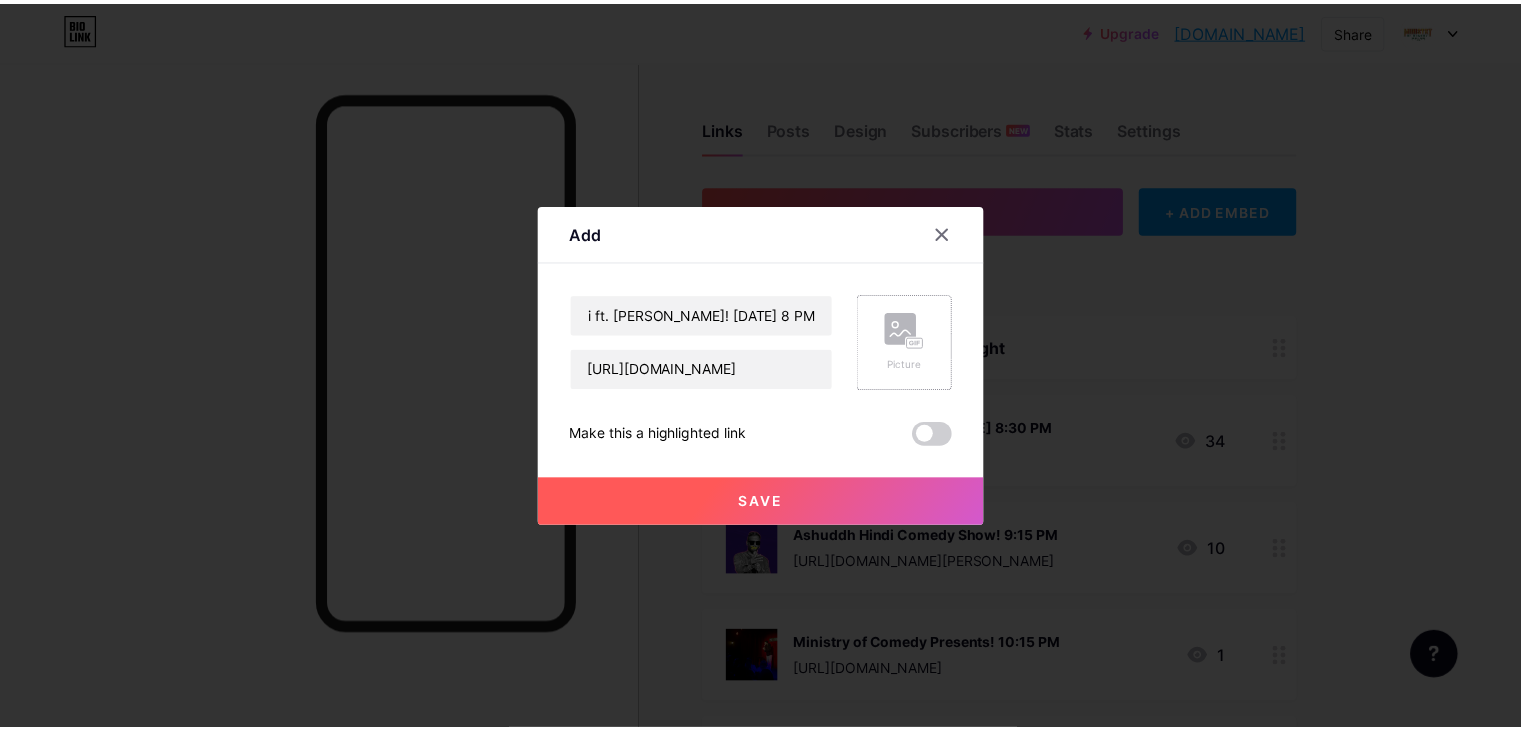 scroll, scrollTop: 0, scrollLeft: 0, axis: both 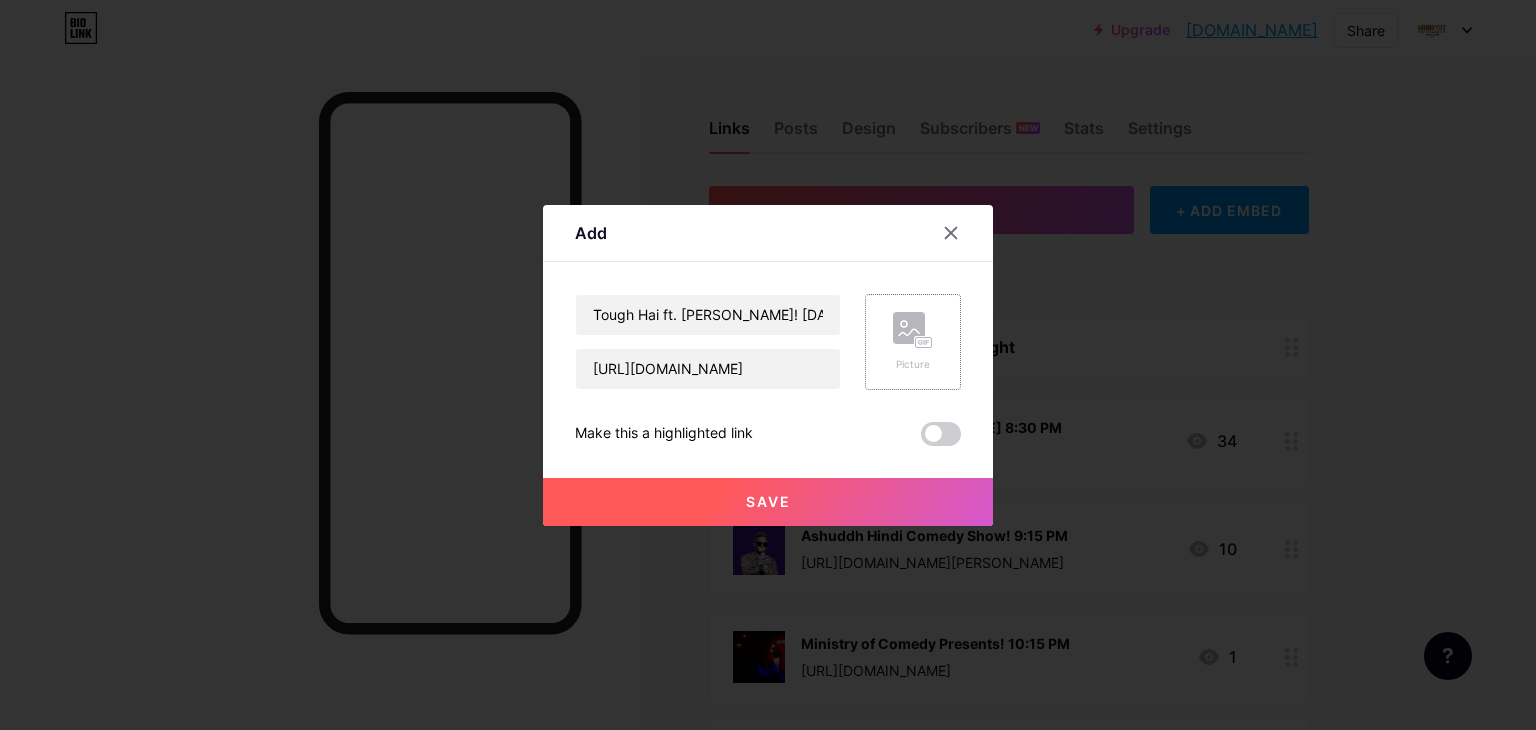 click on "Picture" at bounding box center [913, 364] 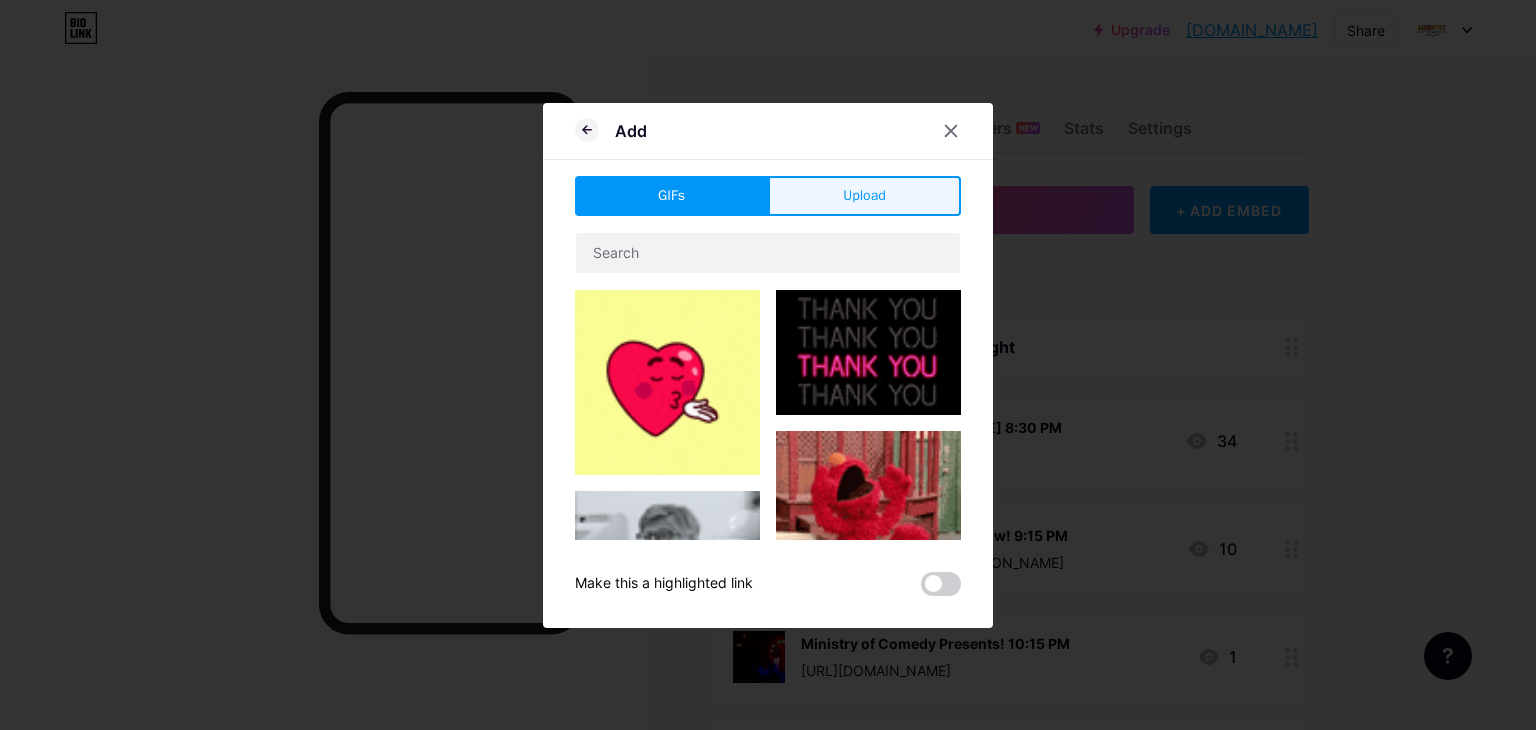 click on "Upload" at bounding box center [864, 196] 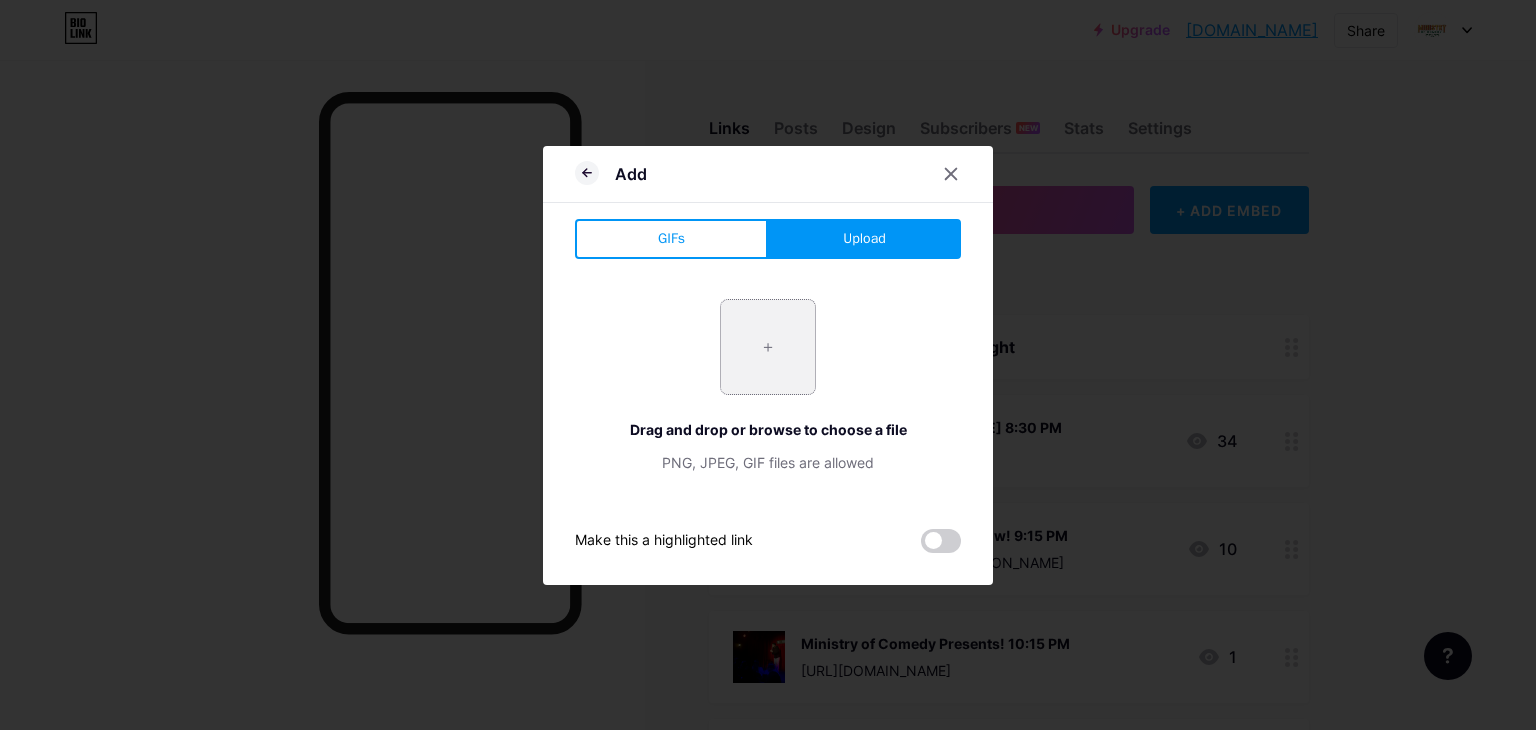 click at bounding box center [768, 347] 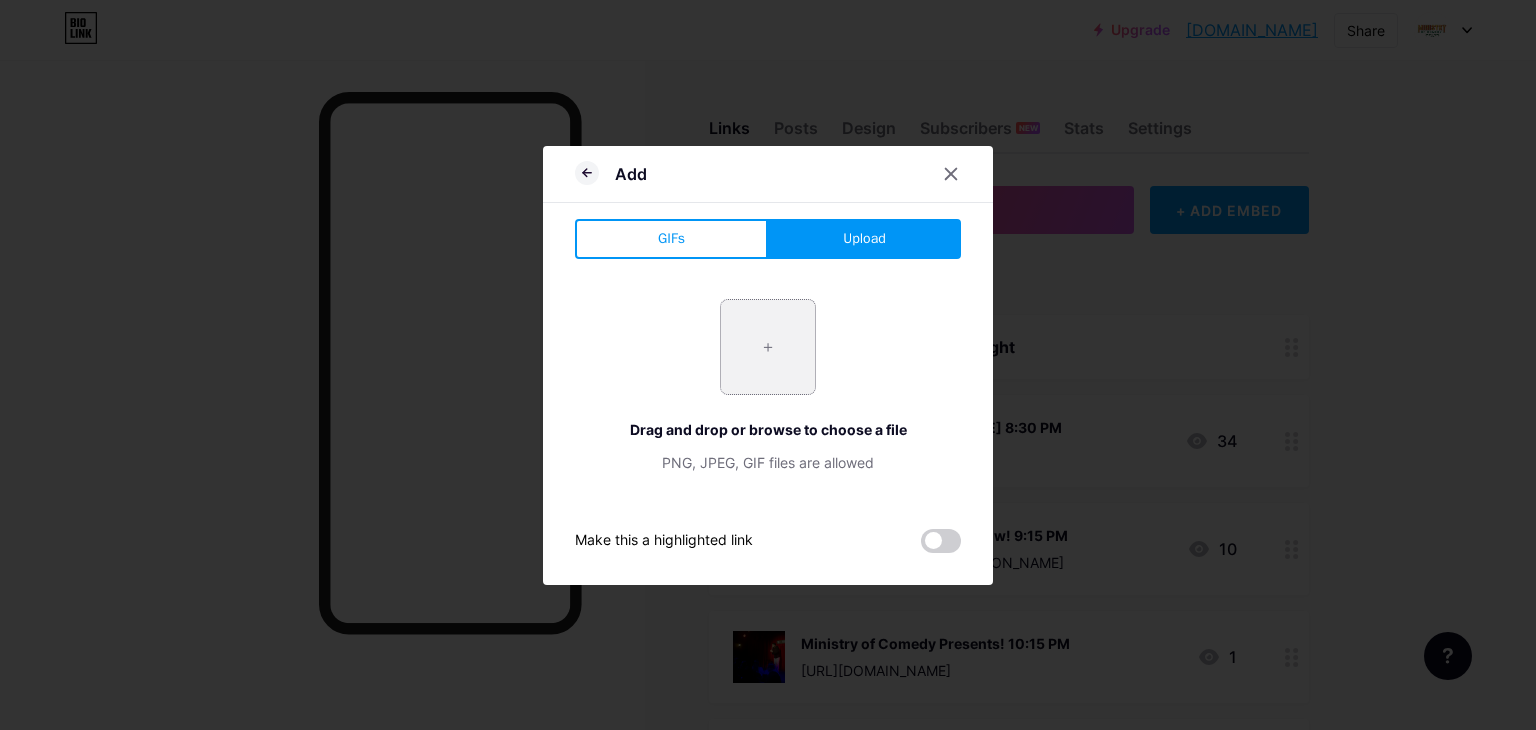 type on "C:\fakepath\Screenshot [DATE] 051927.png" 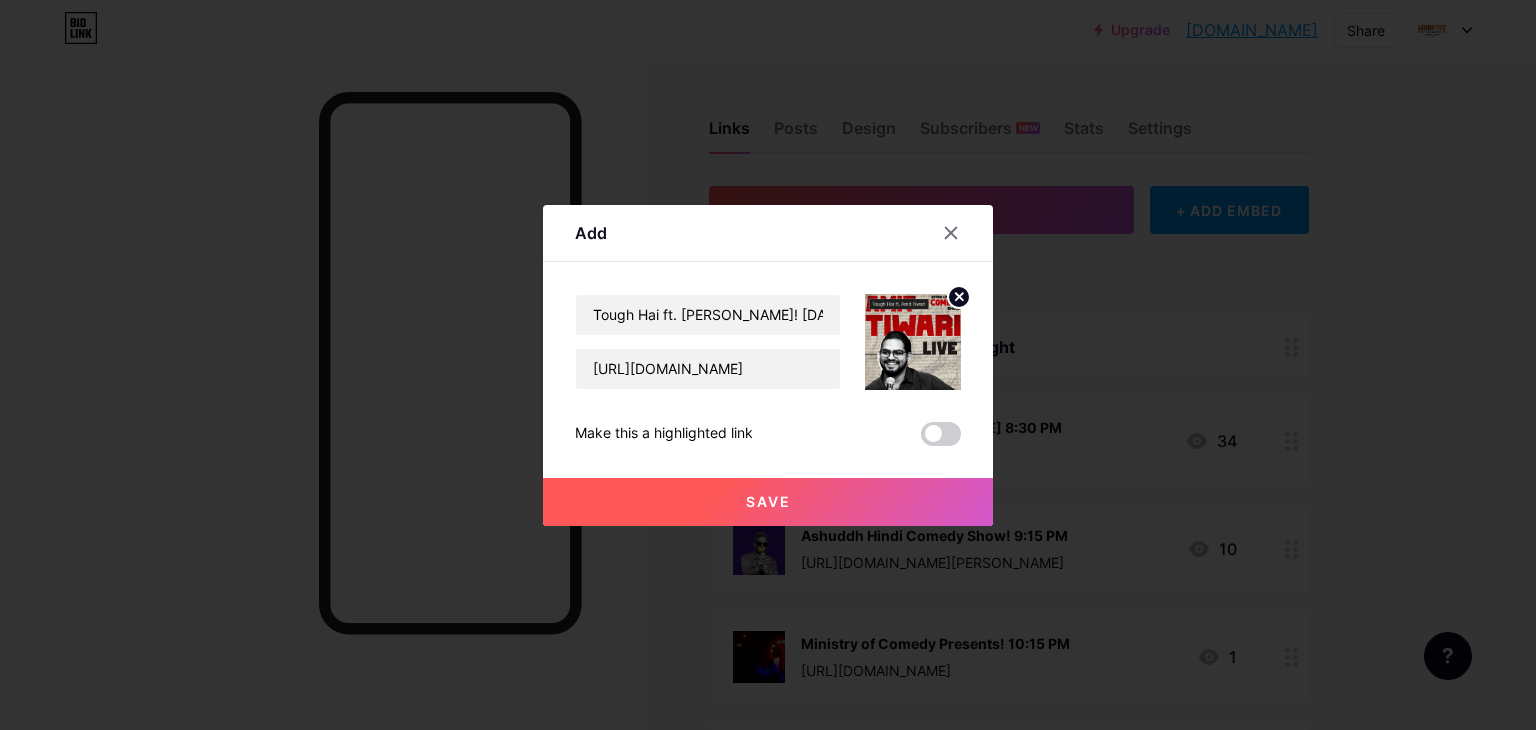click on "Save" at bounding box center (768, 501) 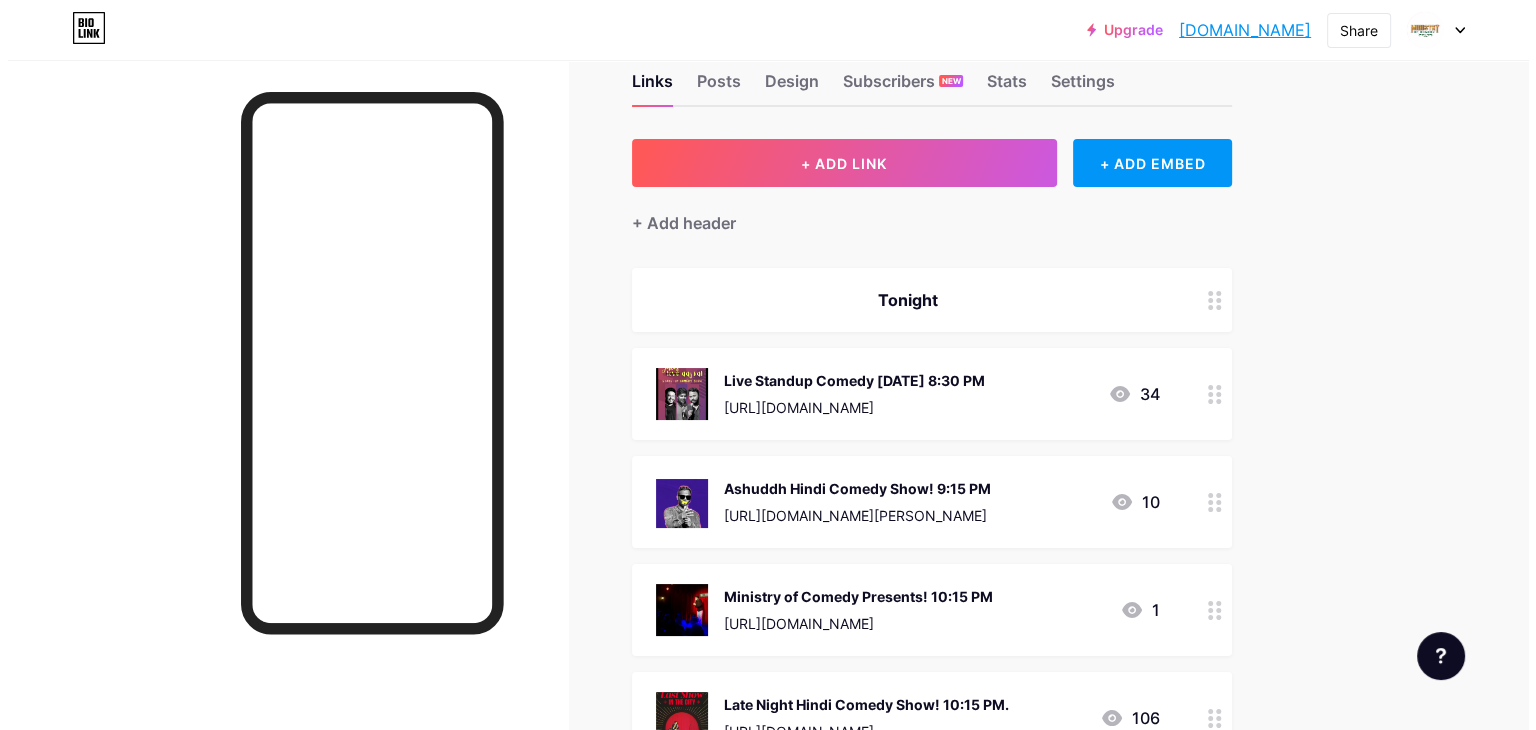 scroll, scrollTop: 0, scrollLeft: 0, axis: both 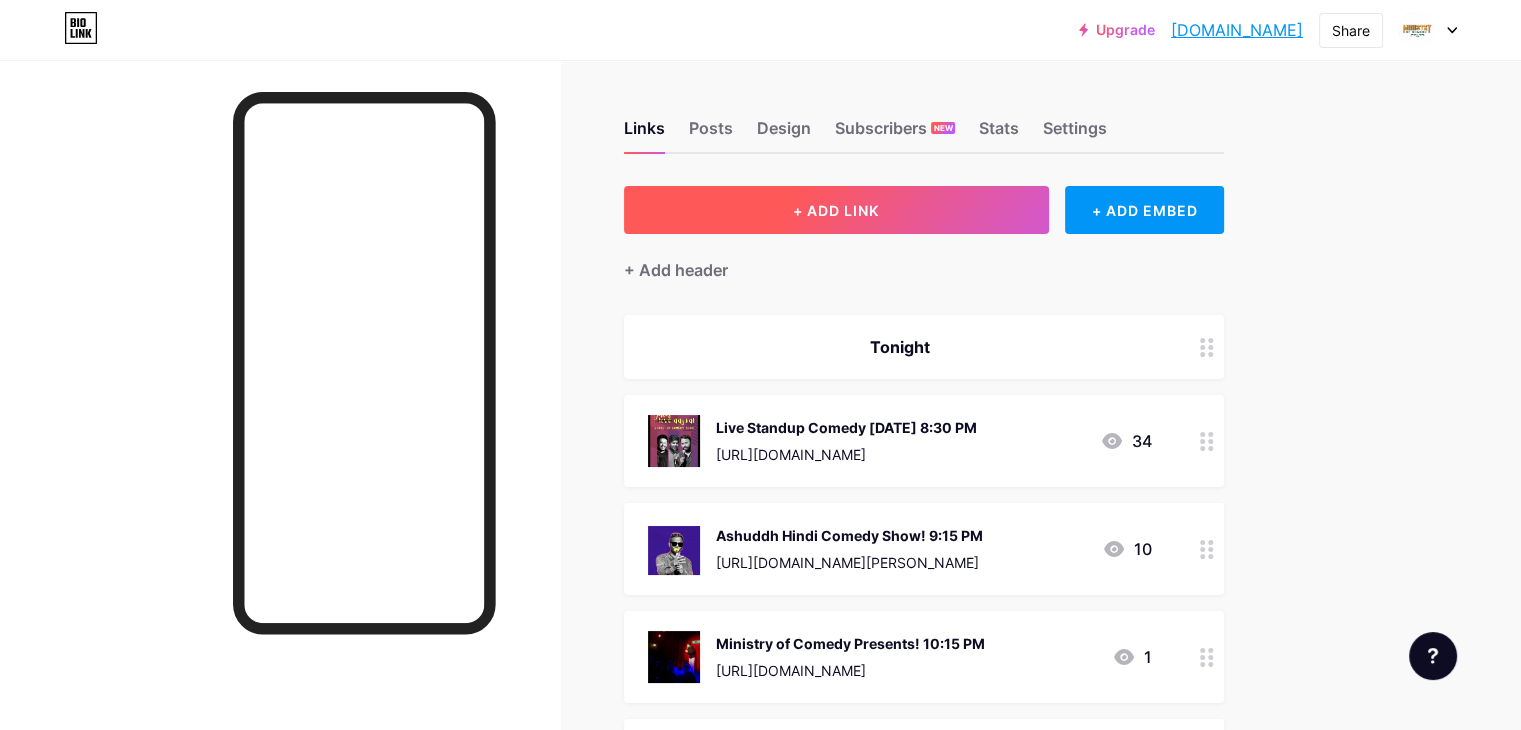 click on "+ ADD LINK" at bounding box center (836, 210) 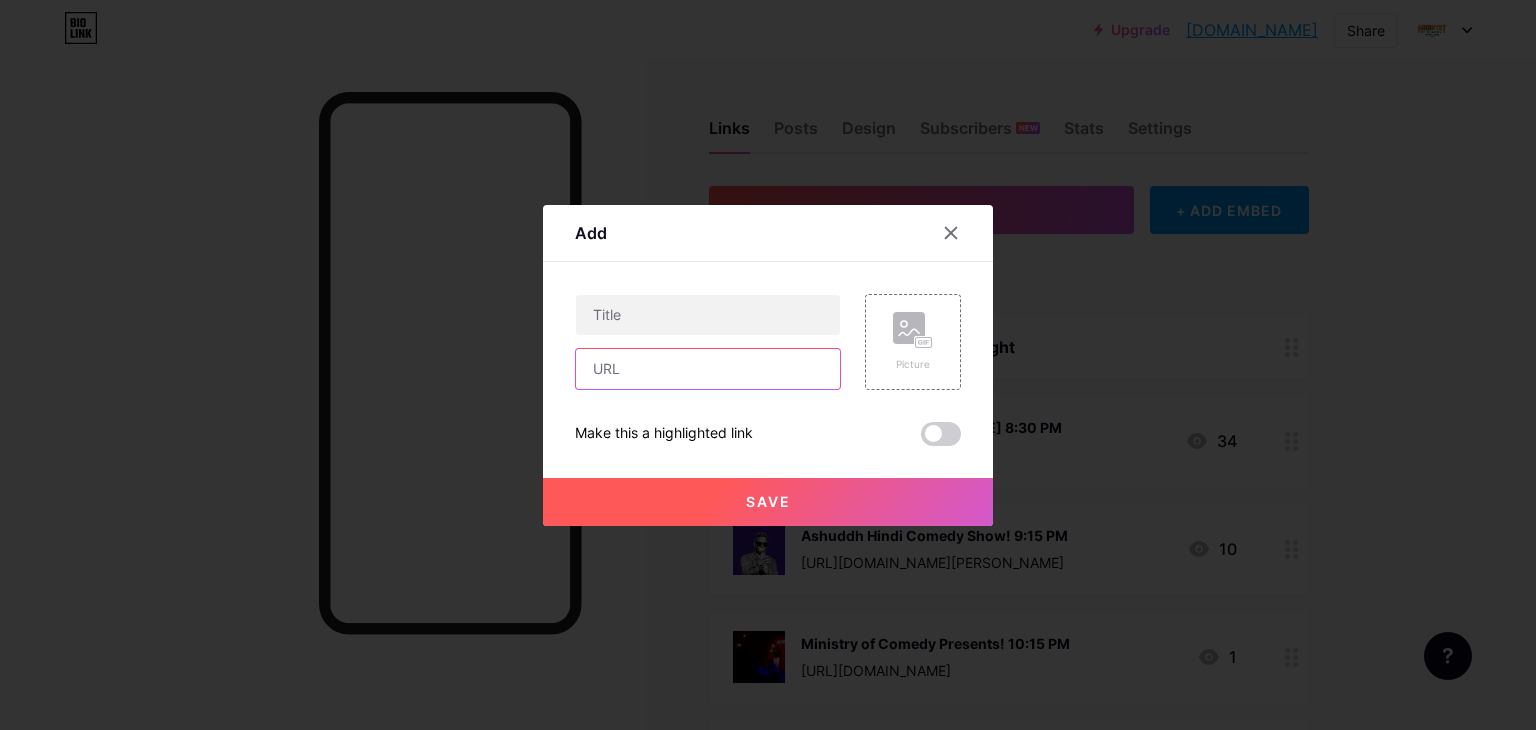 click at bounding box center [708, 369] 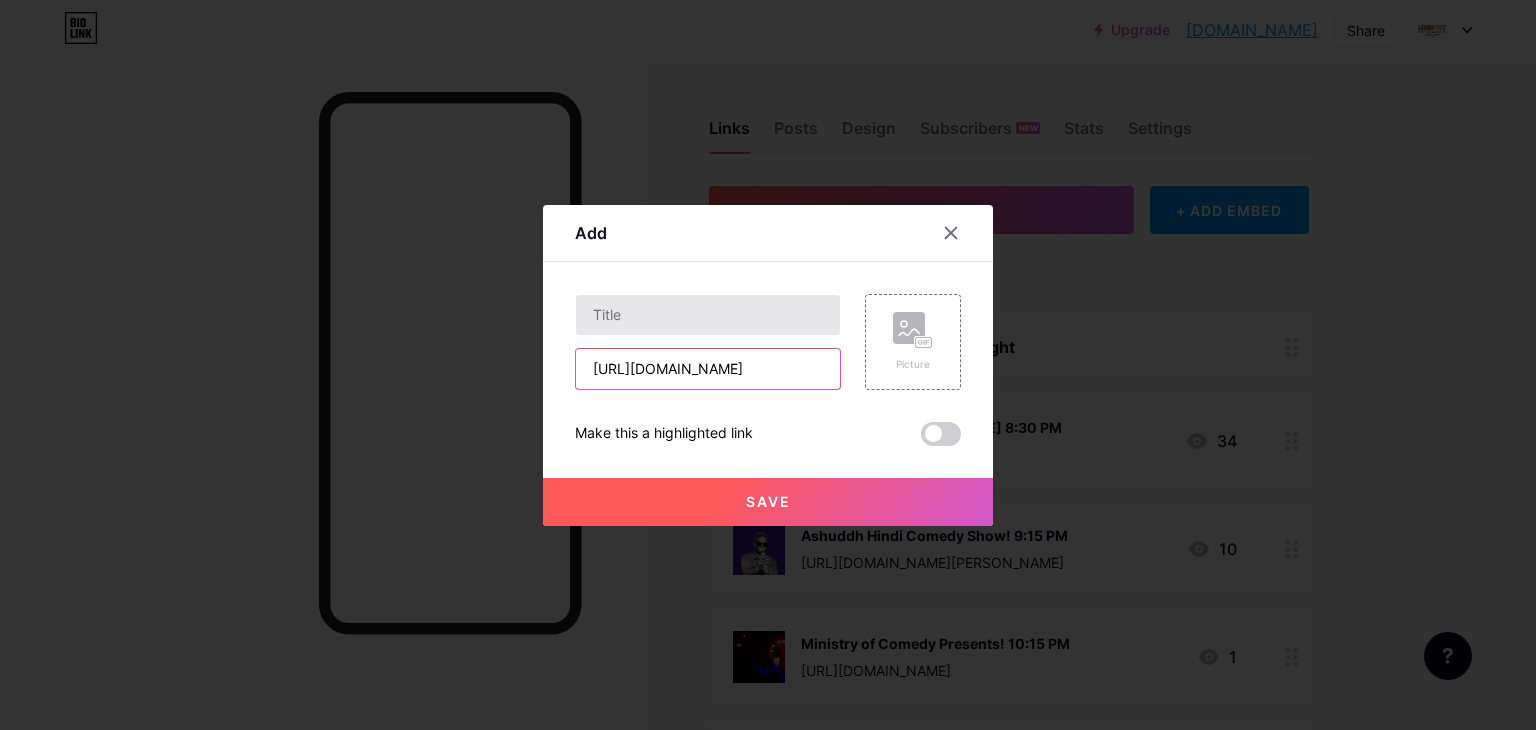 scroll, scrollTop: 0, scrollLeft: 348, axis: horizontal 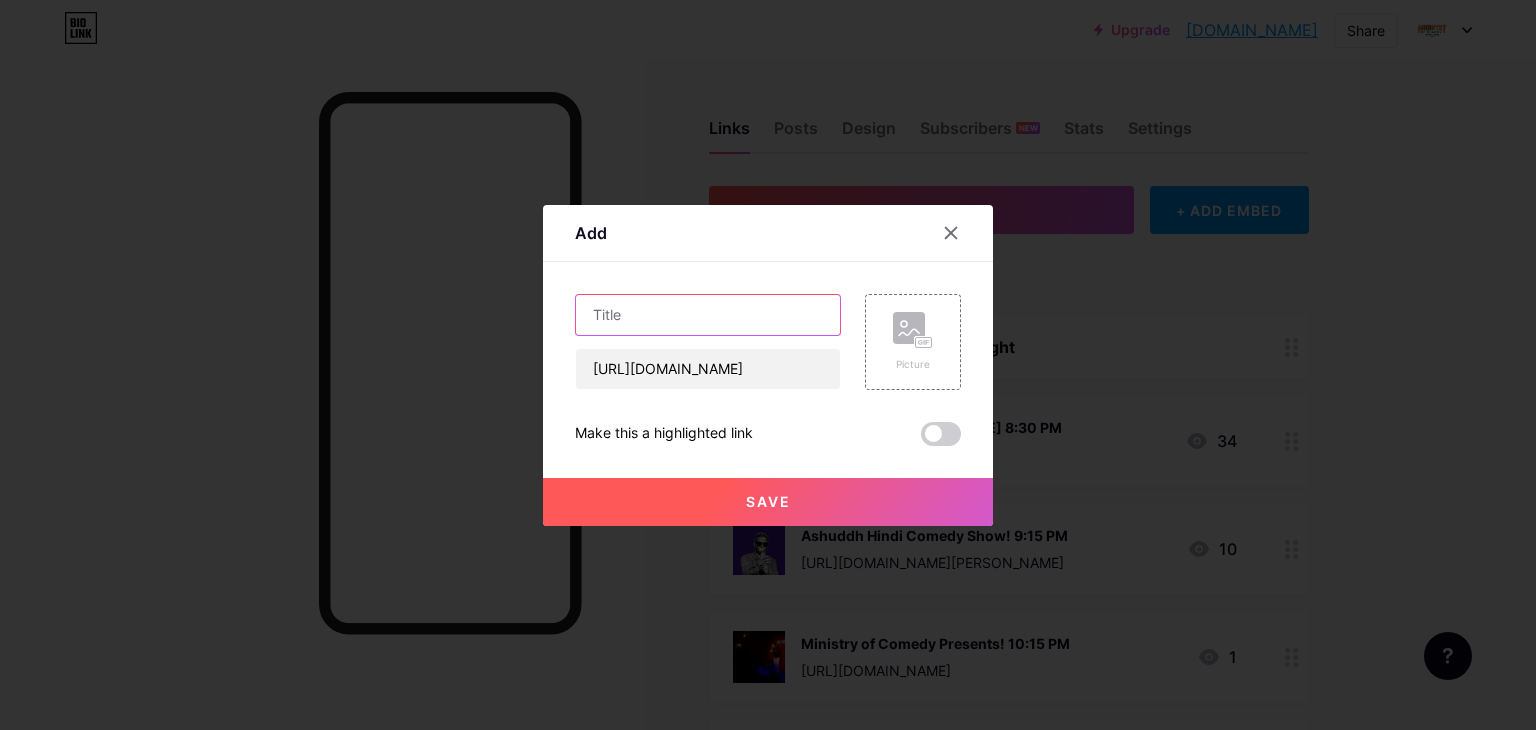 click at bounding box center (708, 315) 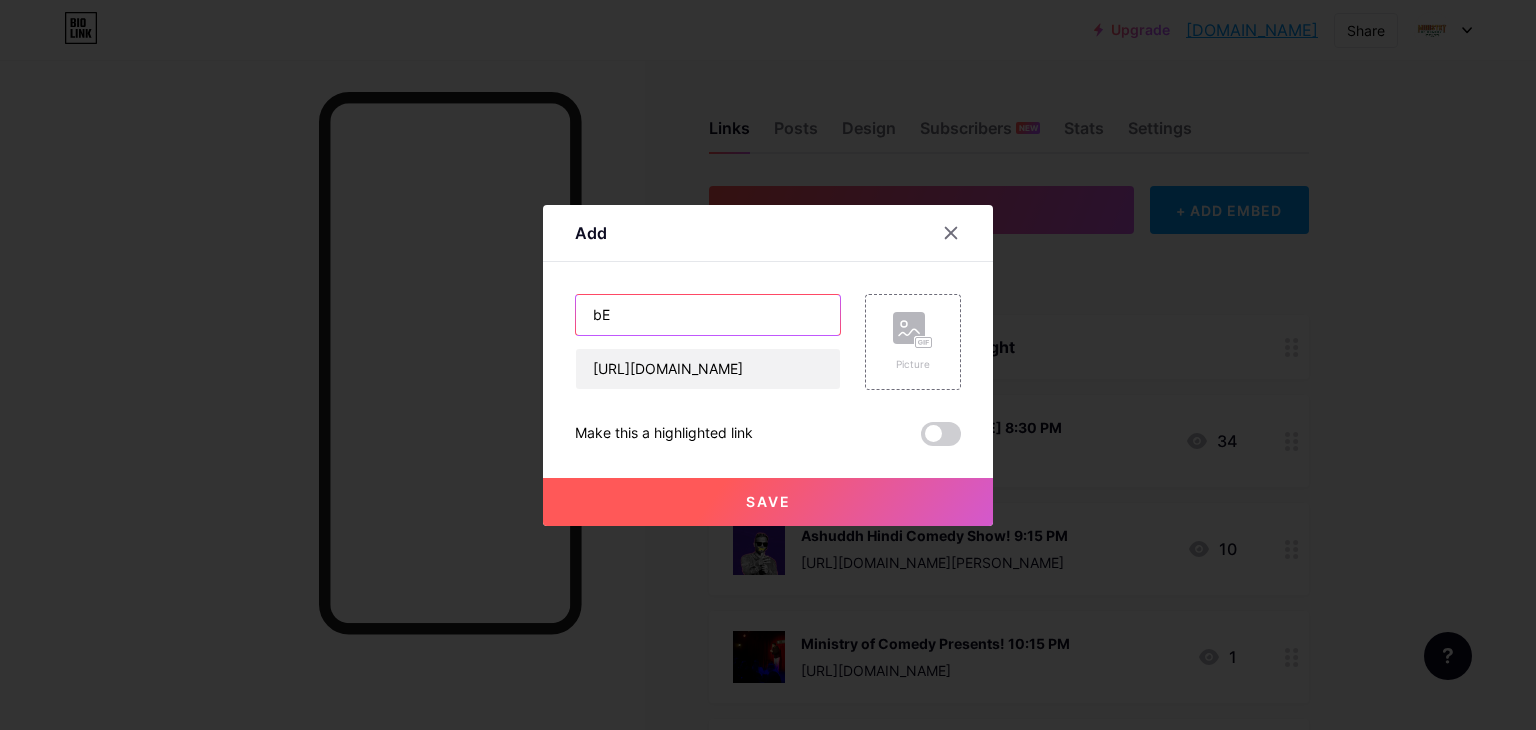 type on "b" 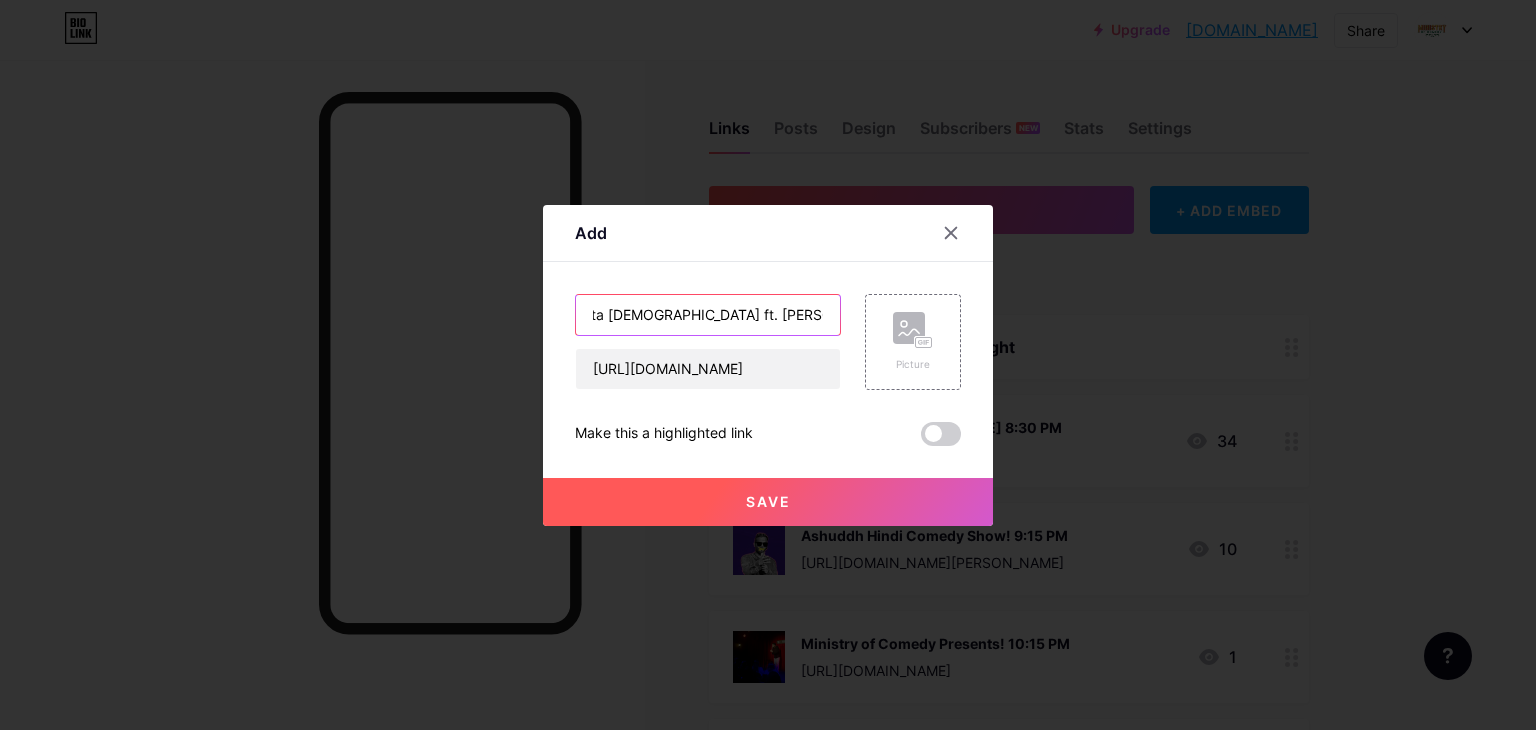scroll, scrollTop: 0, scrollLeft: 23, axis: horizontal 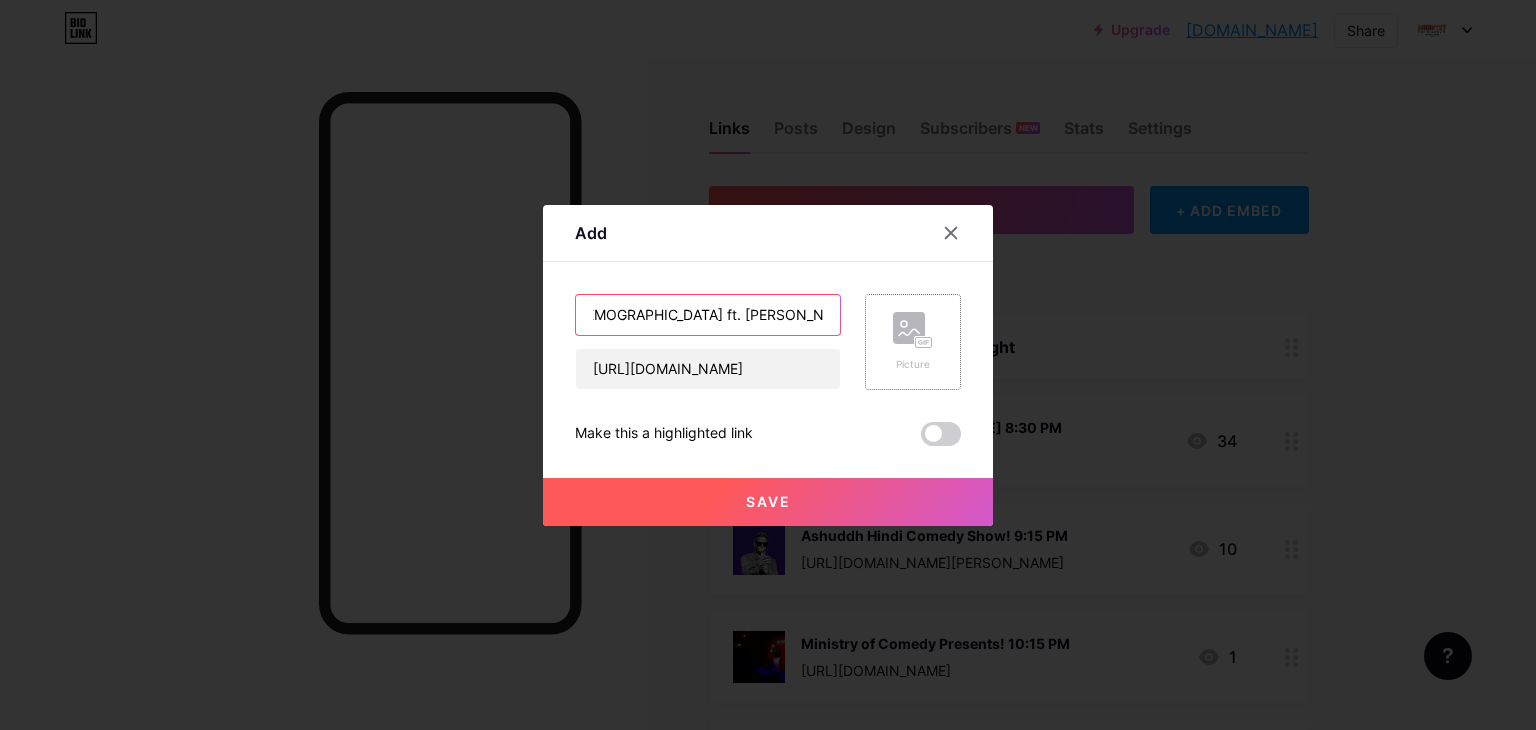type on "Beta [DEMOGRAPHIC_DATA] ft. [PERSON_NAME]! [DATE] 8 PM" 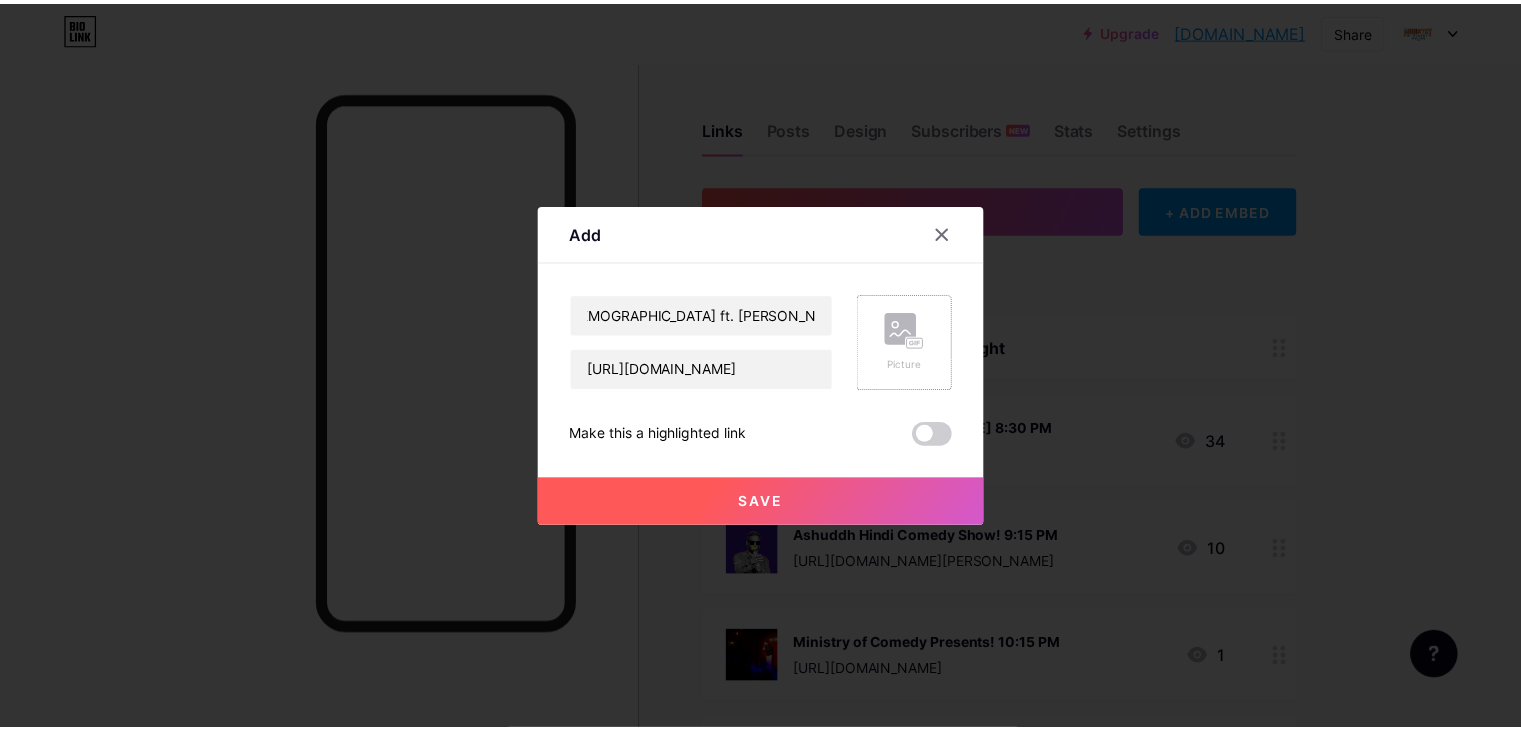 scroll, scrollTop: 0, scrollLeft: 0, axis: both 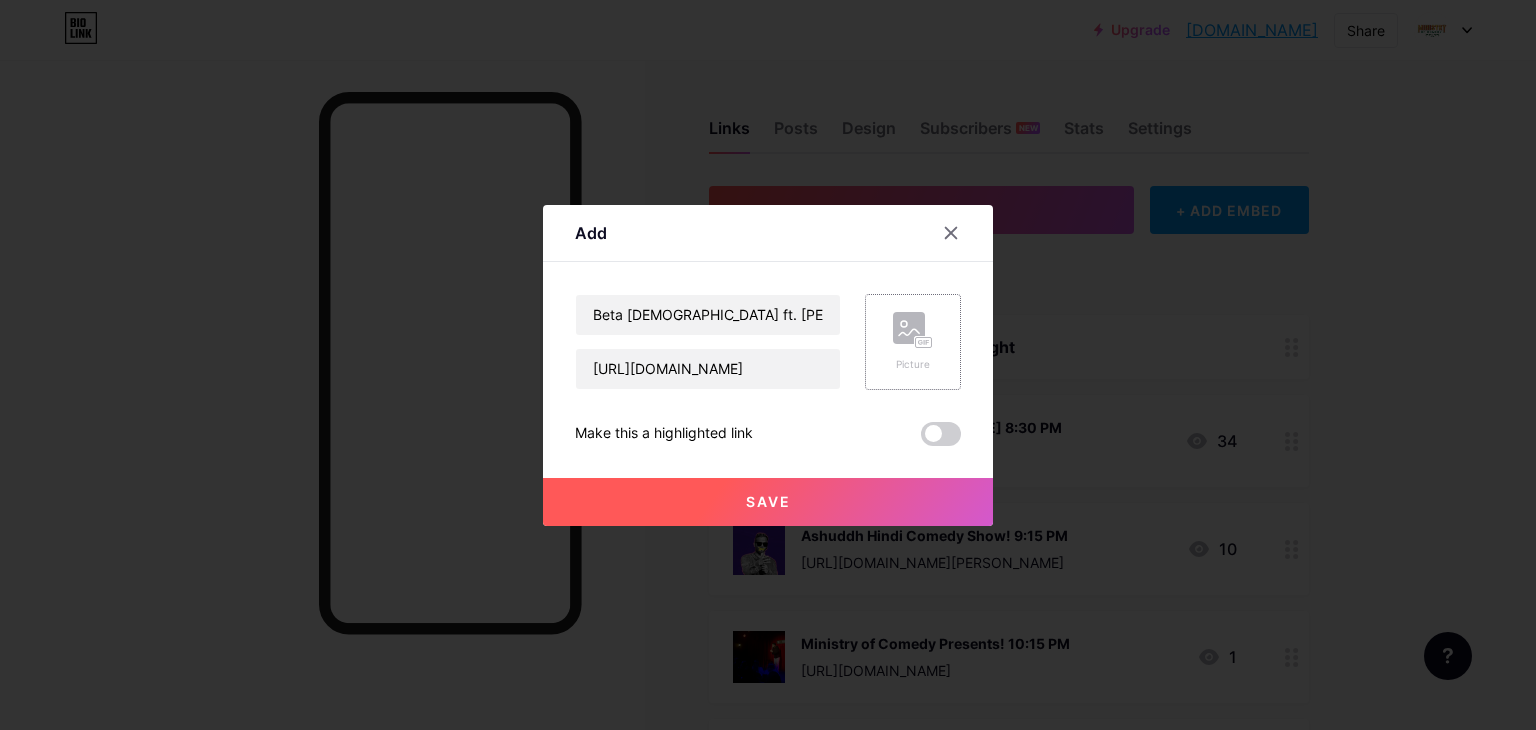 click on "Picture" at bounding box center [913, 342] 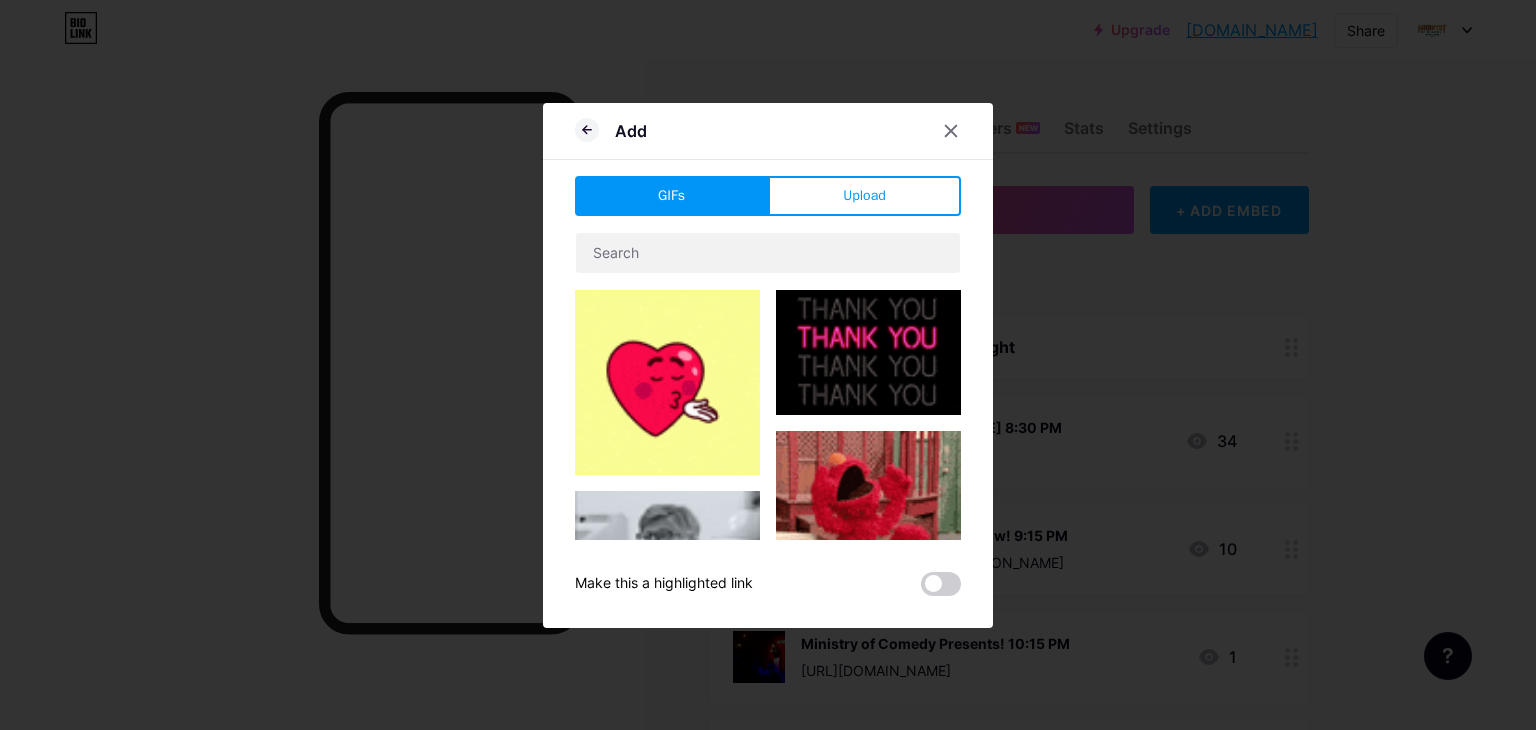click on "Add       GIFs     Upload       Content
YouTube
Play YouTube video without leaving your page.
ADD
Vimeo
Play Vimeo video without leaving your page.
ADD
Tiktok
Grow your TikTok following
ADD
Tweet
Embed a tweet.
ADD
Reddit
Showcase your Reddit profile
ADD
Spotify
Embed Spotify to play the preview of a track.
ADD
Twitch
Play Twitch video without leaving your page.
ADD
ADD" at bounding box center (768, 365) 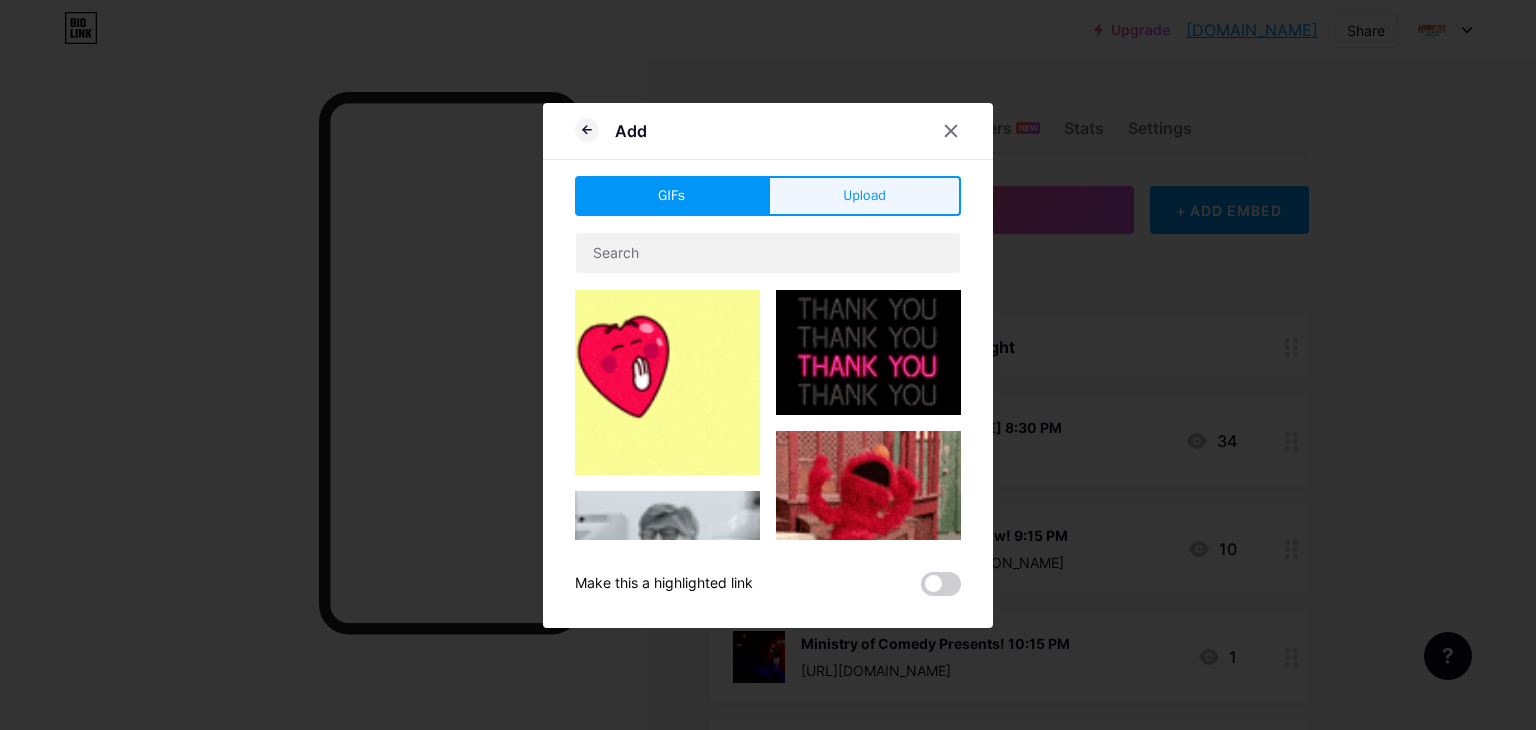click on "Upload" at bounding box center (864, 195) 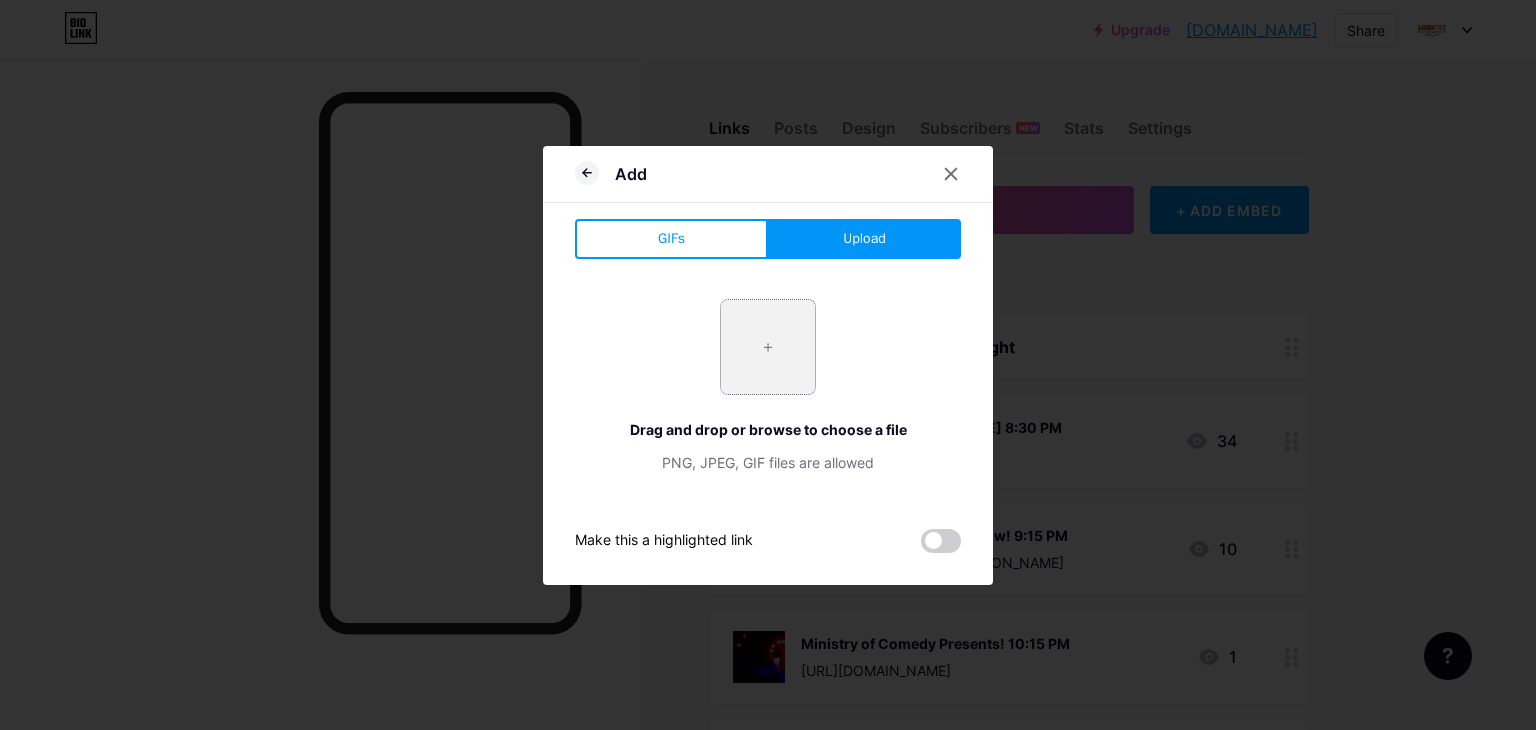 click at bounding box center (768, 347) 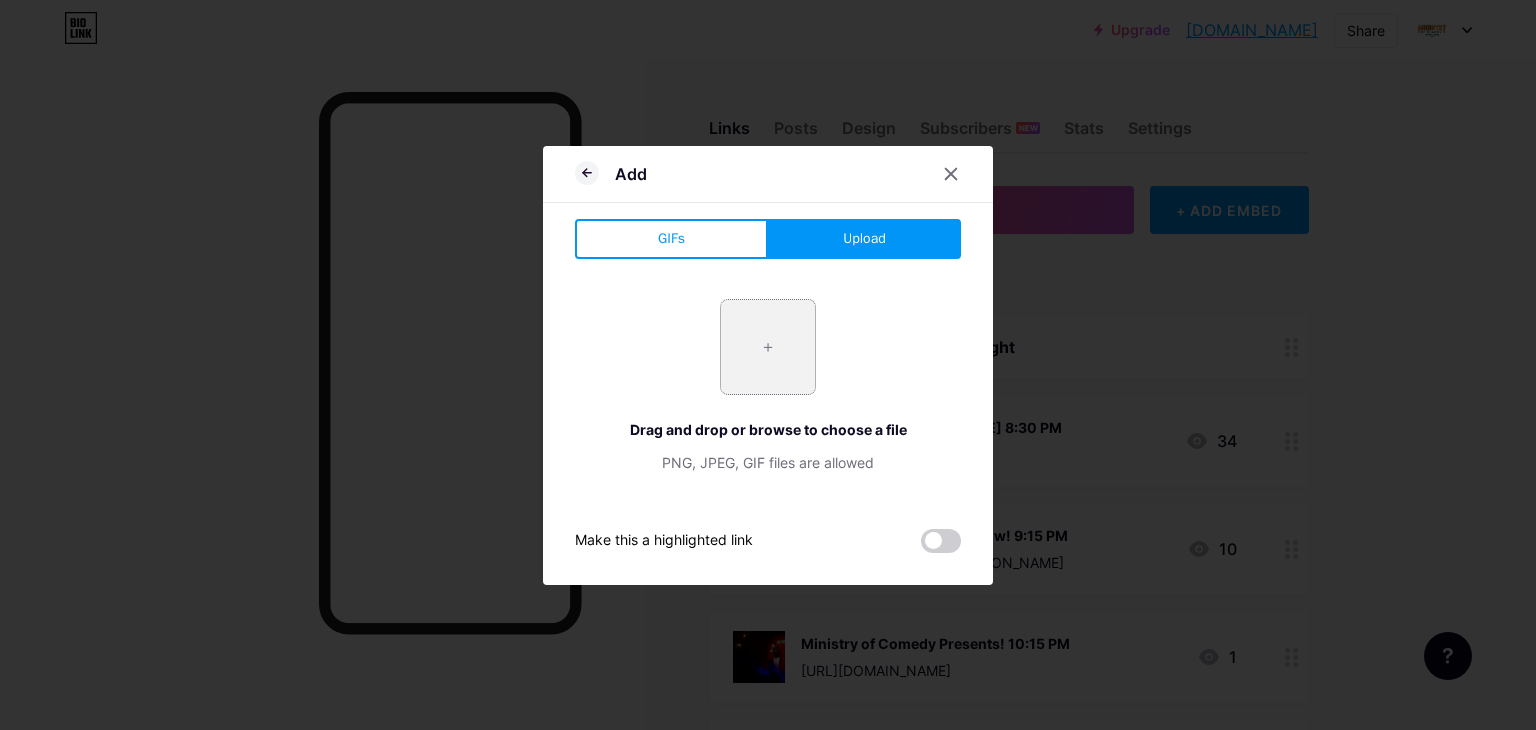 type on "C:\fakepath\Screenshot [DATE] 052103.png" 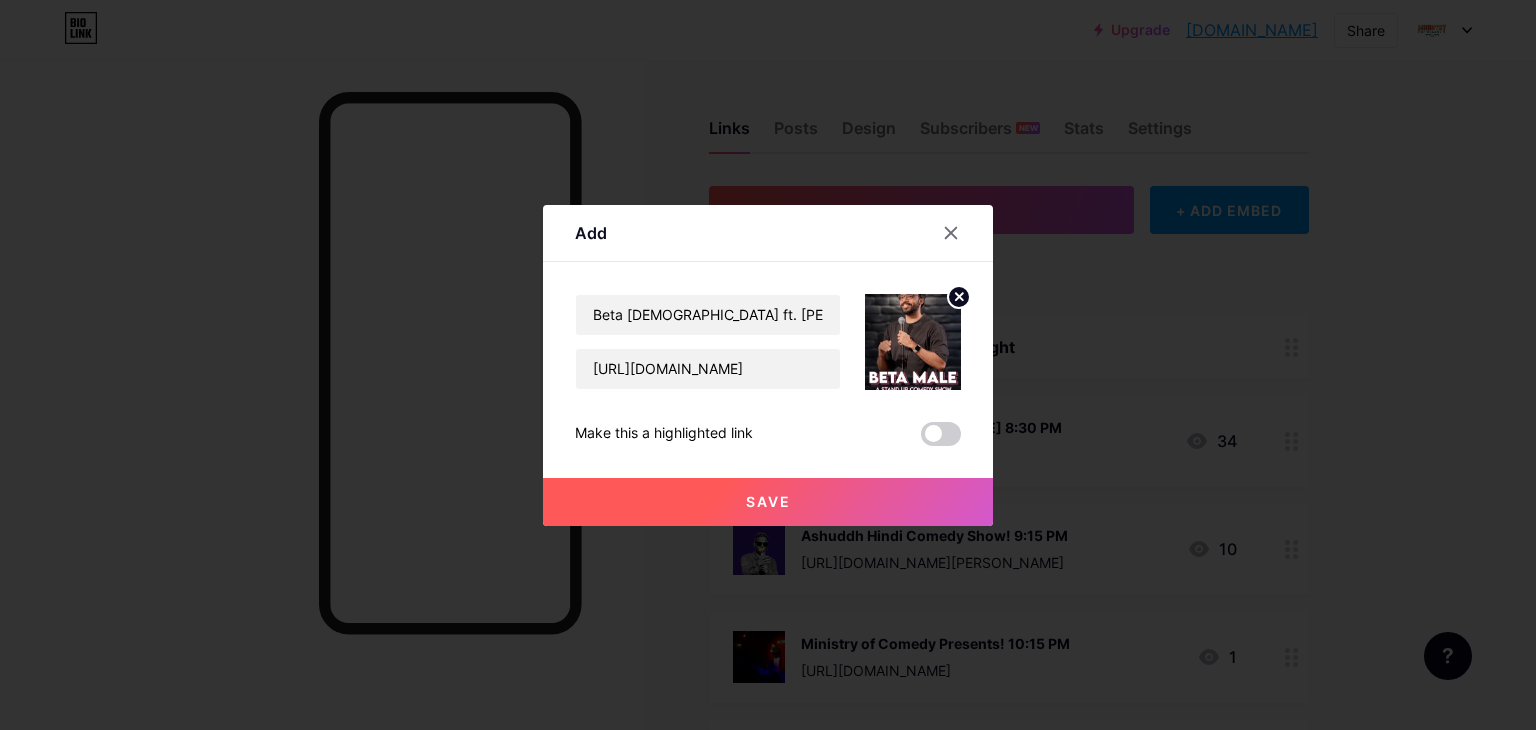 click 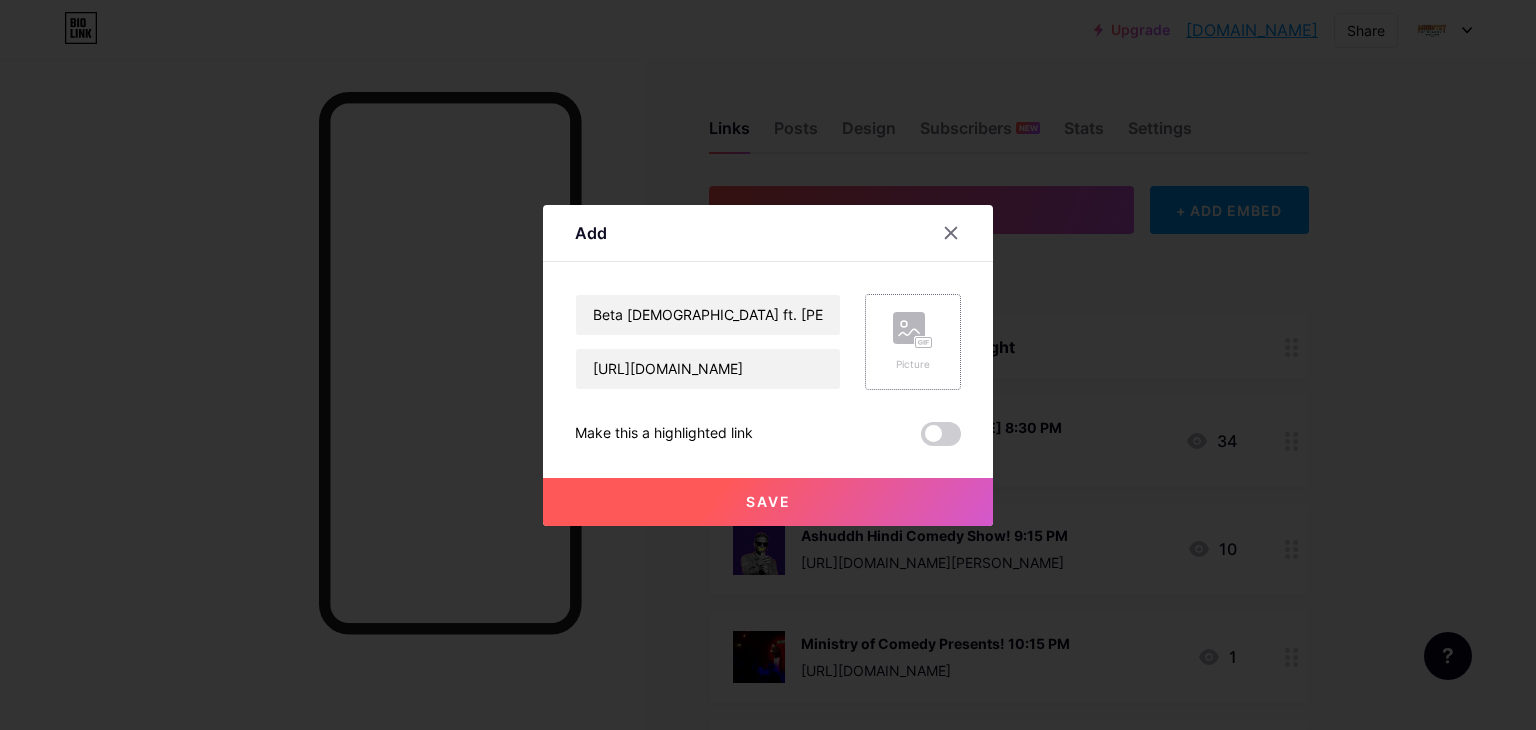 click 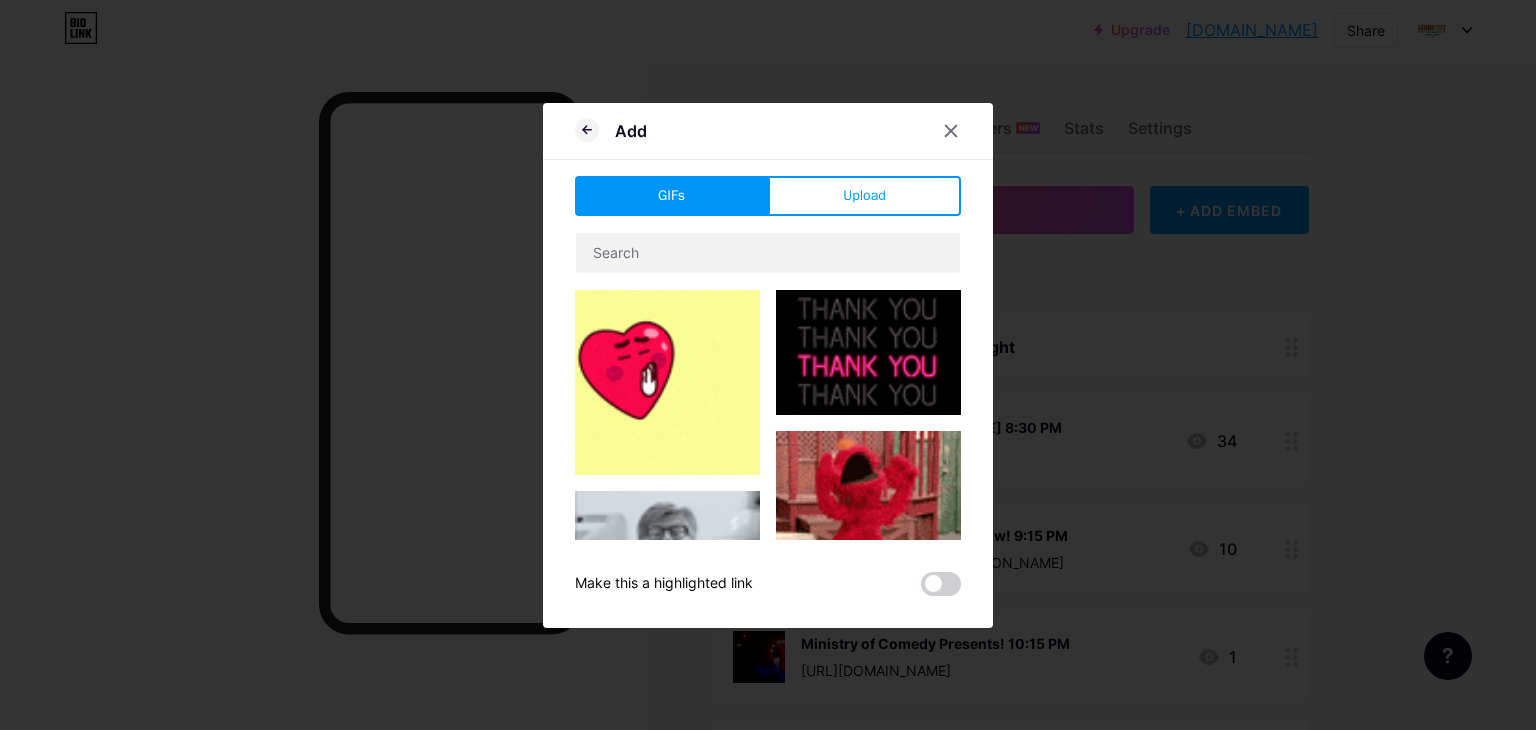 click on "Upload" at bounding box center (864, 196) 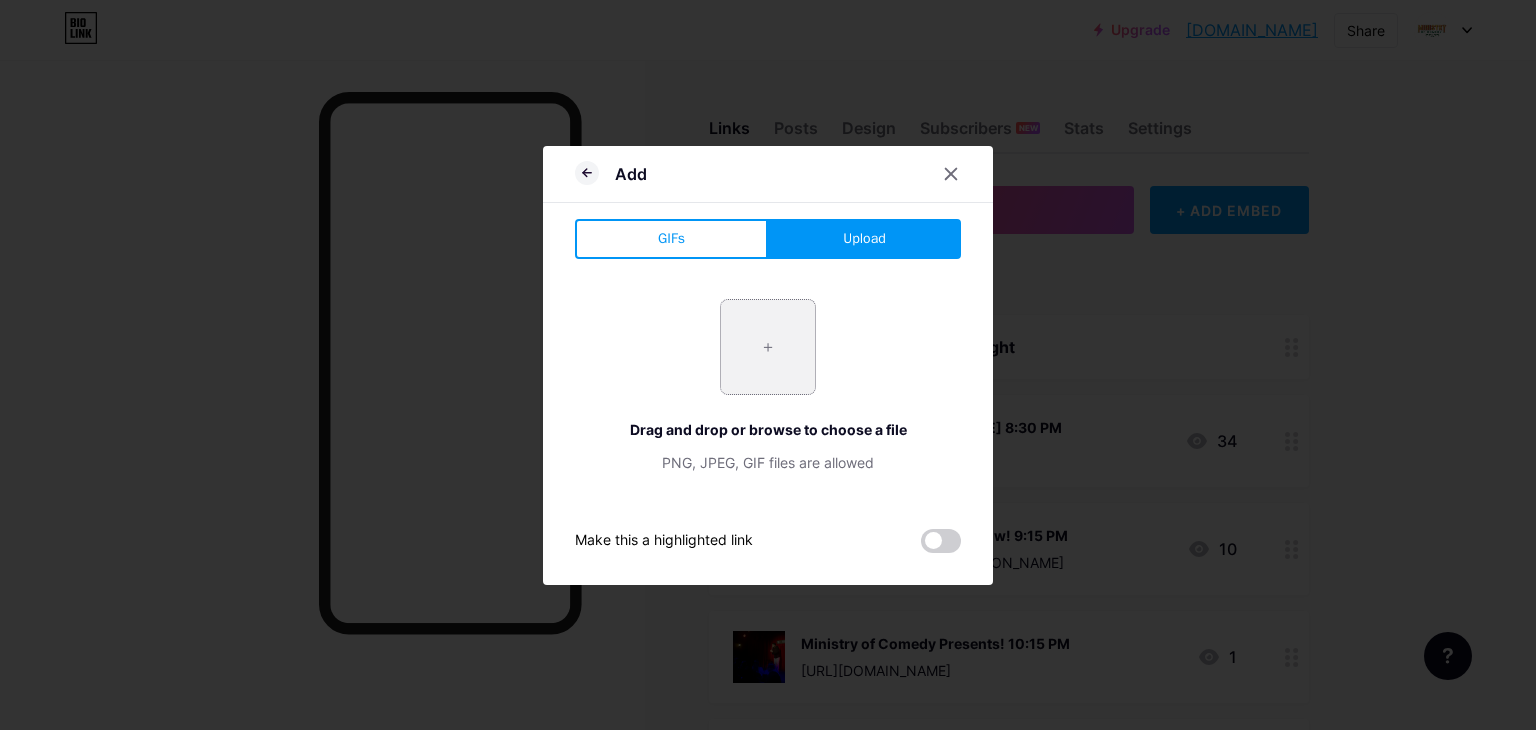 click at bounding box center [768, 347] 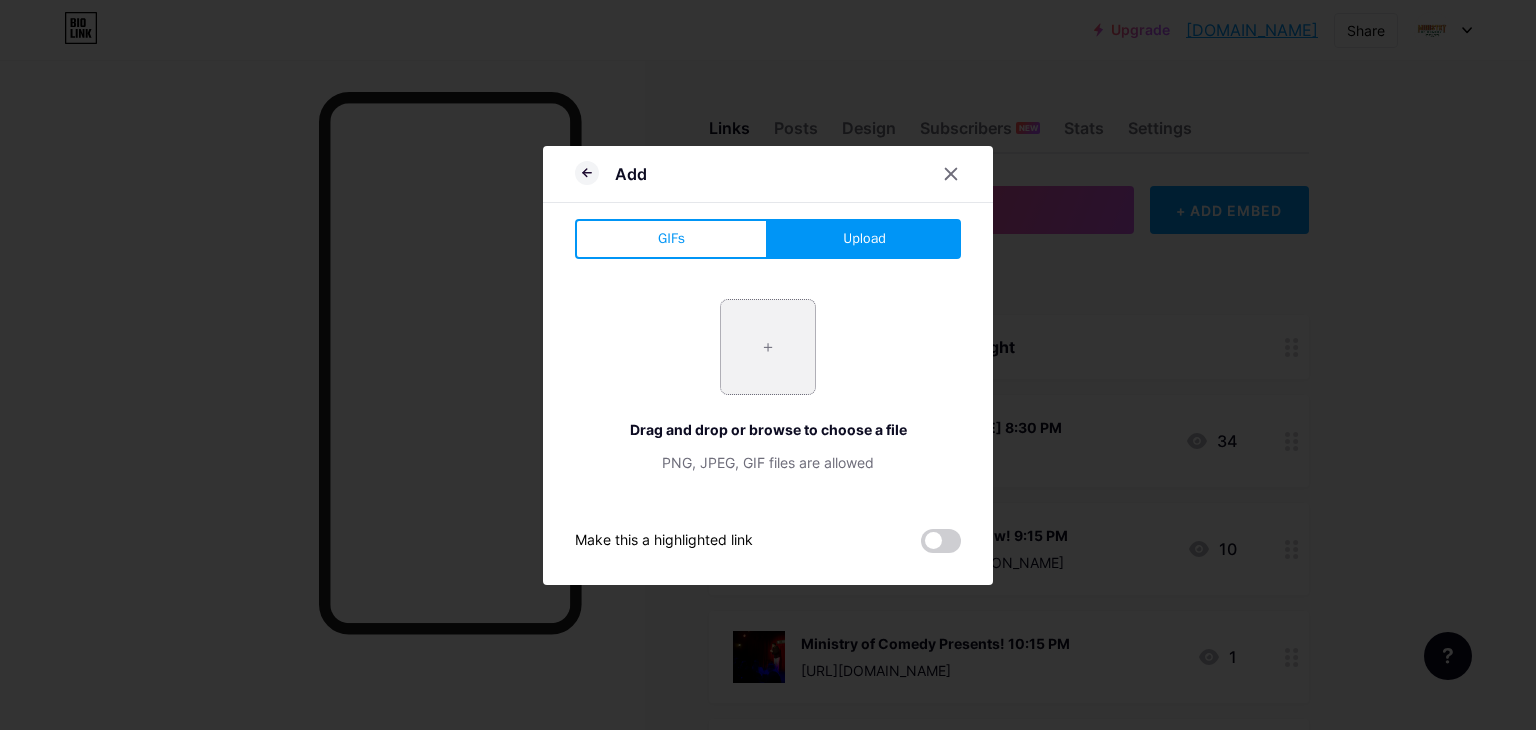 type on "C:\fakepath\Screenshot [DATE] 052103.png" 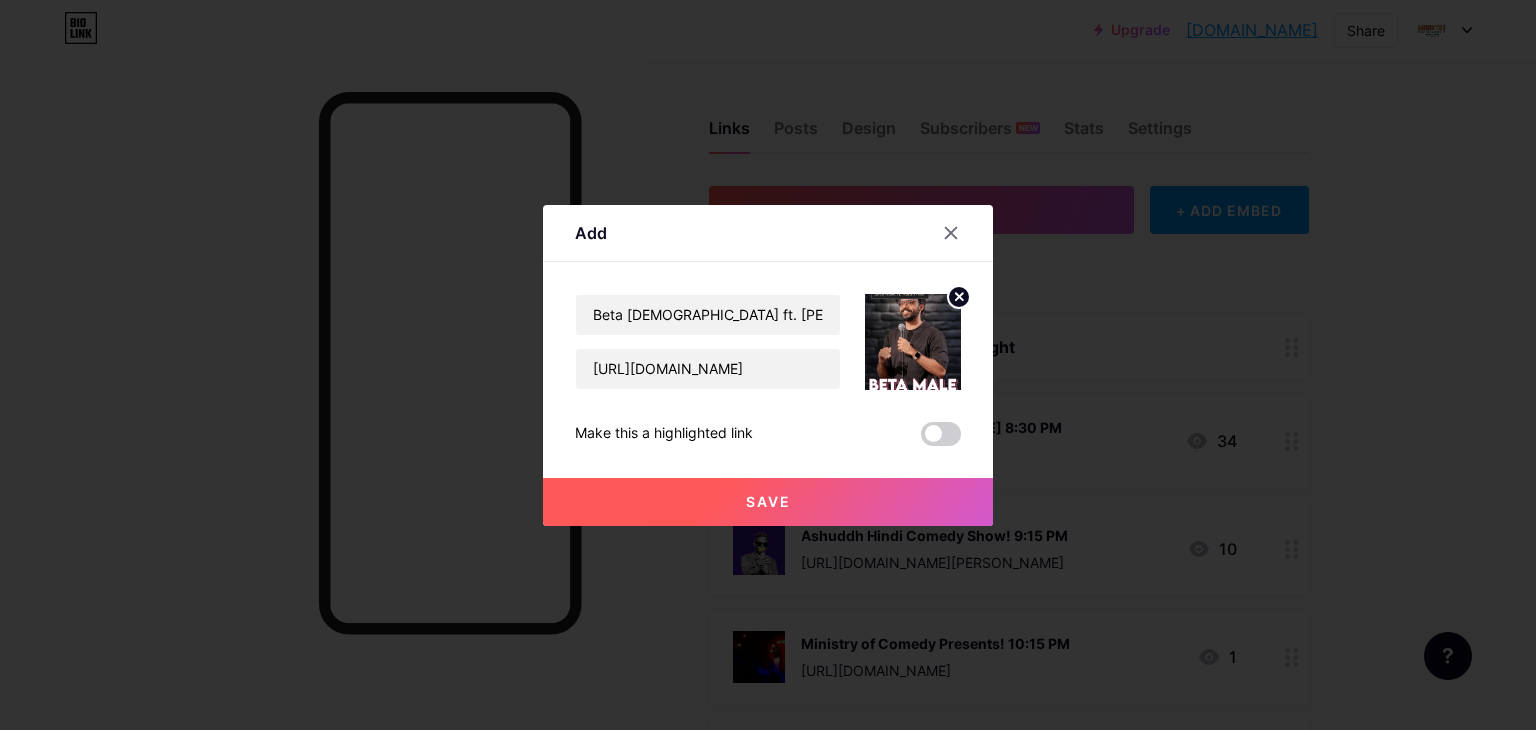 click 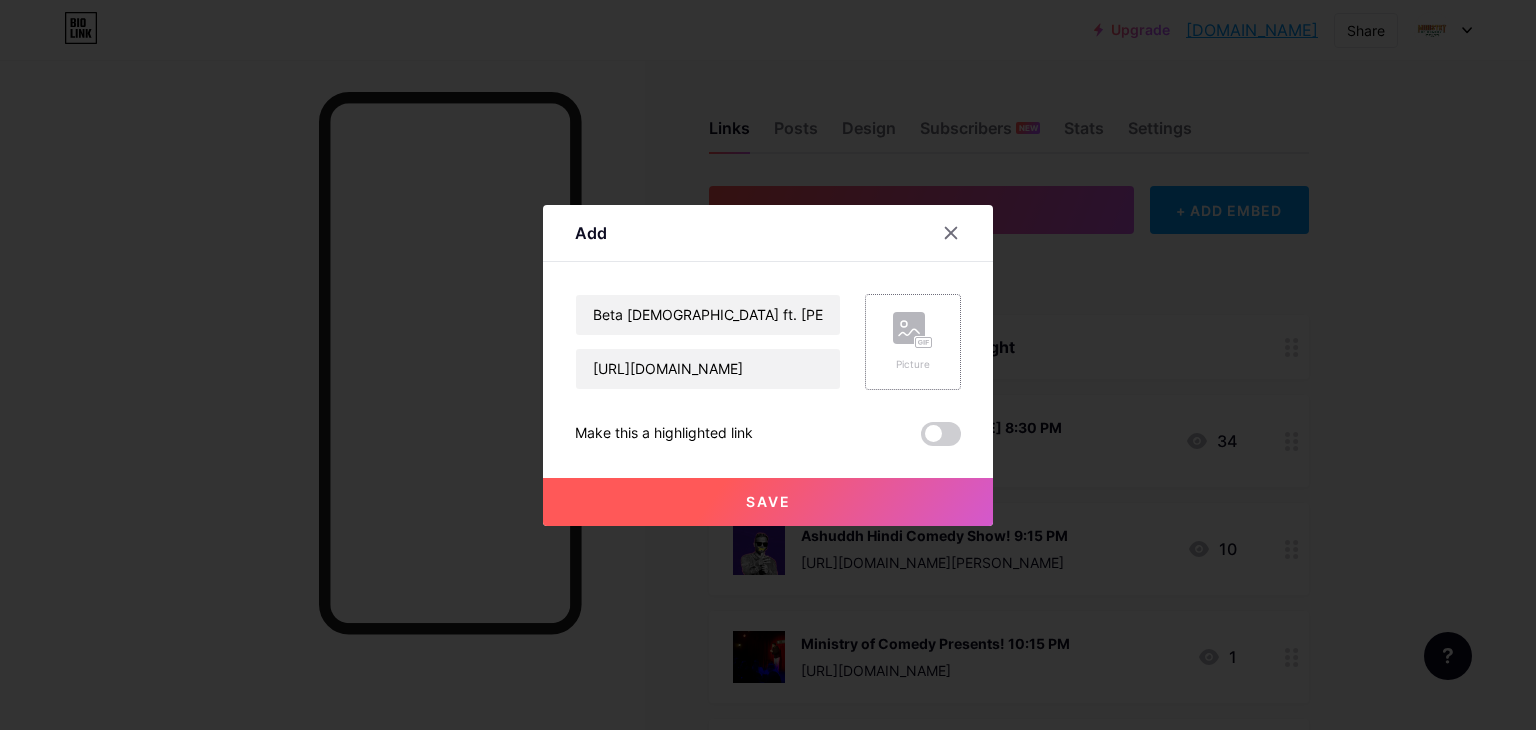 click on "Picture" at bounding box center (913, 342) 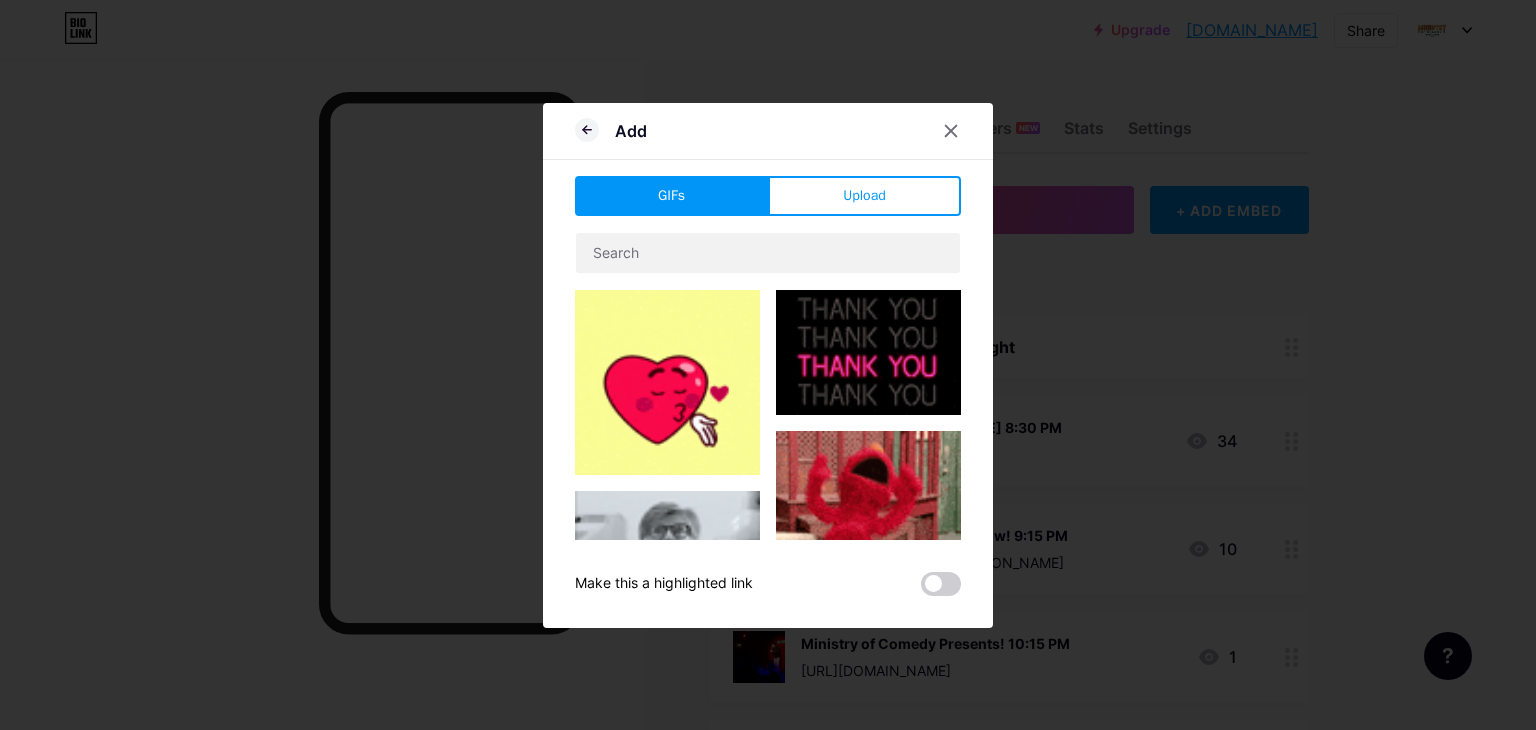 click on "Upload" at bounding box center [864, 196] 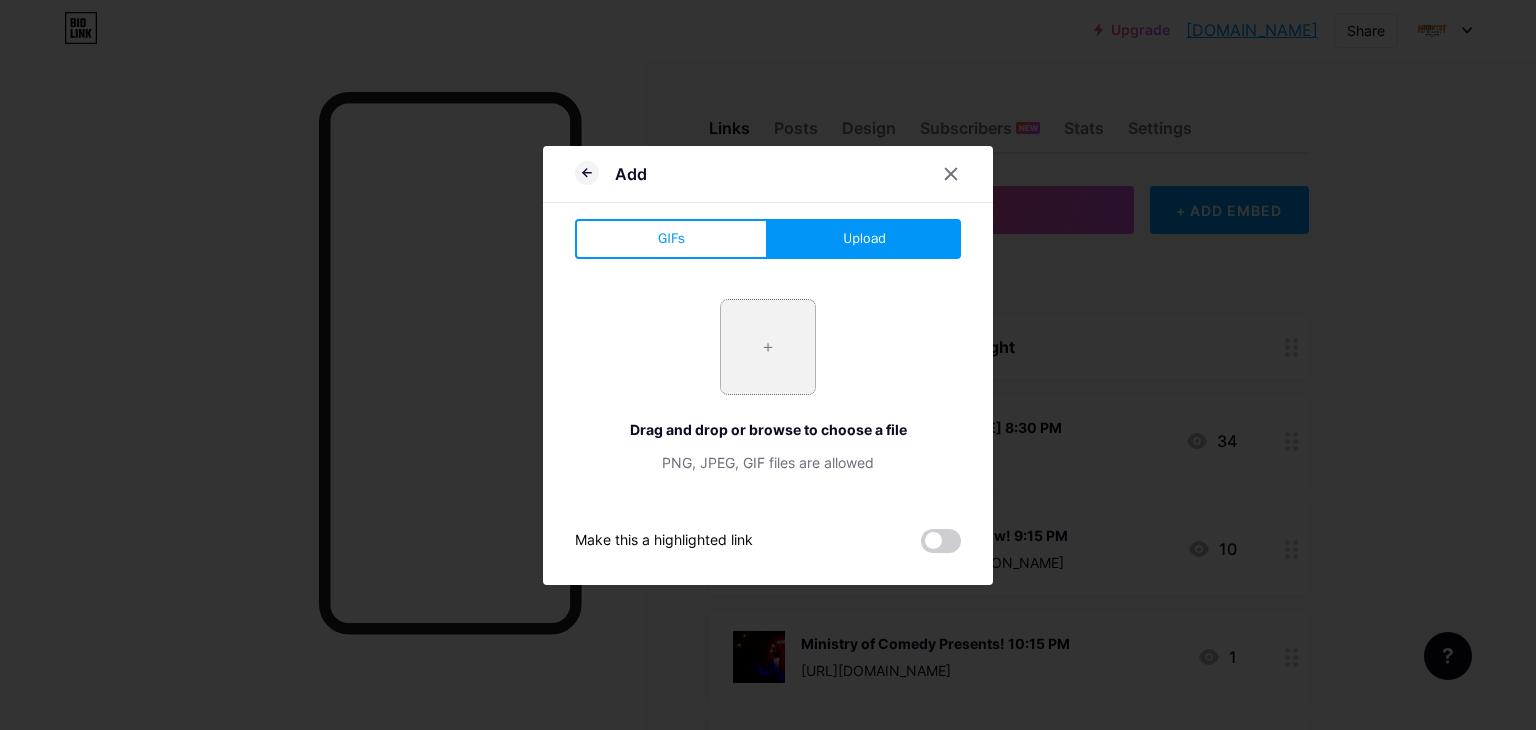 click at bounding box center [768, 347] 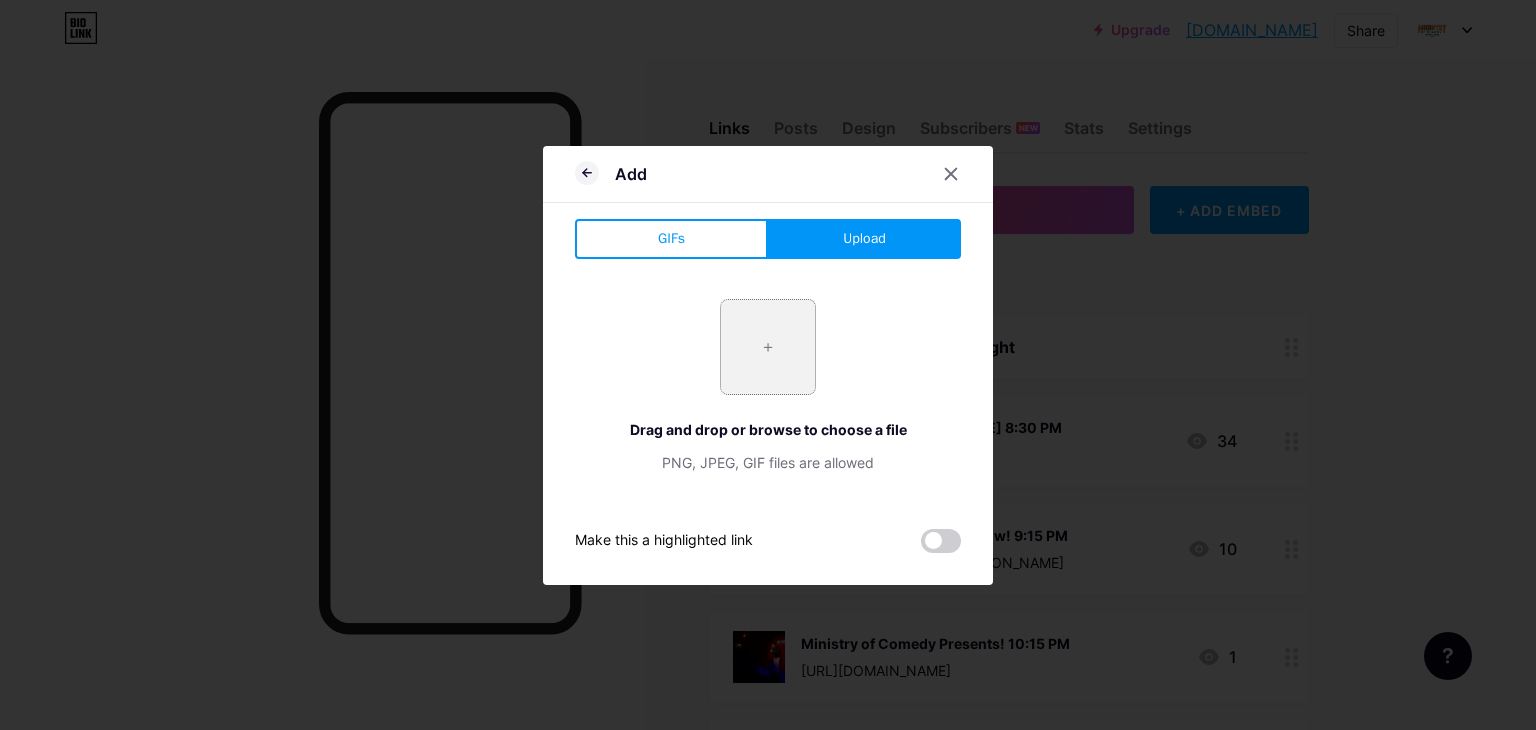 type on "C:\fakepath\Screenshot [DATE] 052259.png" 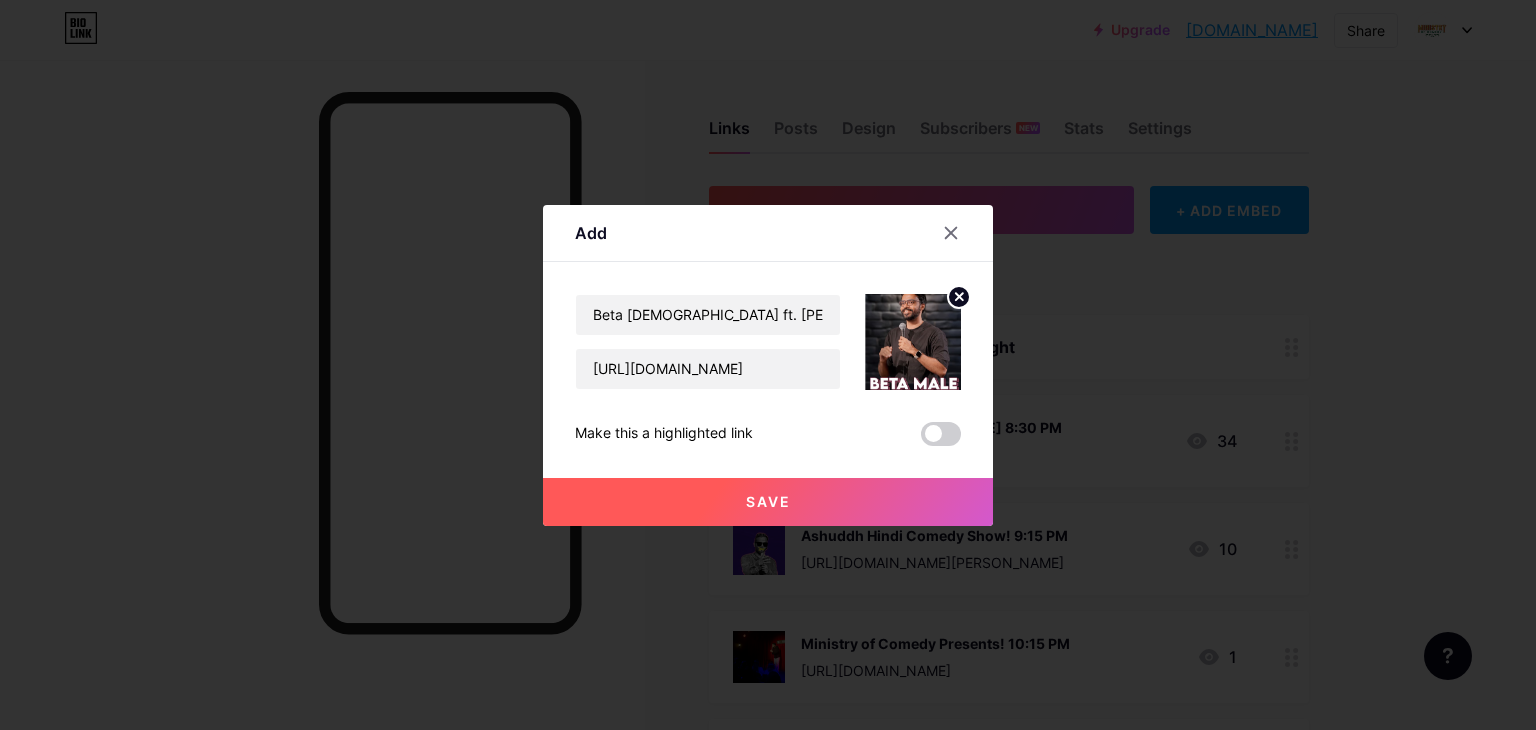 click 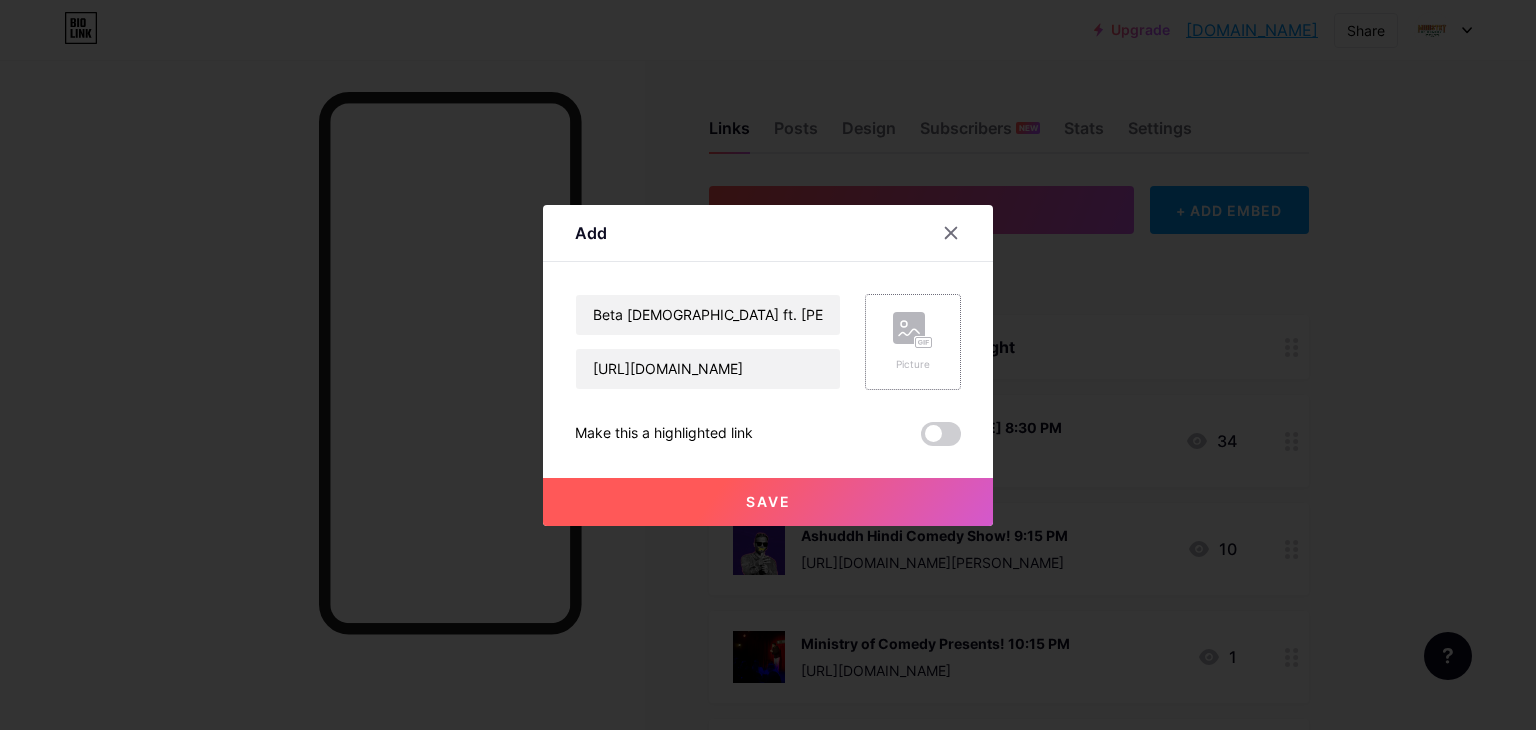 click 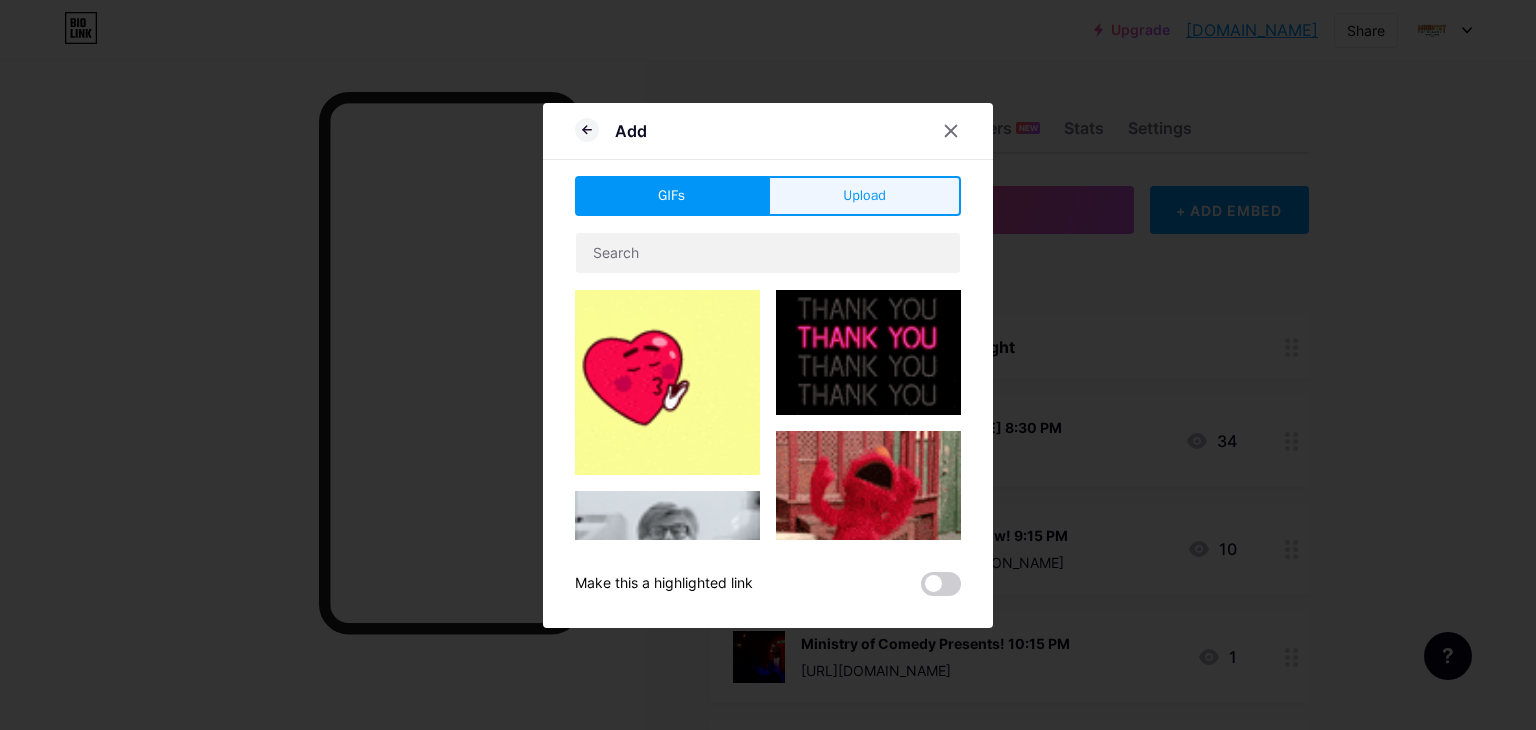 click on "Upload" at bounding box center [864, 196] 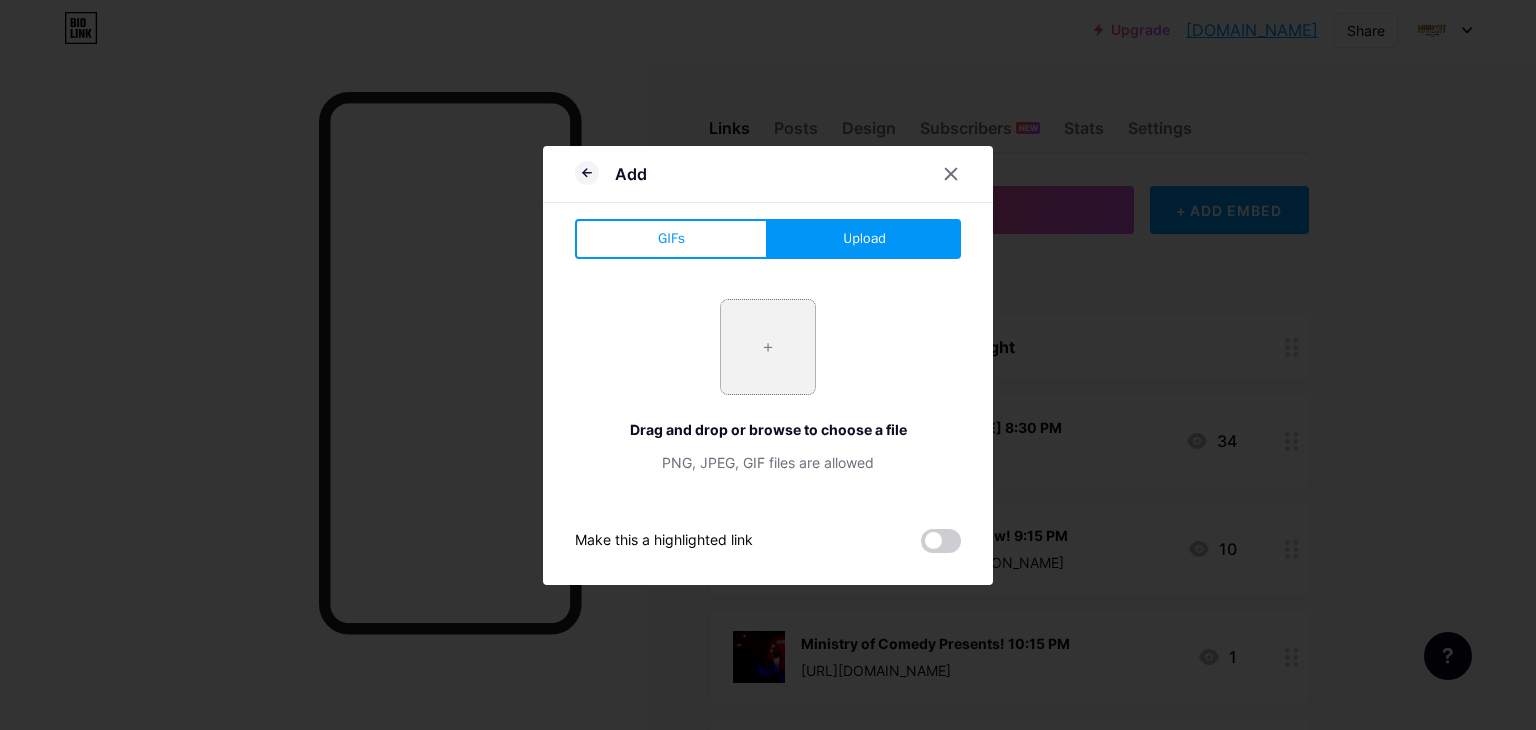 click at bounding box center (768, 347) 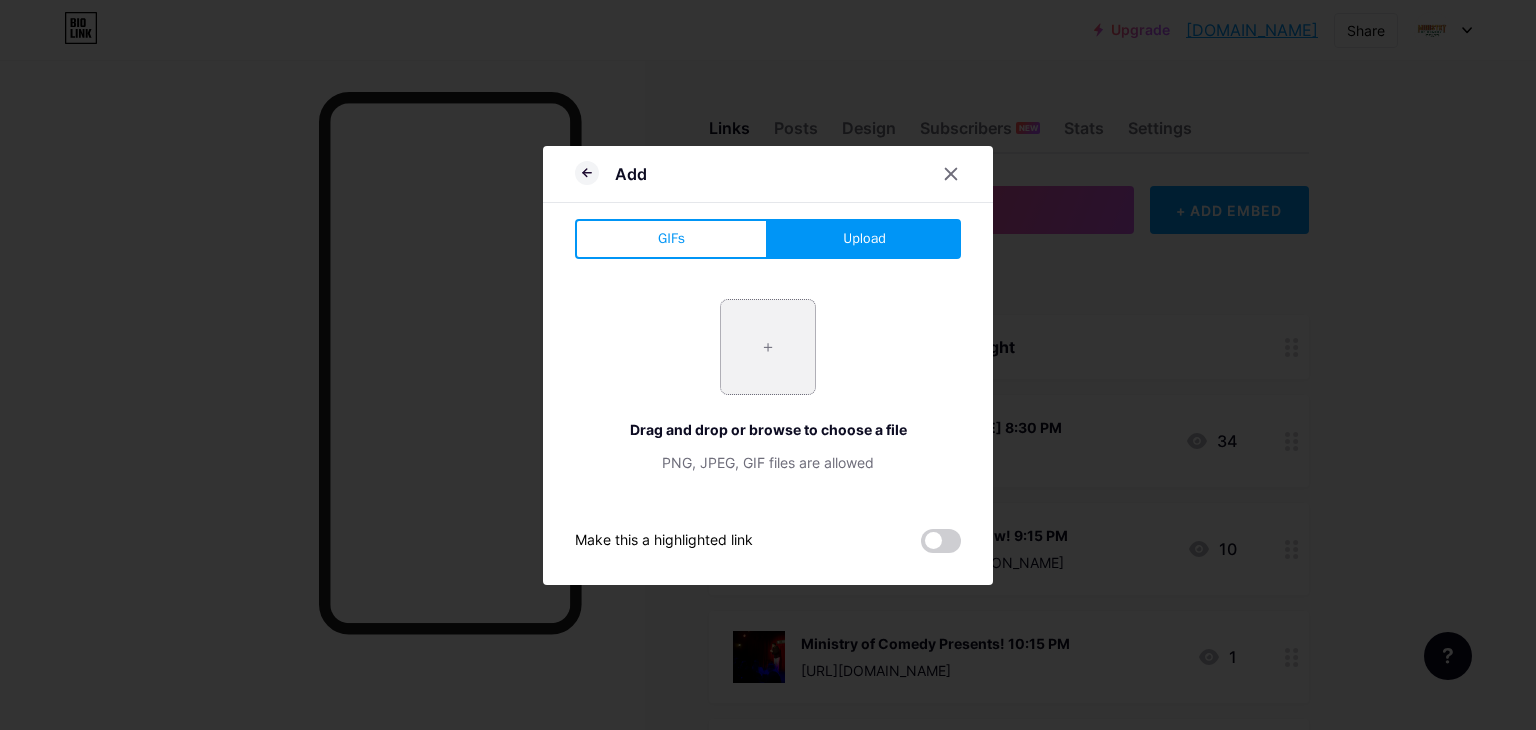 type on "C:\fakepath\Screenshot [DATE] 052259.png" 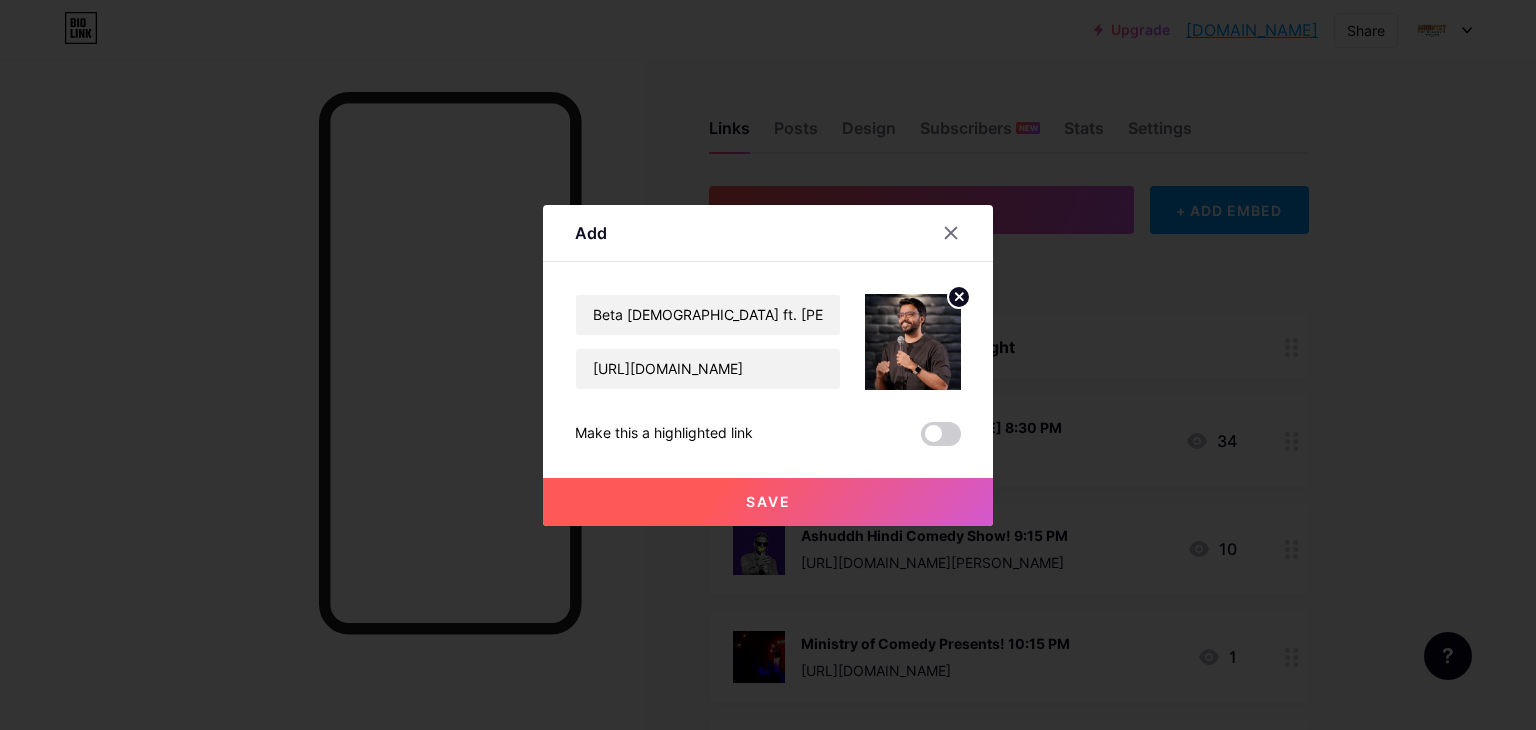 click on "Save" at bounding box center [768, 501] 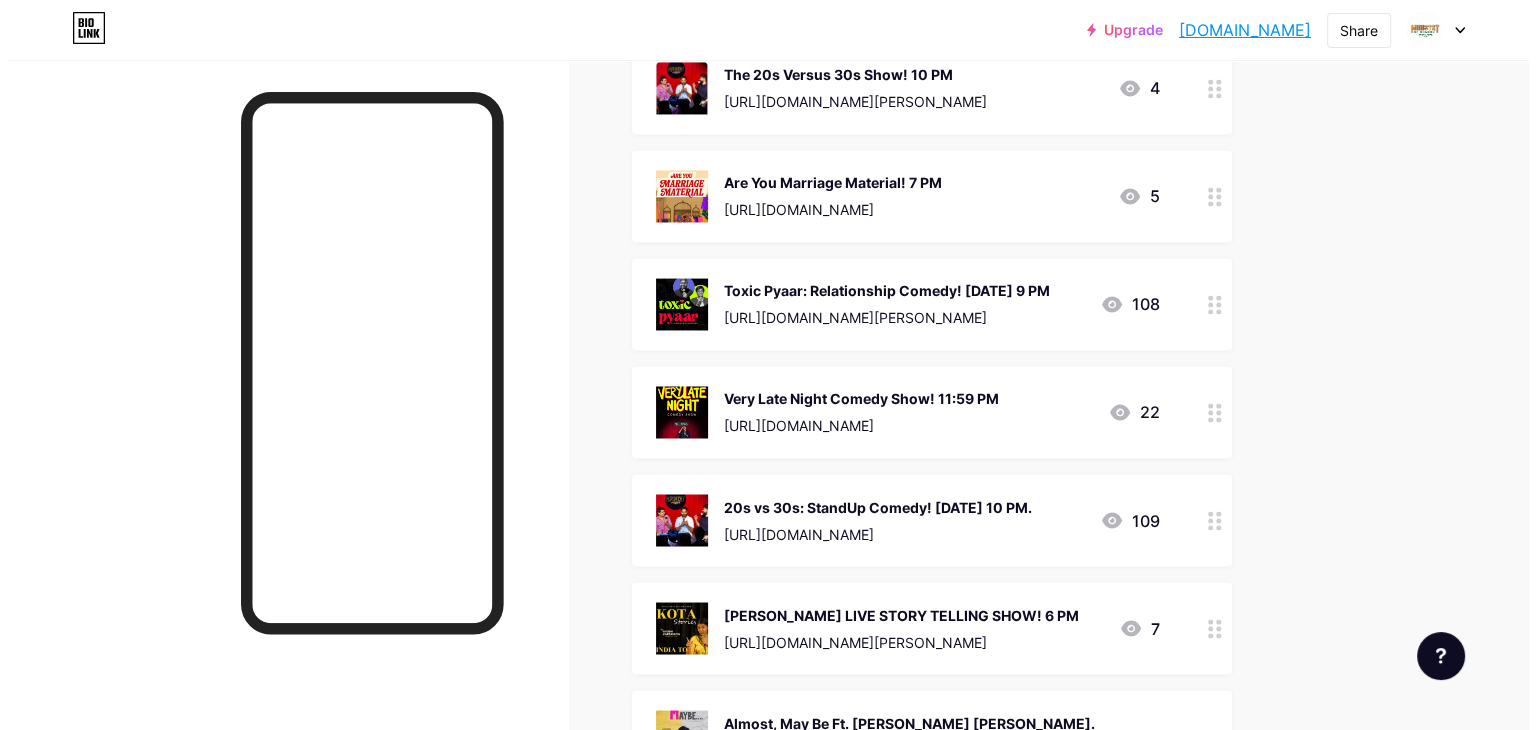 scroll, scrollTop: 3250, scrollLeft: 0, axis: vertical 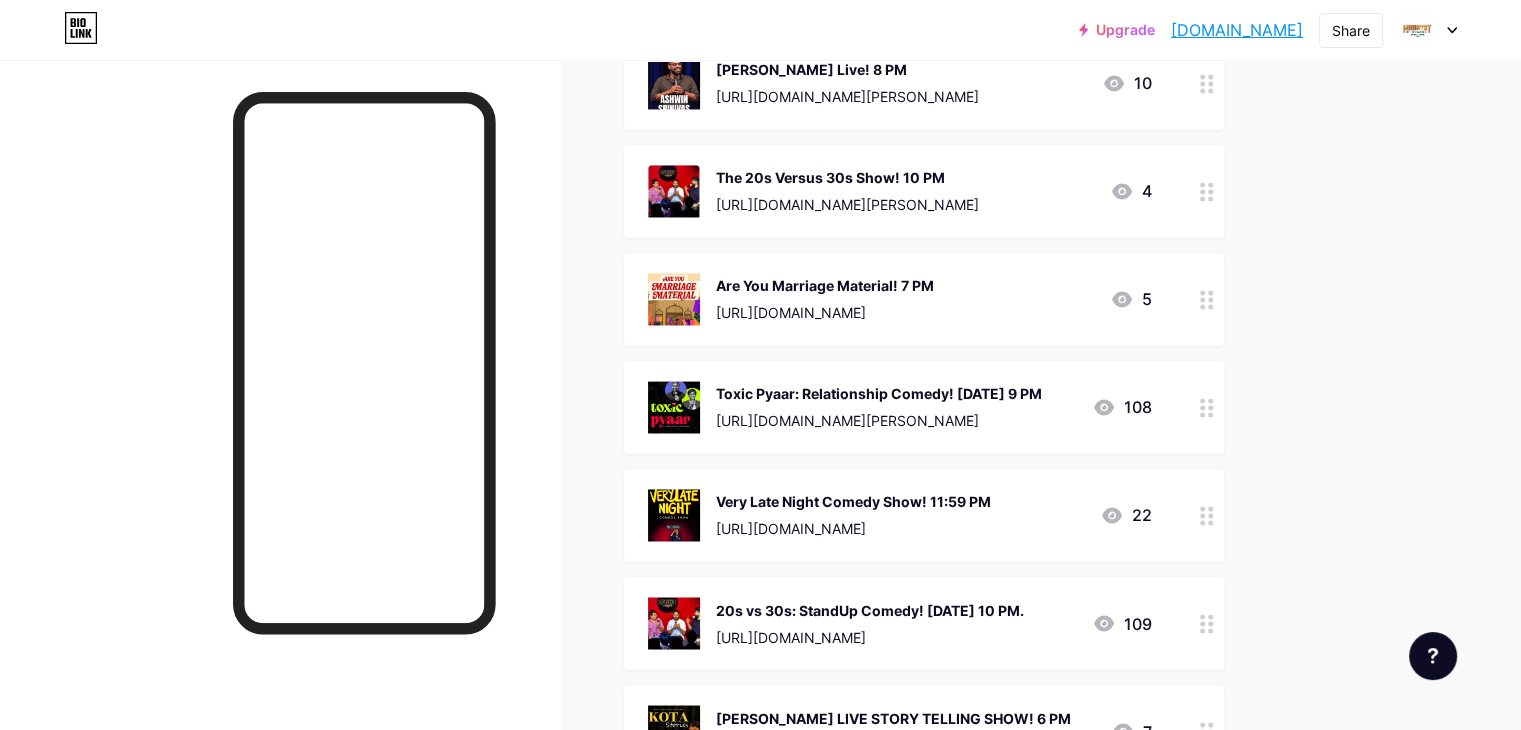 click at bounding box center [1207, 407] 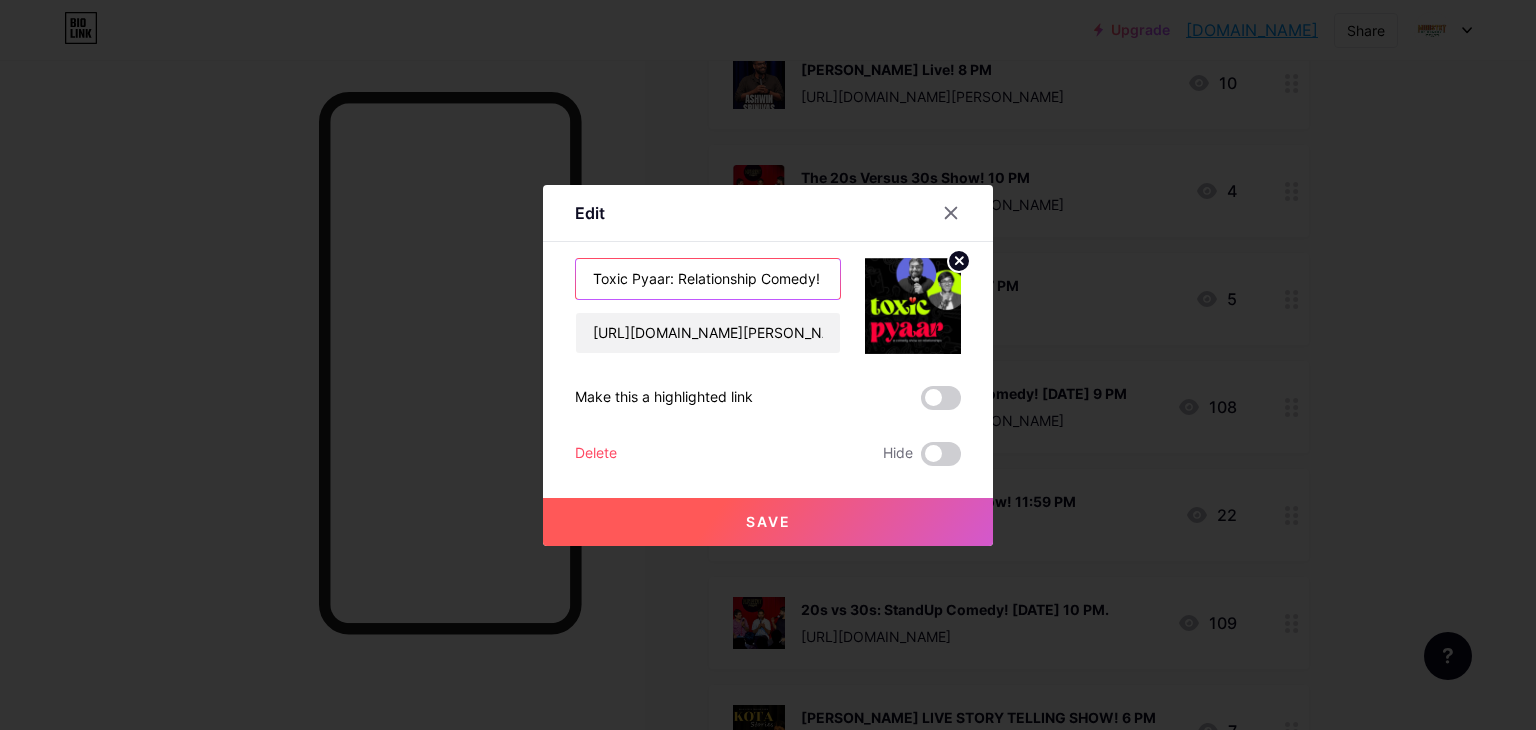 click on "Toxic Pyaar: Relationship Comedy! [DATE] 9 PM" at bounding box center (708, 279) 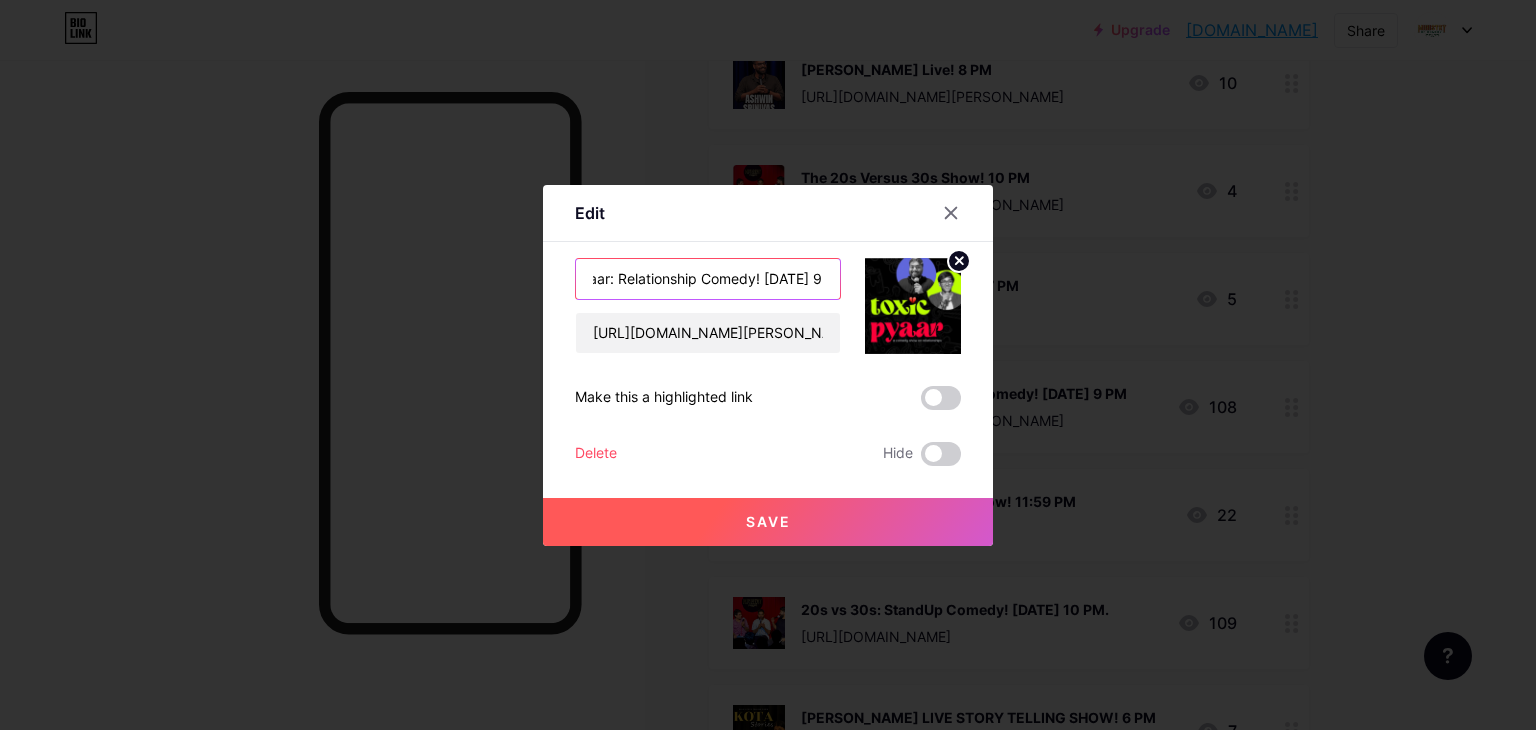 scroll, scrollTop: 0, scrollLeft: 77, axis: horizontal 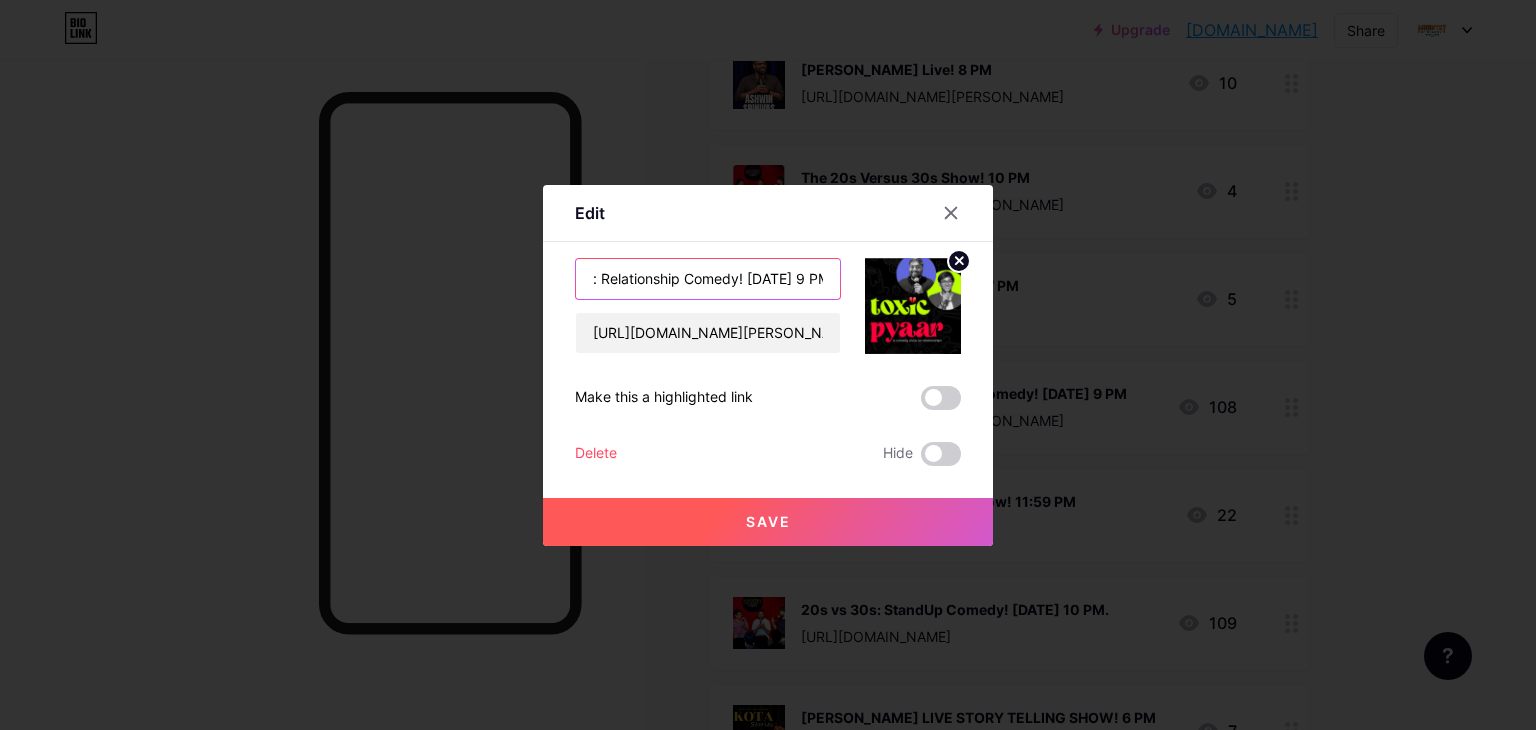 drag, startPoint x: 804, startPoint y: 279, endPoint x: 740, endPoint y: 270, distance: 64.629715 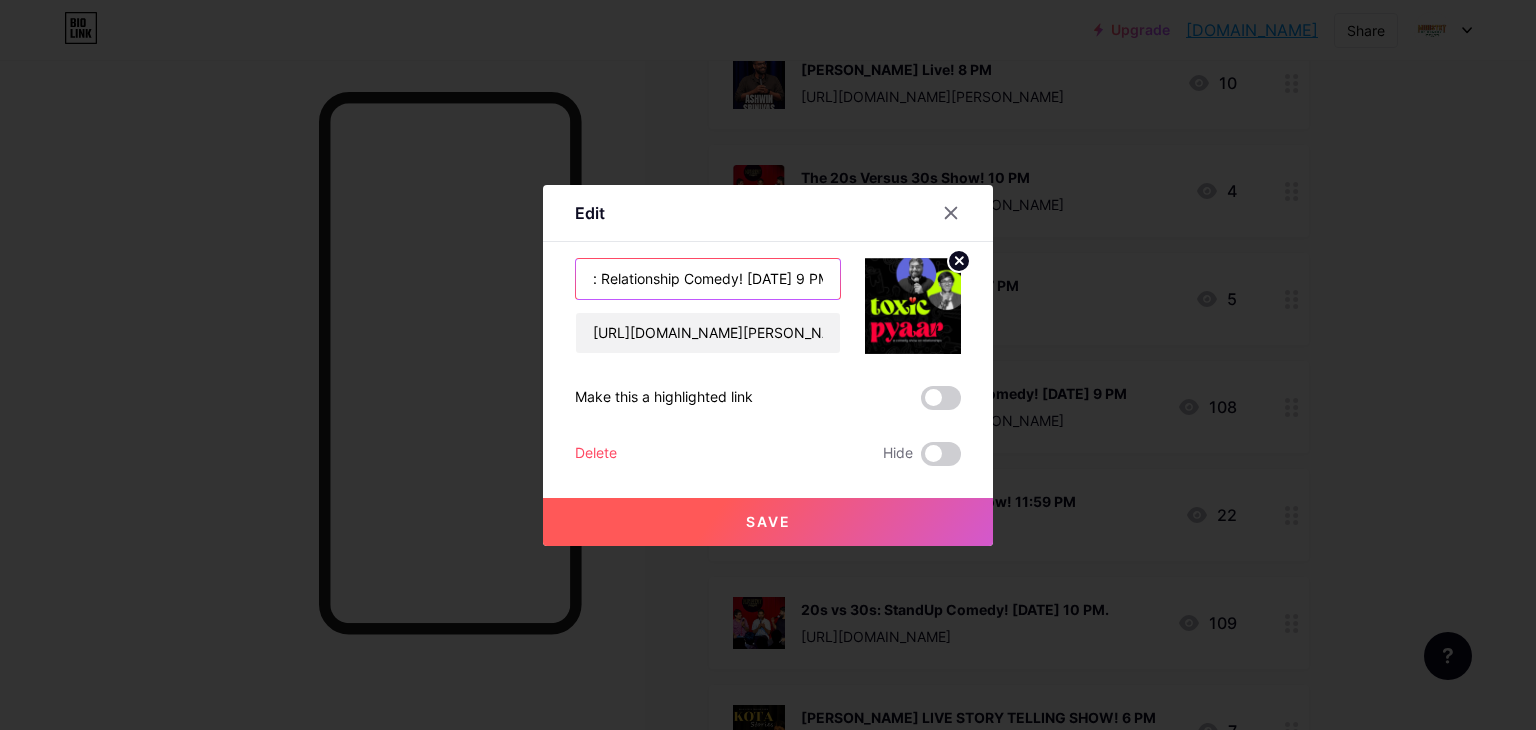 click on "Toxic Pyaar: Relationship Comedy! [DATE] 9 PM" at bounding box center [708, 279] 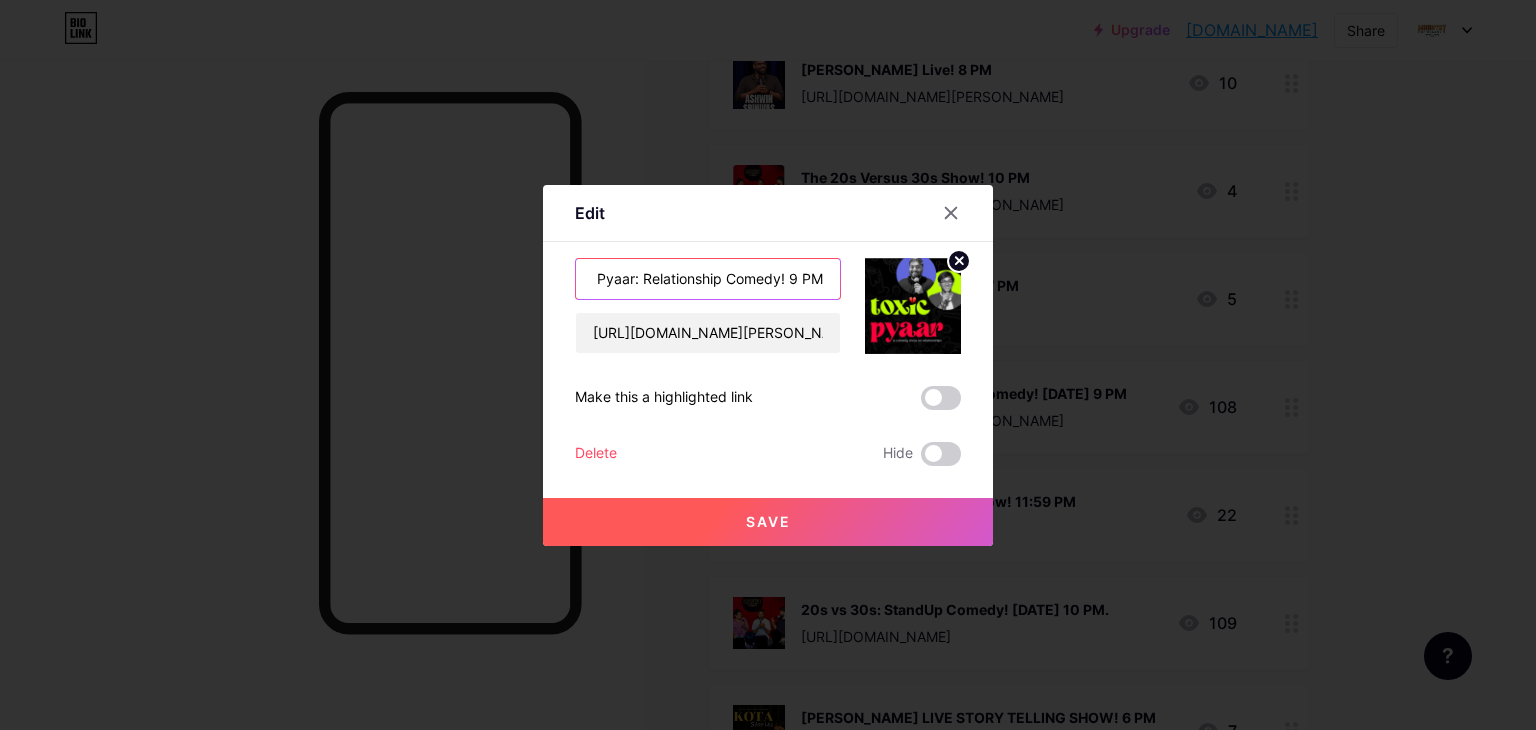 scroll, scrollTop: 0, scrollLeft: 34, axis: horizontal 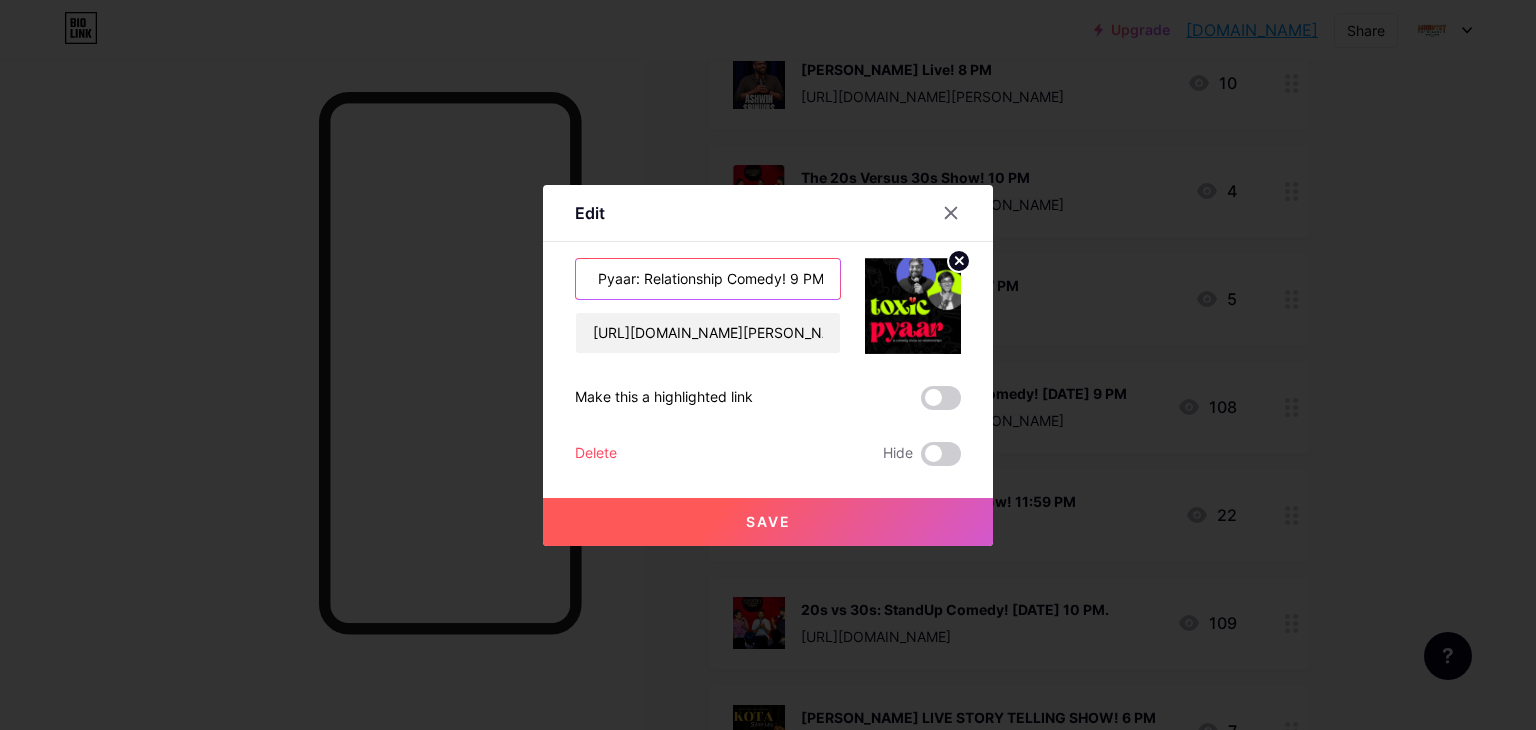 type on "Toxic Pyaar: Relationship Comedy! 9 PM" 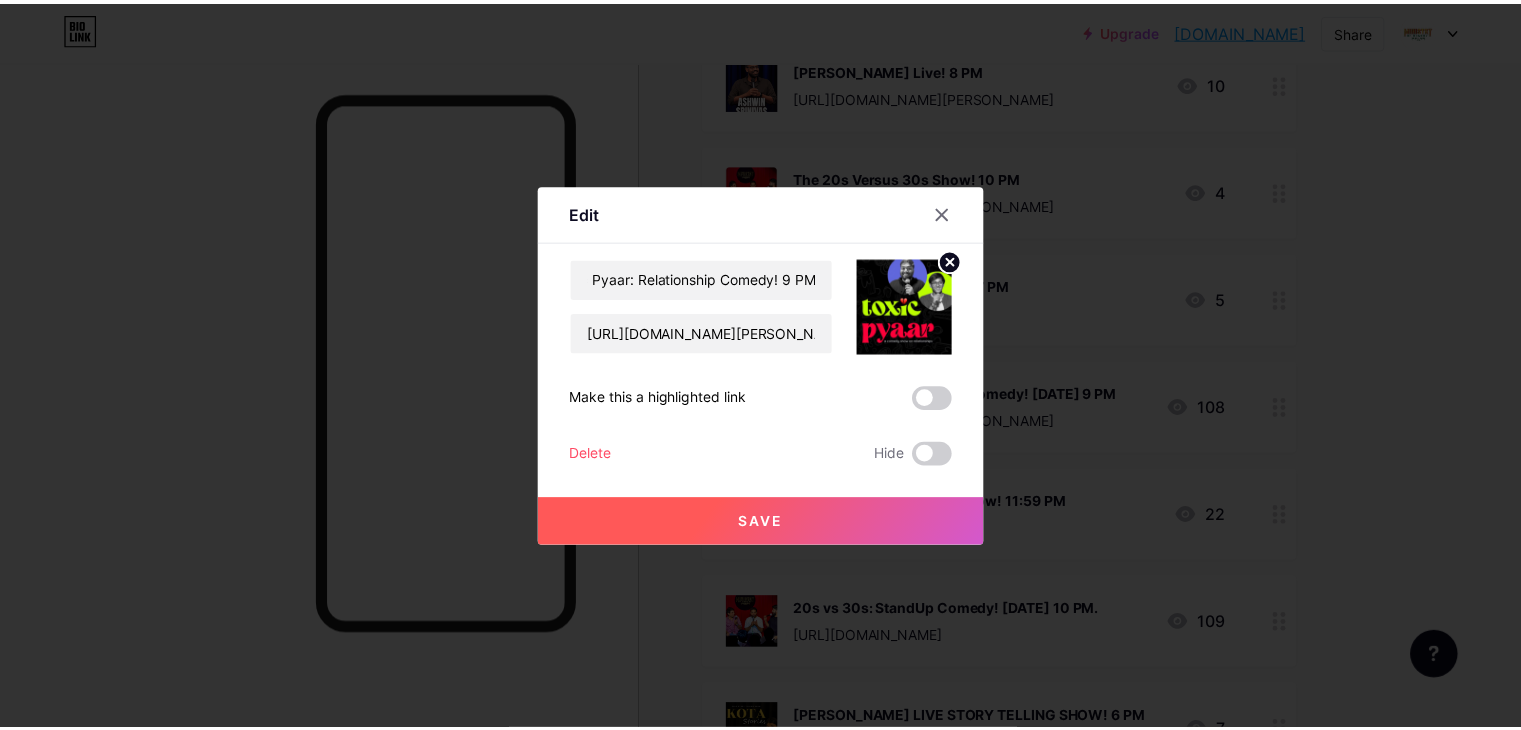 scroll, scrollTop: 0, scrollLeft: 0, axis: both 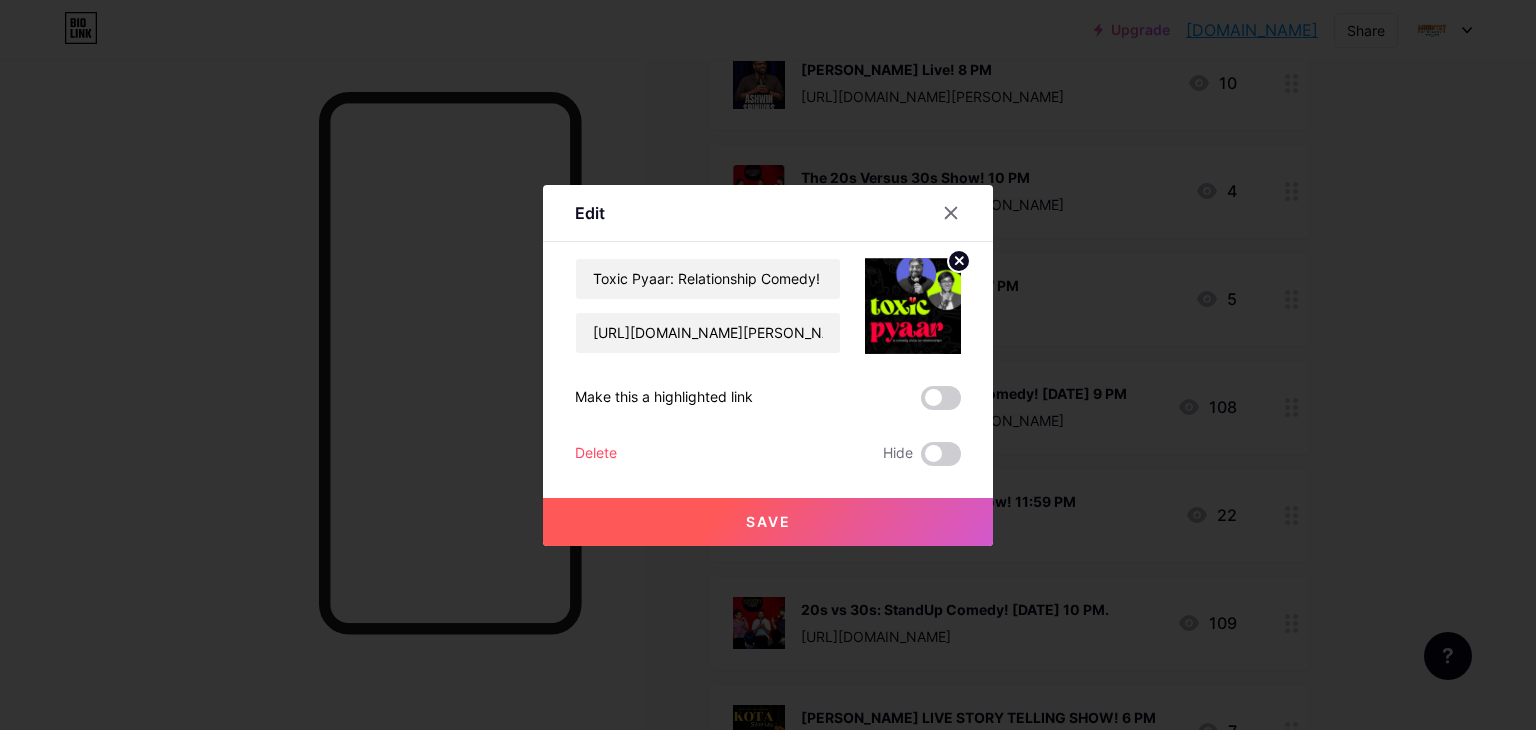 click on "Save" at bounding box center [768, 521] 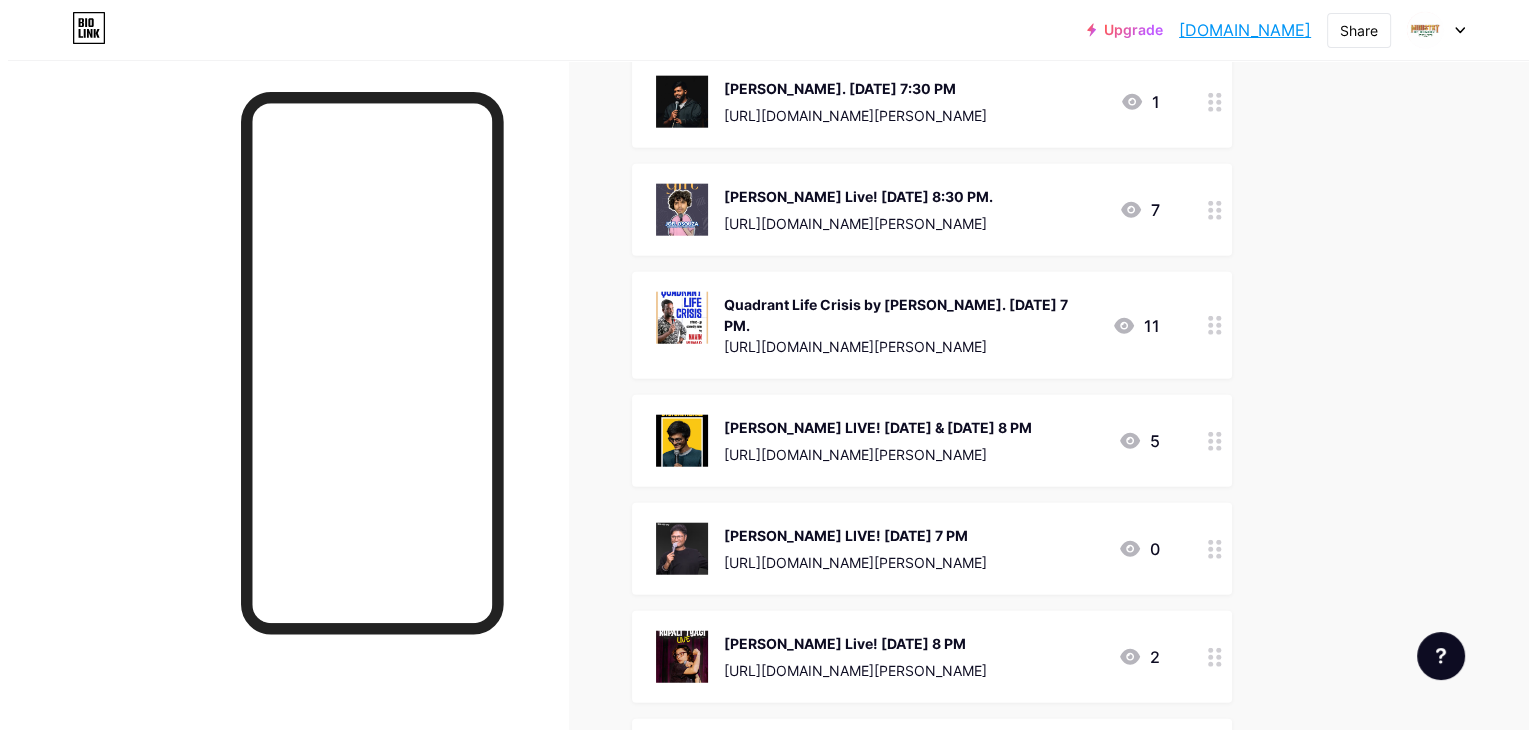 scroll, scrollTop: 4950, scrollLeft: 0, axis: vertical 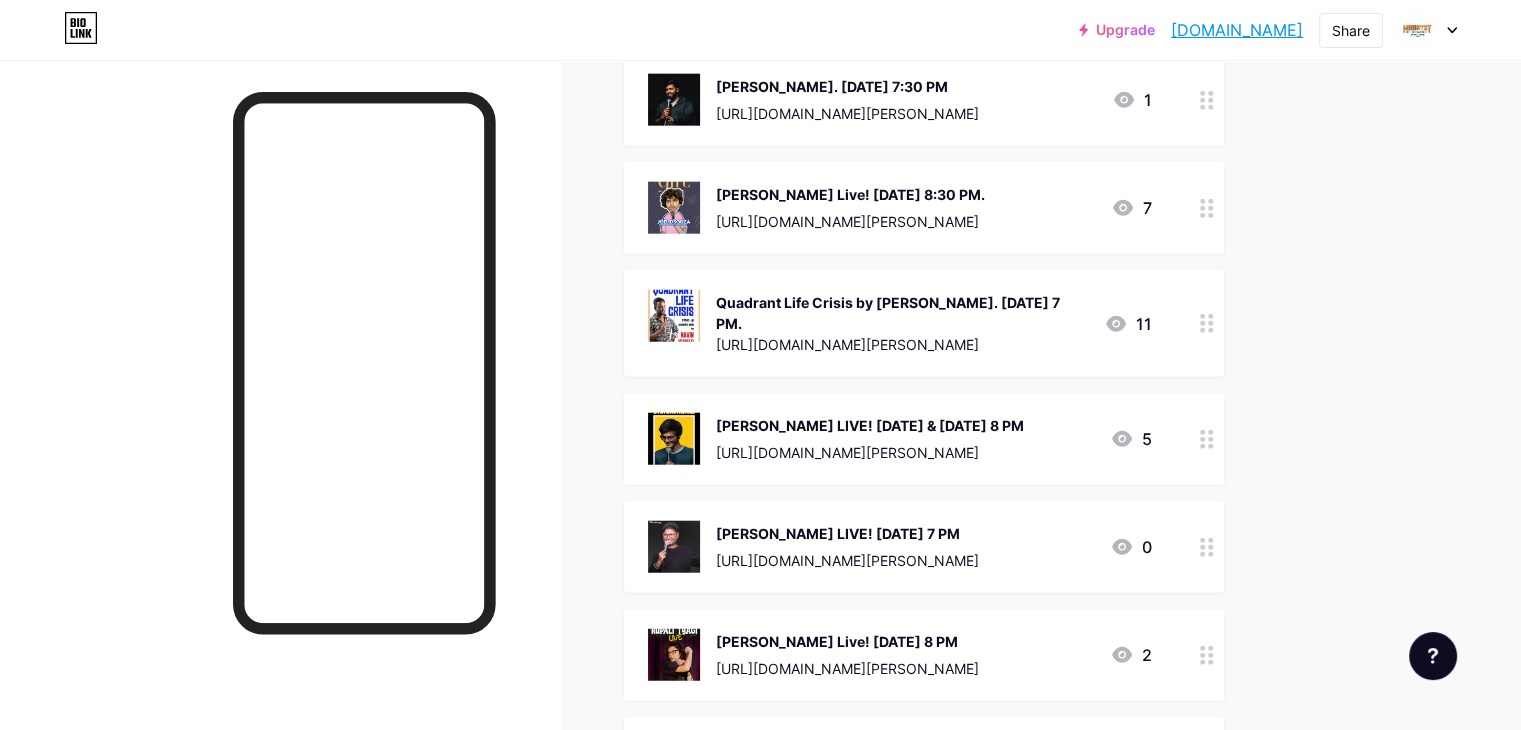 click 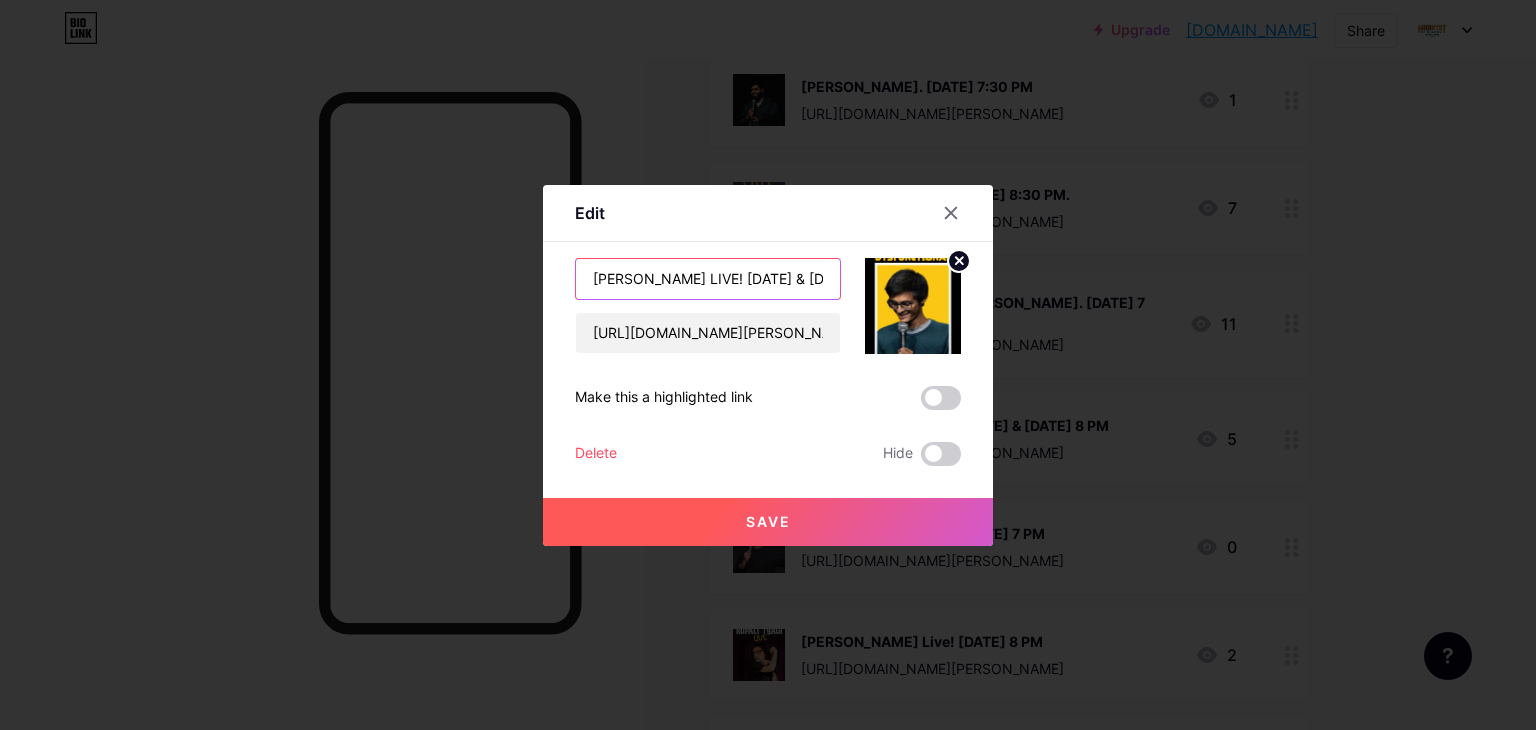 scroll, scrollTop: 0, scrollLeft: 38, axis: horizontal 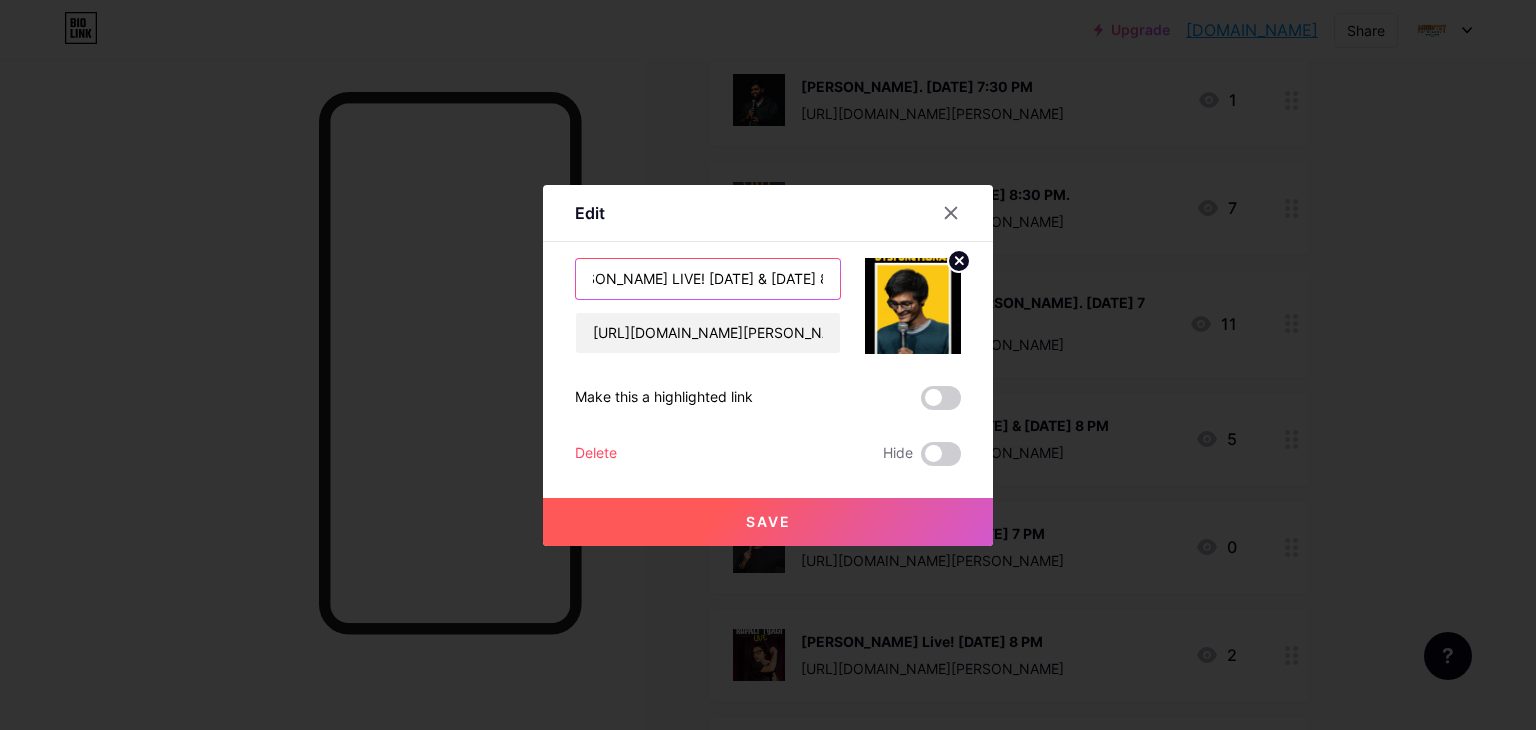 drag, startPoint x: 792, startPoint y: 275, endPoint x: 811, endPoint y: 275, distance: 19 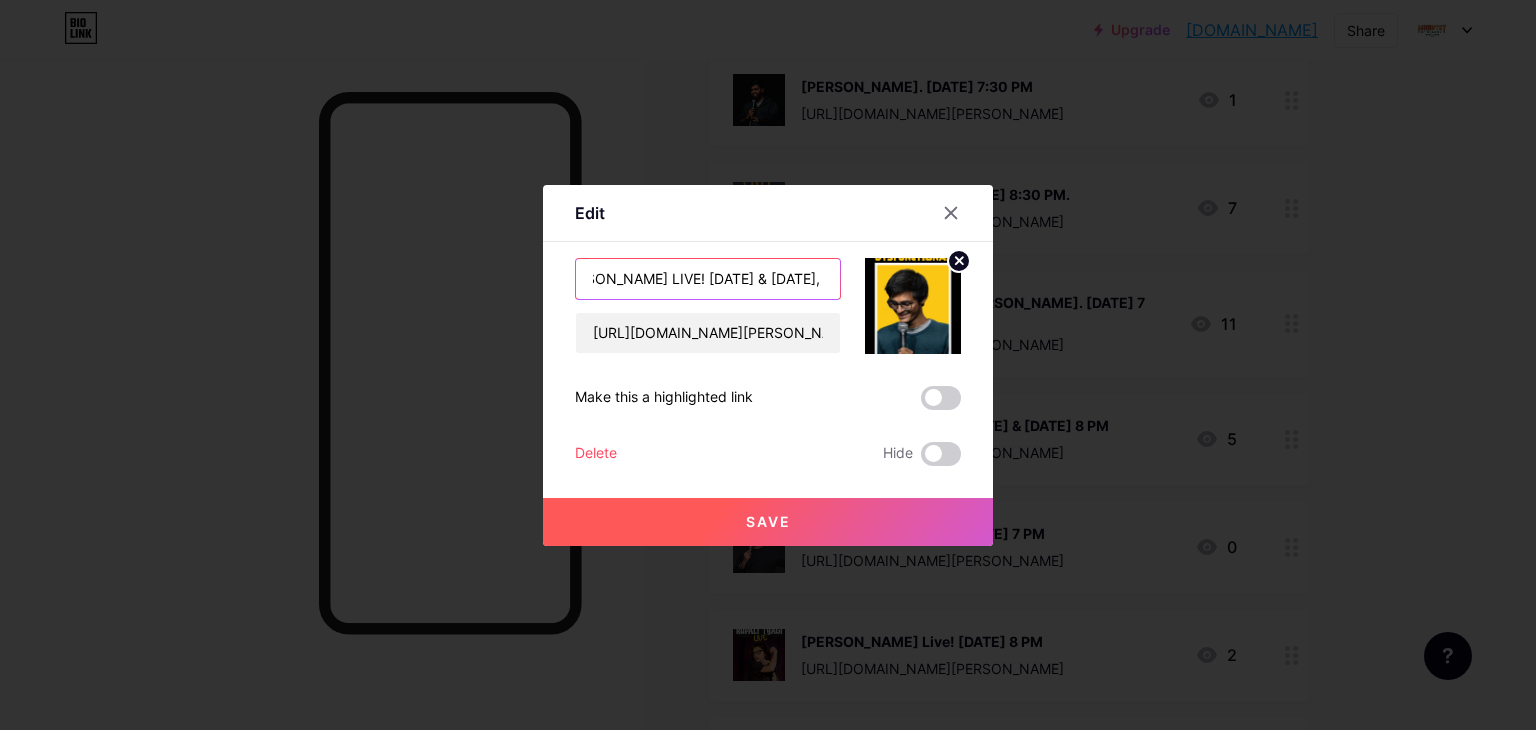 scroll, scrollTop: 0, scrollLeft: 30, axis: horizontal 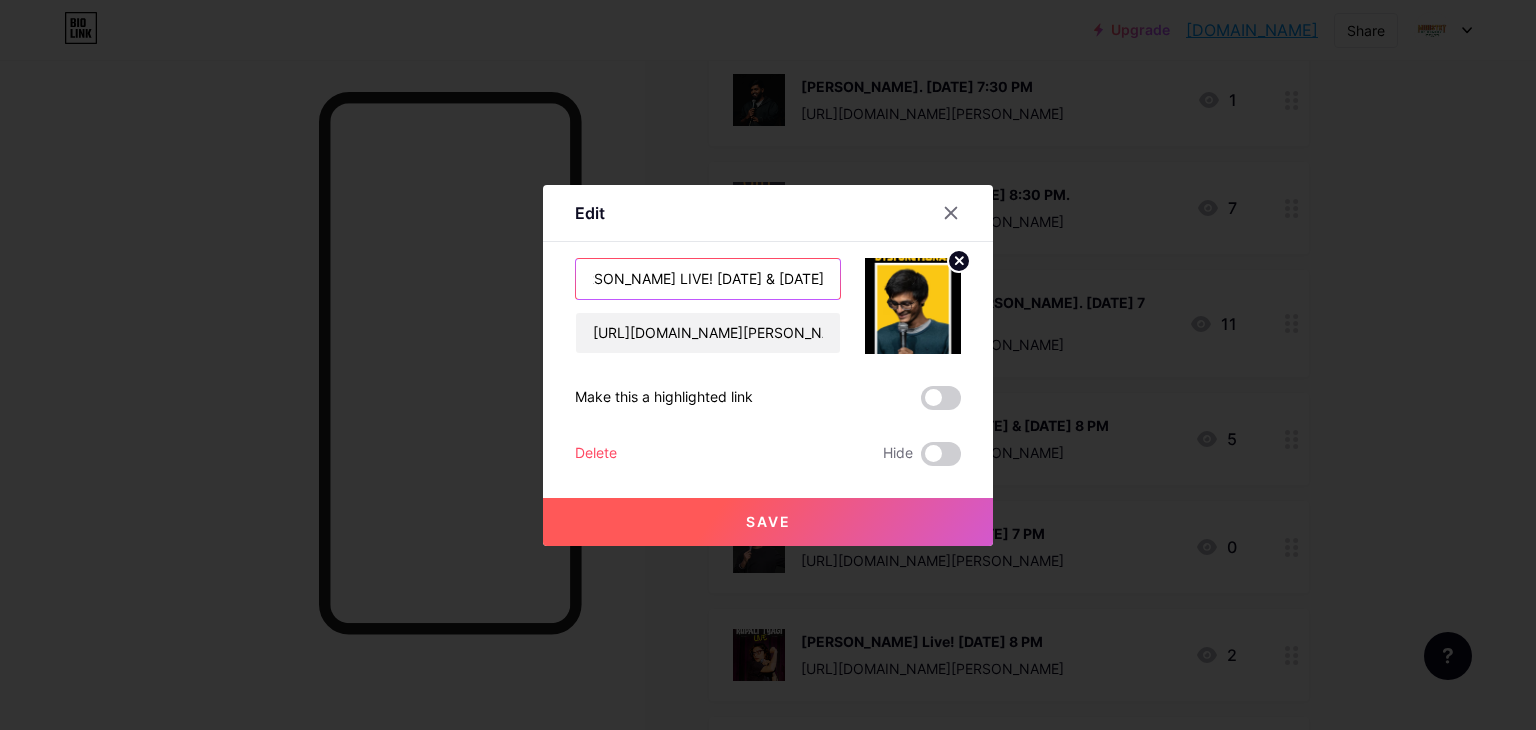 type on "[PERSON_NAME] LIVE! [DATE] & [DATE] 7 PM" 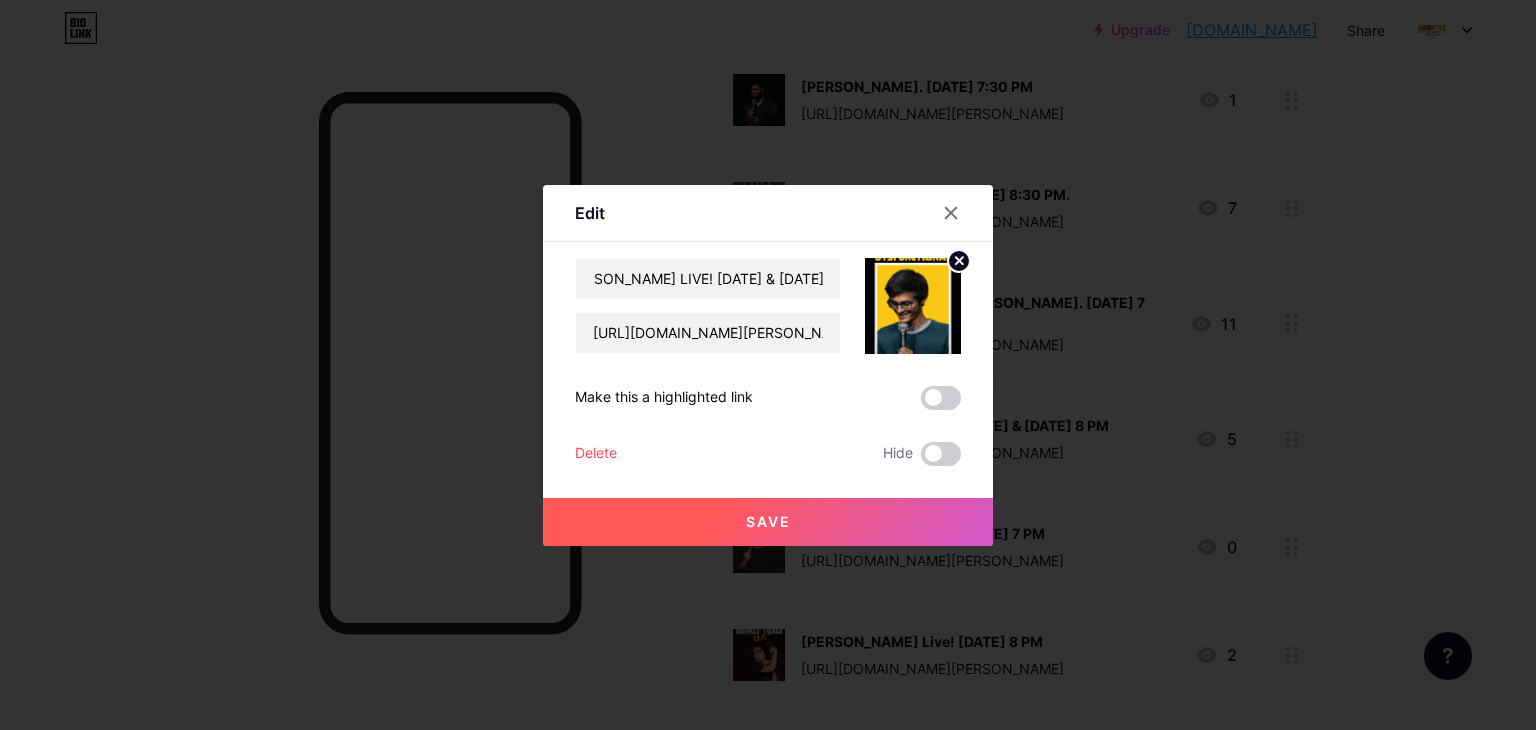 scroll, scrollTop: 0, scrollLeft: 0, axis: both 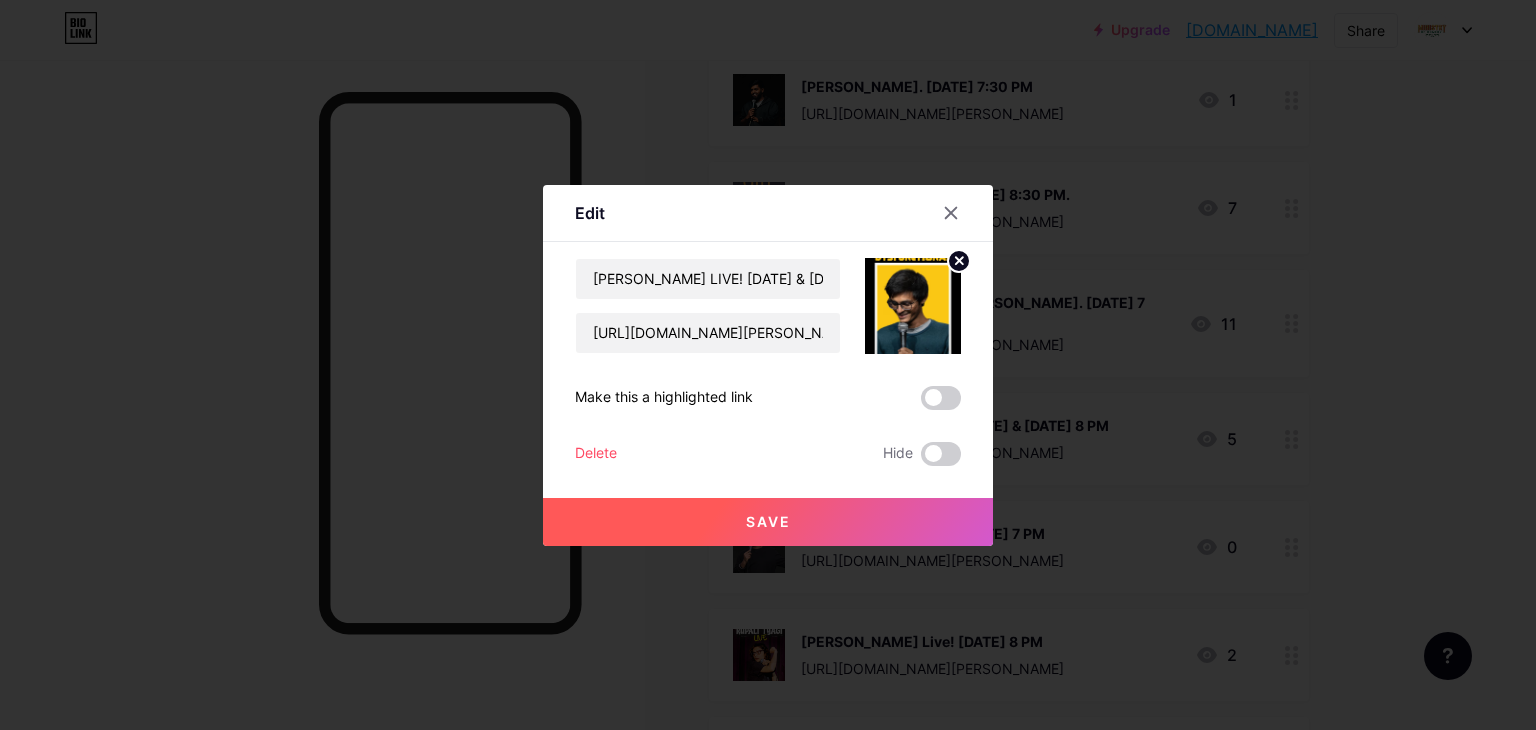 click on "Save" at bounding box center (768, 522) 